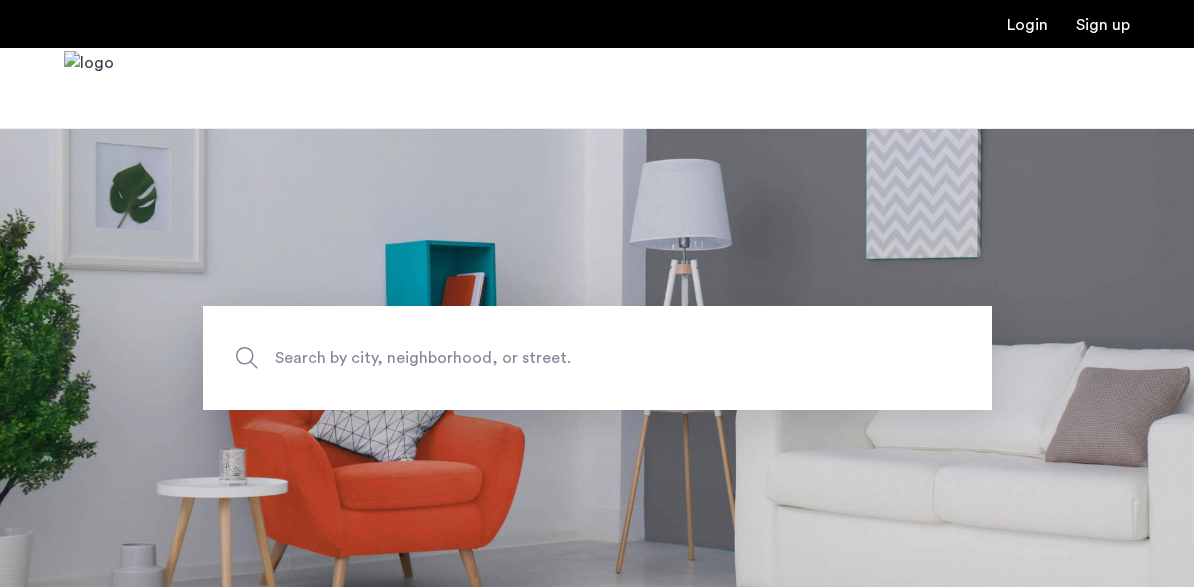 scroll, scrollTop: 0, scrollLeft: 0, axis: both 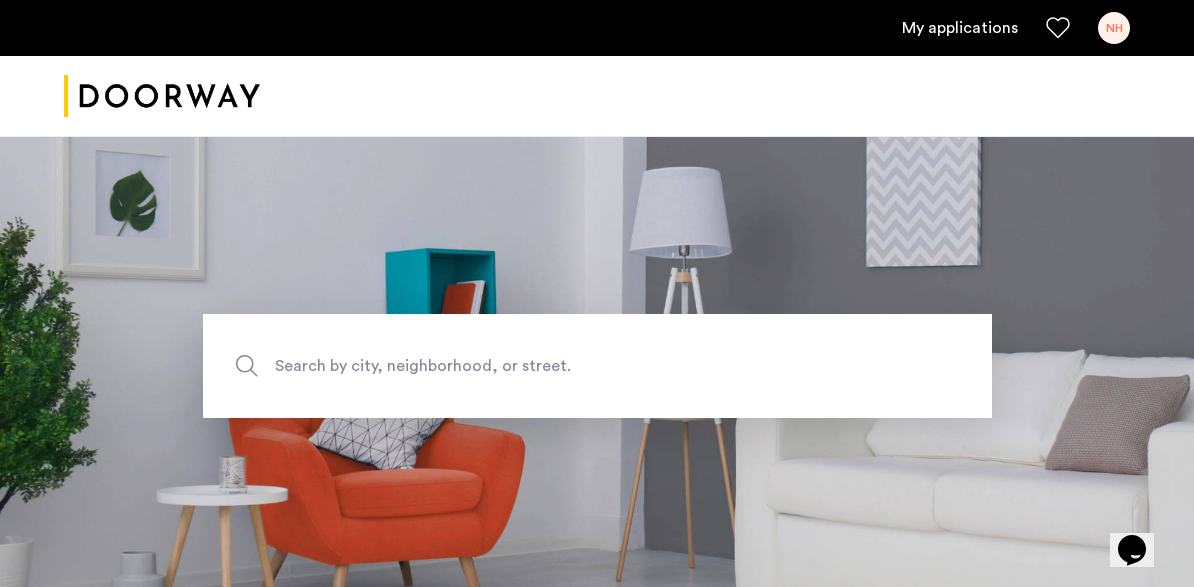 click on "My applications" at bounding box center [960, 28] 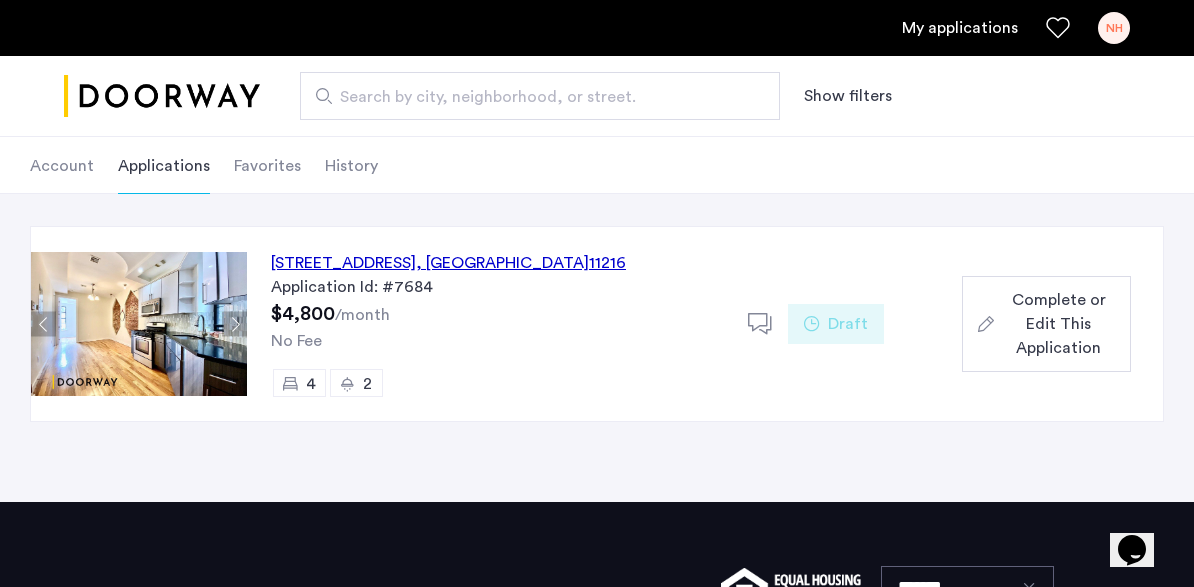 scroll, scrollTop: 104, scrollLeft: 0, axis: vertical 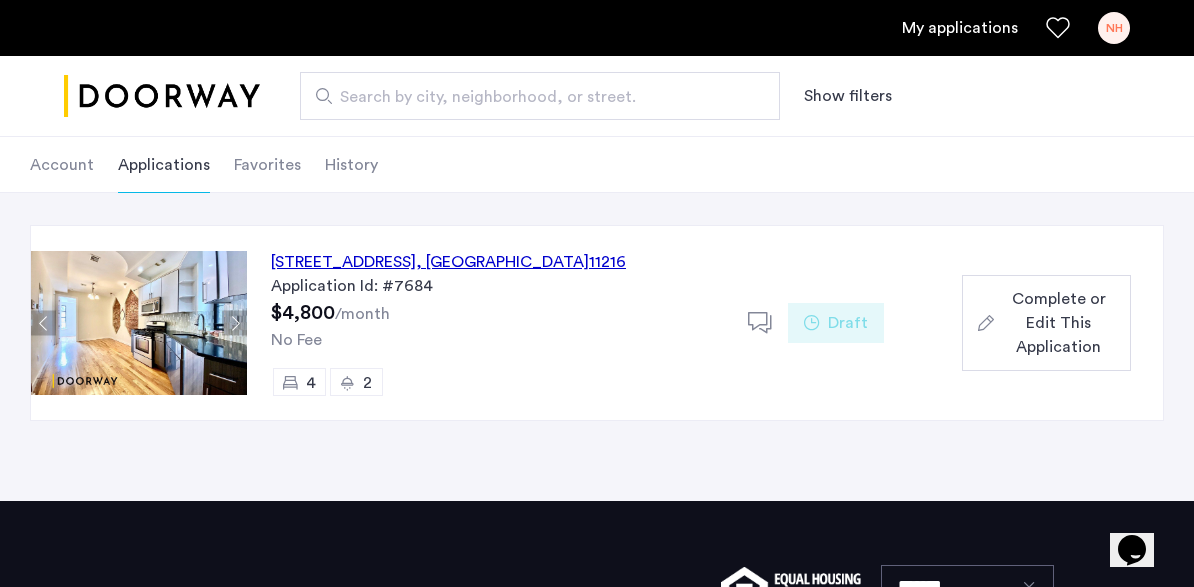 click on "683 Sterling Place, Unit 3L, Brooklyn , NY  11216" 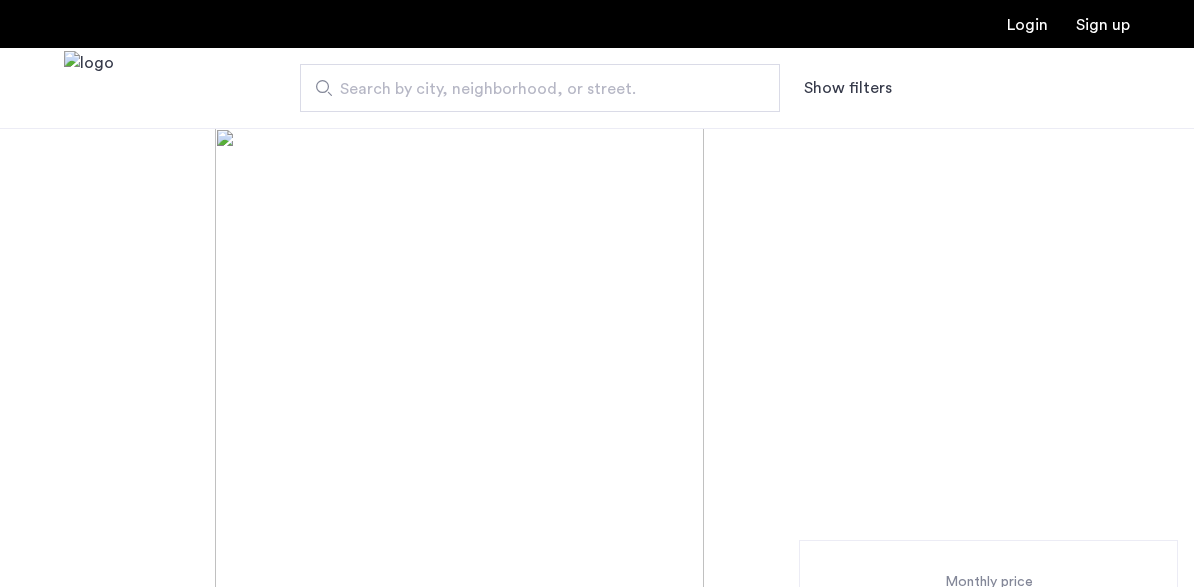 scroll, scrollTop: 0, scrollLeft: 0, axis: both 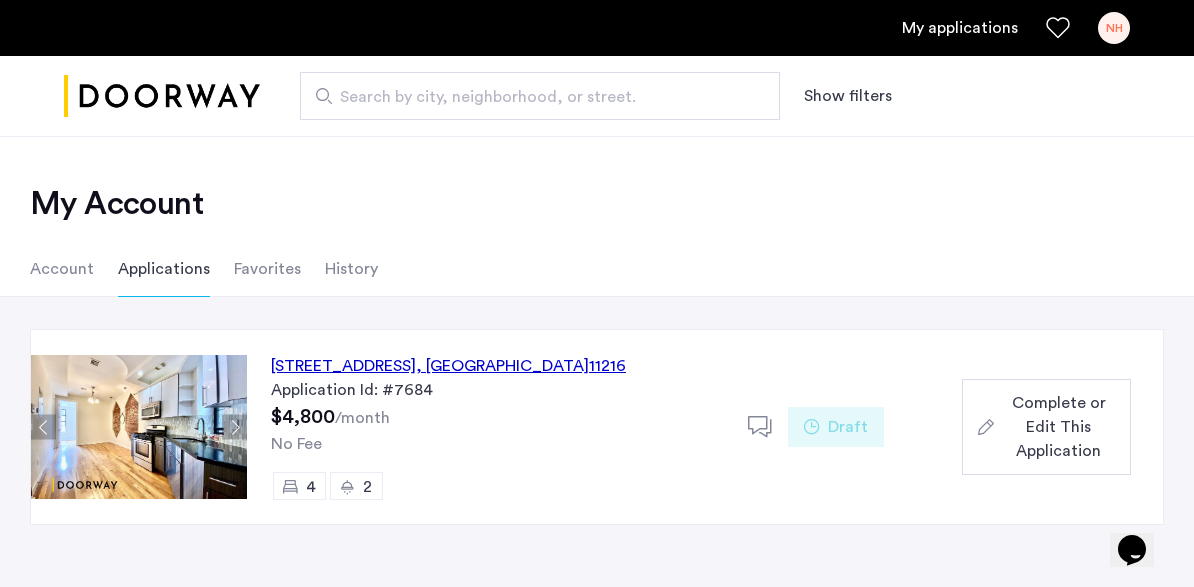 click on "Complete or Edit This Application" 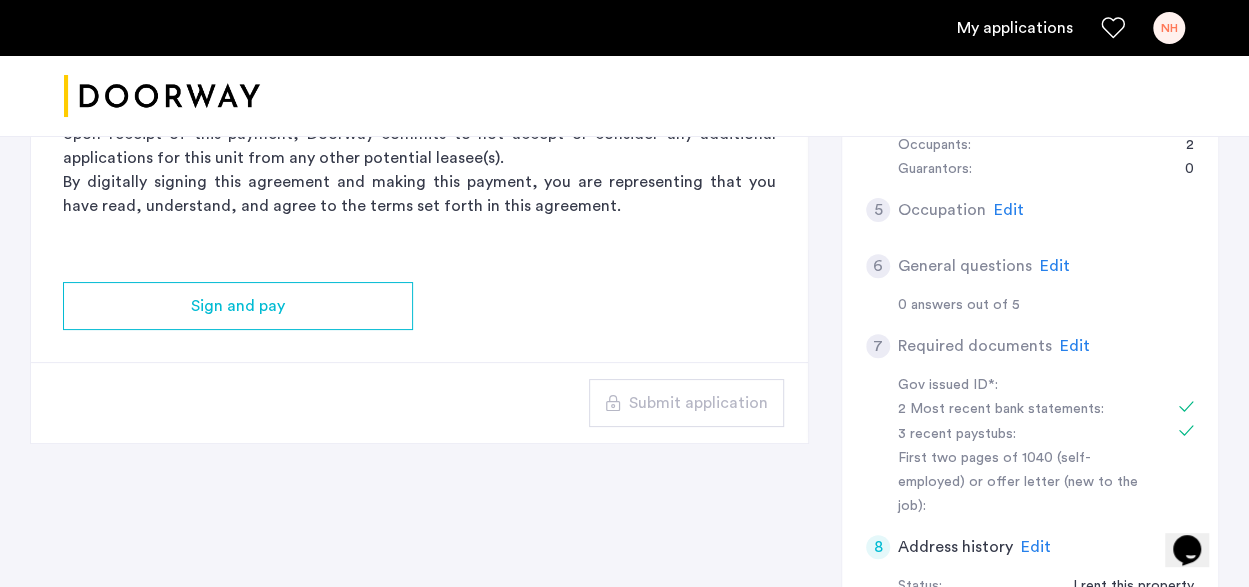 scroll, scrollTop: 680, scrollLeft: 0, axis: vertical 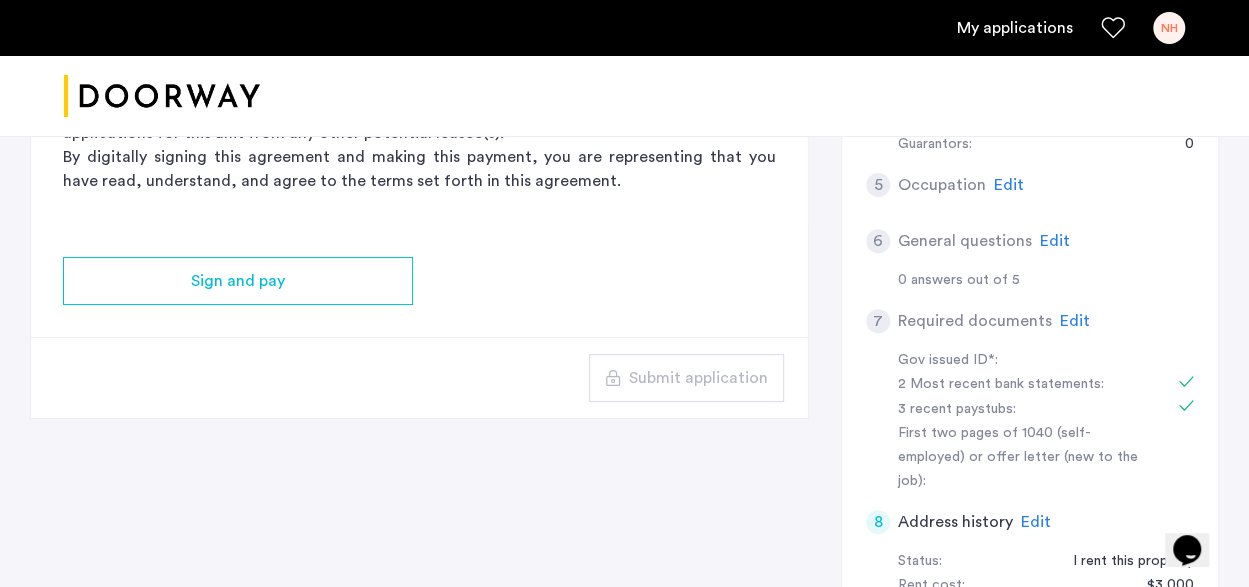 click on "Edit" 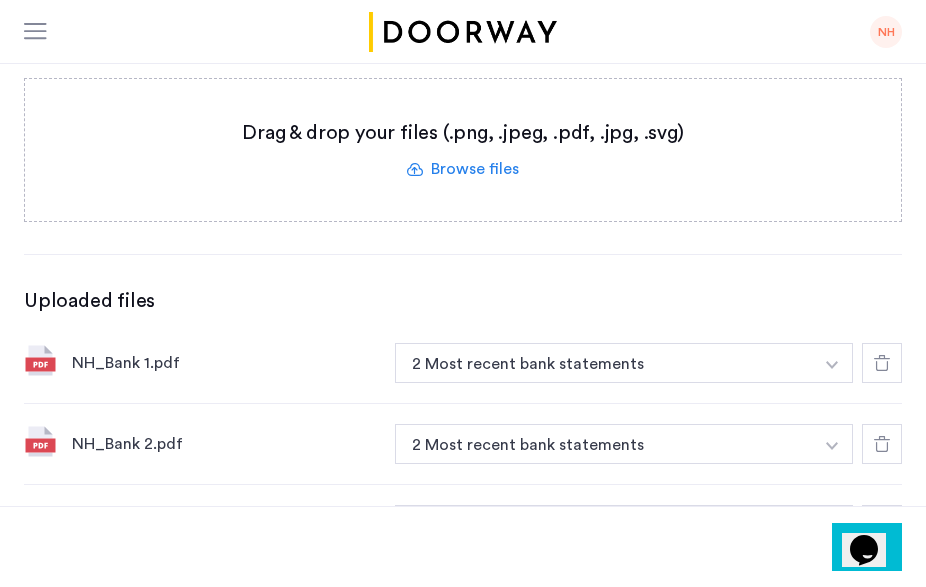 scroll, scrollTop: 501, scrollLeft: 0, axis: vertical 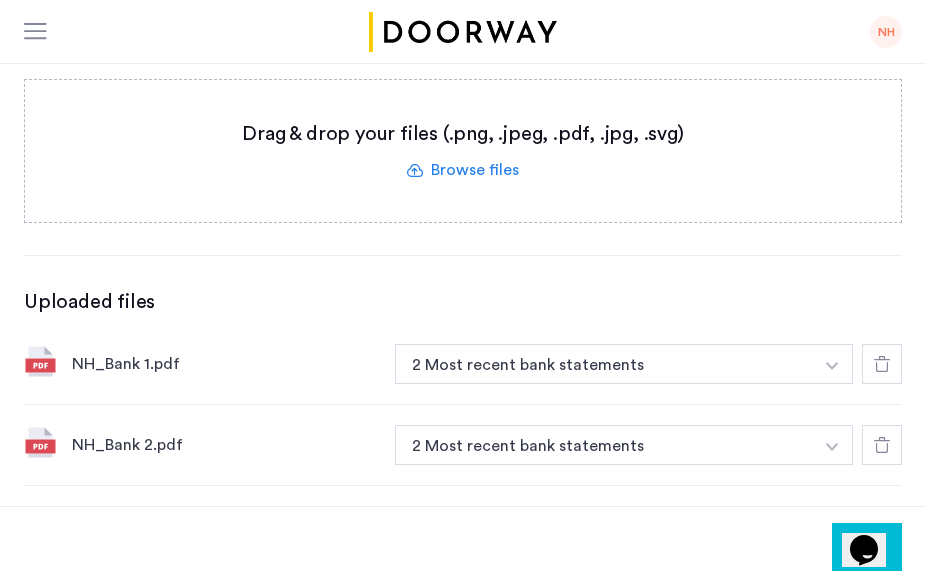 click 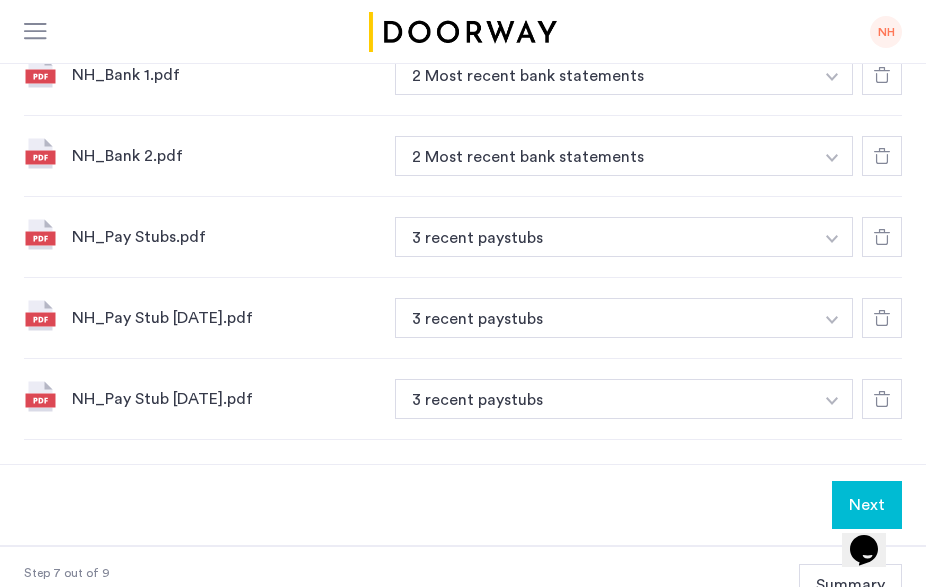 scroll, scrollTop: 570, scrollLeft: 0, axis: vertical 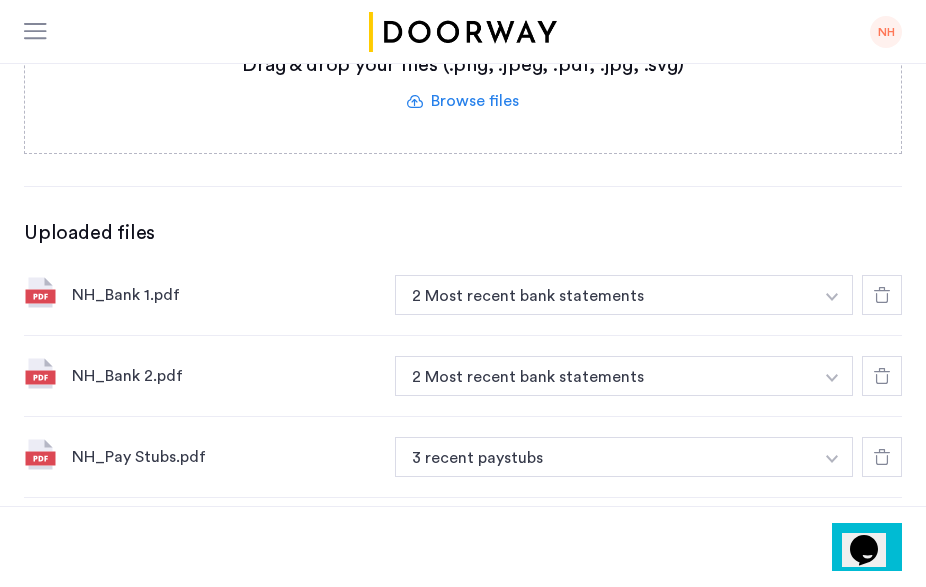click 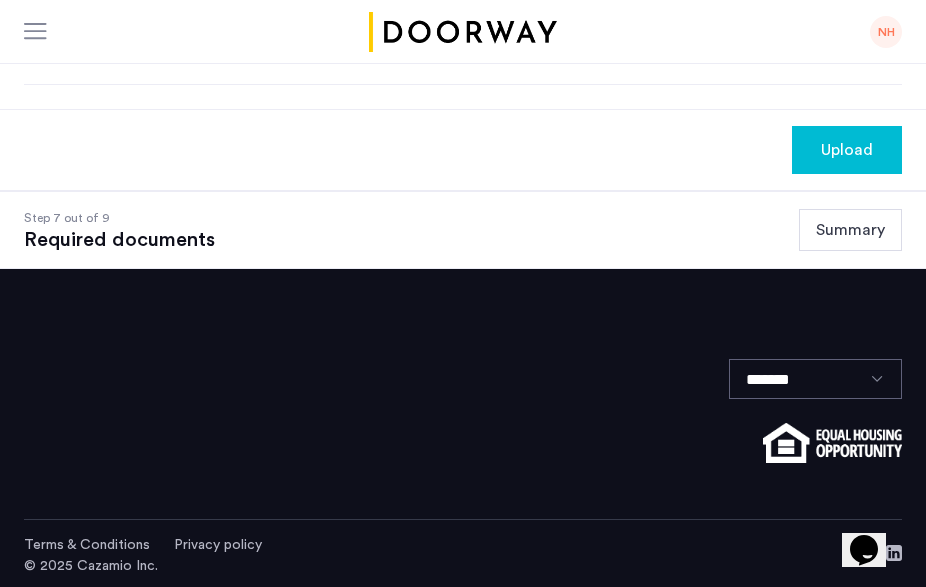 scroll, scrollTop: 957, scrollLeft: 0, axis: vertical 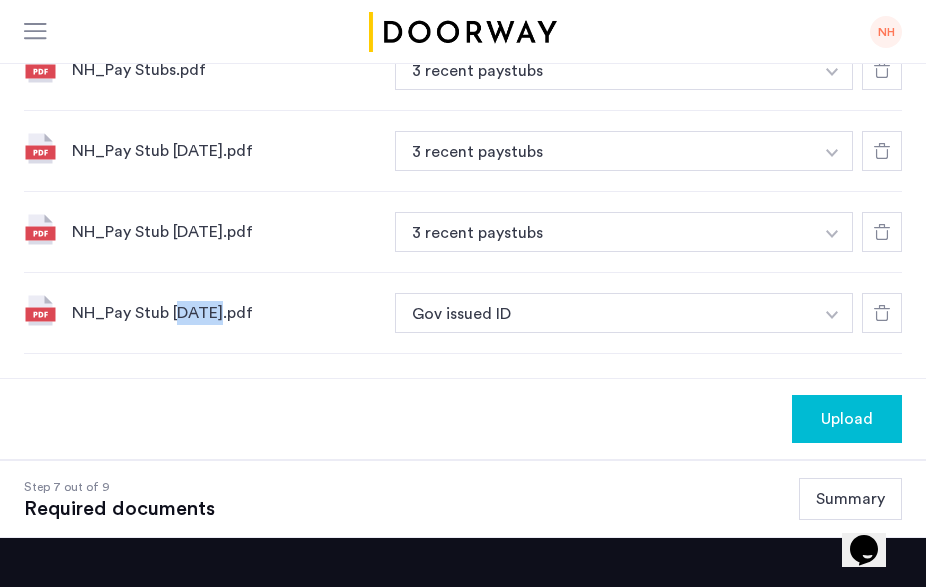 drag, startPoint x: 219, startPoint y: 307, endPoint x: 178, endPoint y: 317, distance: 42.201897 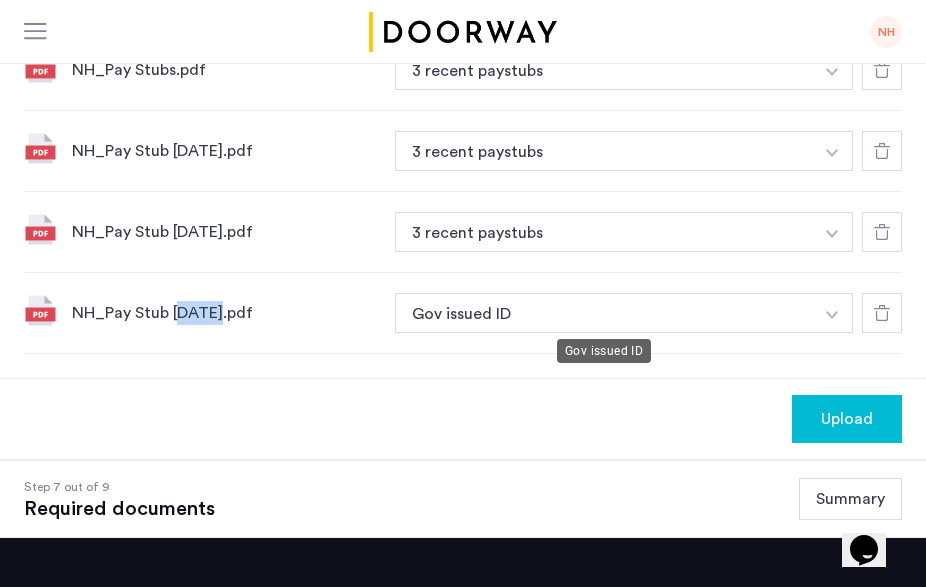 click on "Gov issued ID" at bounding box center [604, 313] 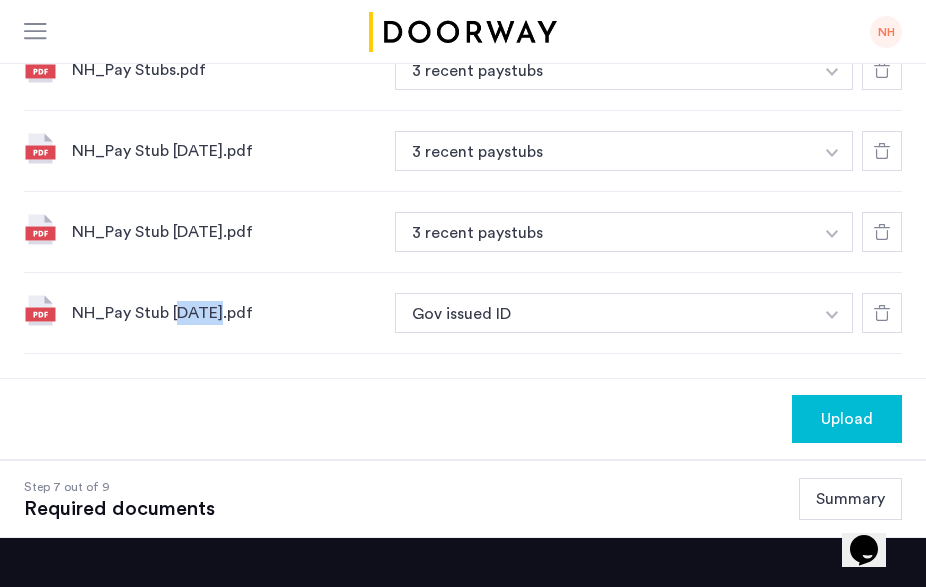 click at bounding box center (832, -92) 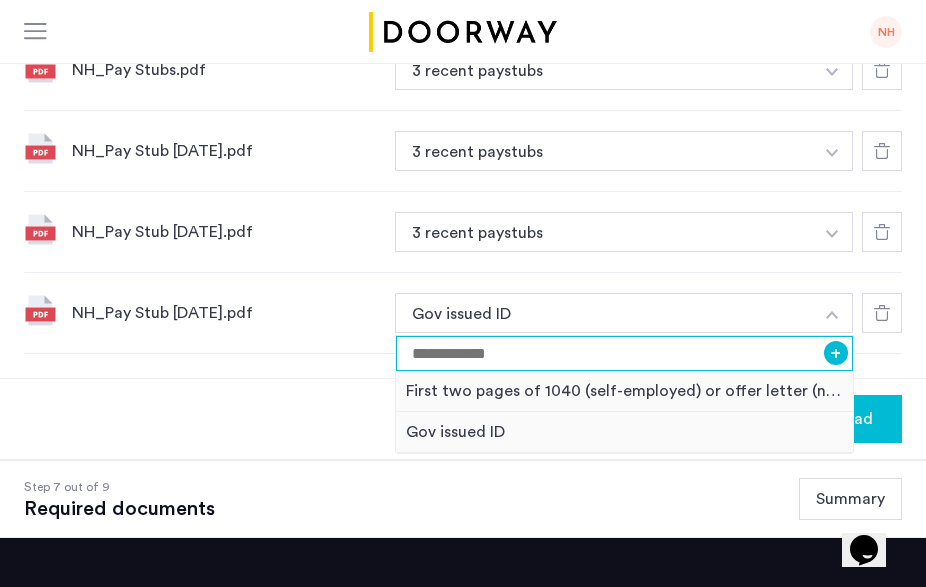 click at bounding box center [624, 353] 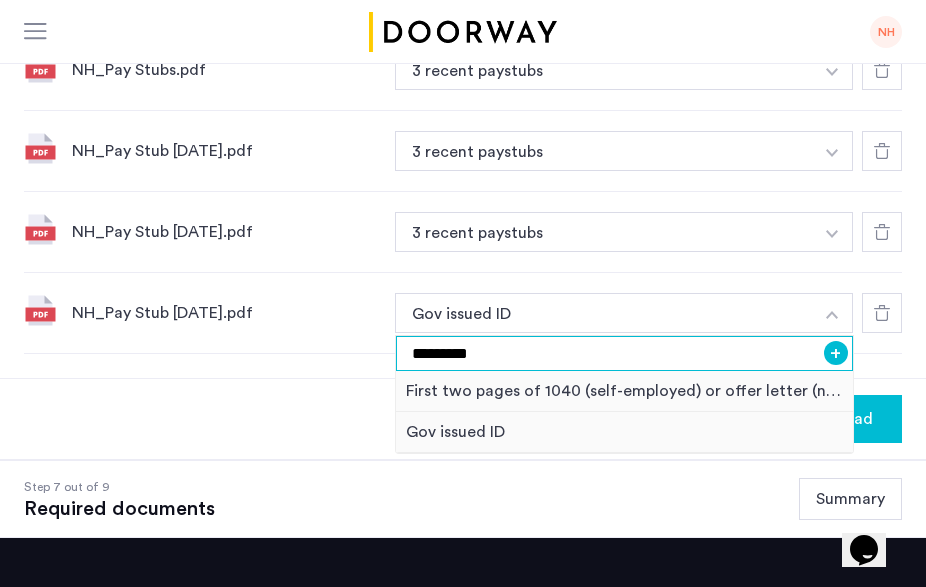 type on "*********" 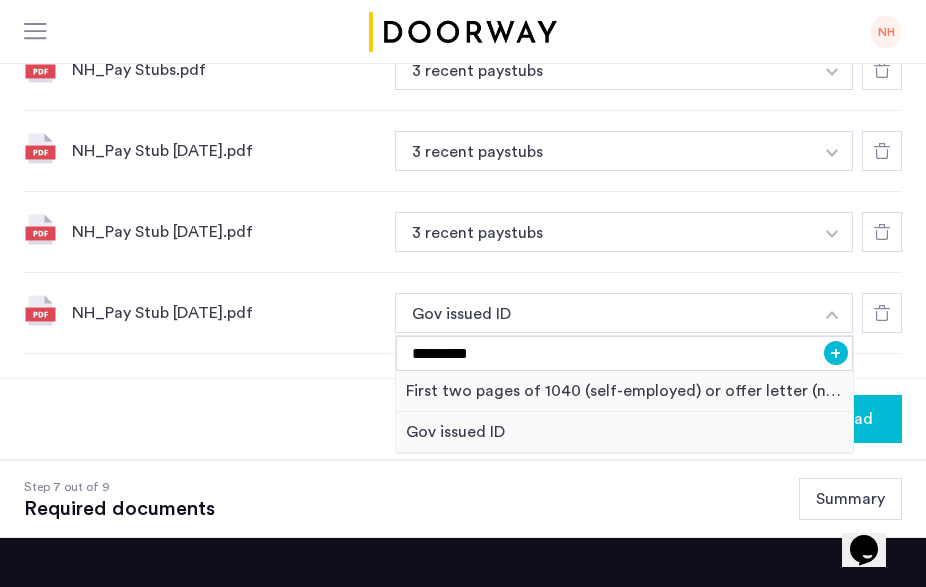 click on "+" at bounding box center [836, 353] 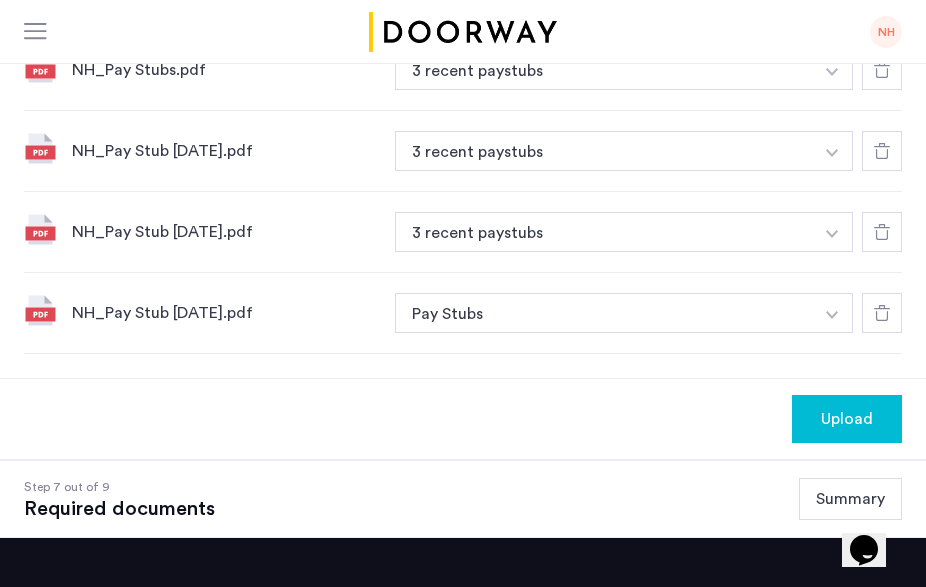 click on "7 Required documents  Gov issued ID*  2 Most recent bank statements  3 recent paystubs  First two pages of 1040 (self-employed) or offer letter (new to the job)  Upload your documents and save your progress. Return anytime to complete your submission.  Drag & drop your files (.png, .jpeg, .pdf, .jpg, .svg) Browse files Upload documents (.png, .jpeg, .pdf, .jpg, .svg) Uploaded files NH_Bank 1.pdf 2 Most recent bank statements + Gov issued ID First two pages of 1040 (self-employed) or offer letter (new to the job) 2 Most recent bank statements NH_Bank 2.pdf 2 Most recent bank statements + Gov issued ID First two pages of 1040 (self-employed) or offer letter (new to the job) 2 Most recent bank statements NH_Pay Stubs.pdf 3 recent paystubs + Gov issued ID First two pages of 1040 (self-employed) or offer letter (new to the job) 3 recent paystubs NH_Pay Stub May 23.pdf 3 recent paystubs + Gov issued ID First two pages of 1040 (self-employed) or offer letter (new to the job) 3 recent paystubs NH_Pay Stub Jun 6.pdf +" 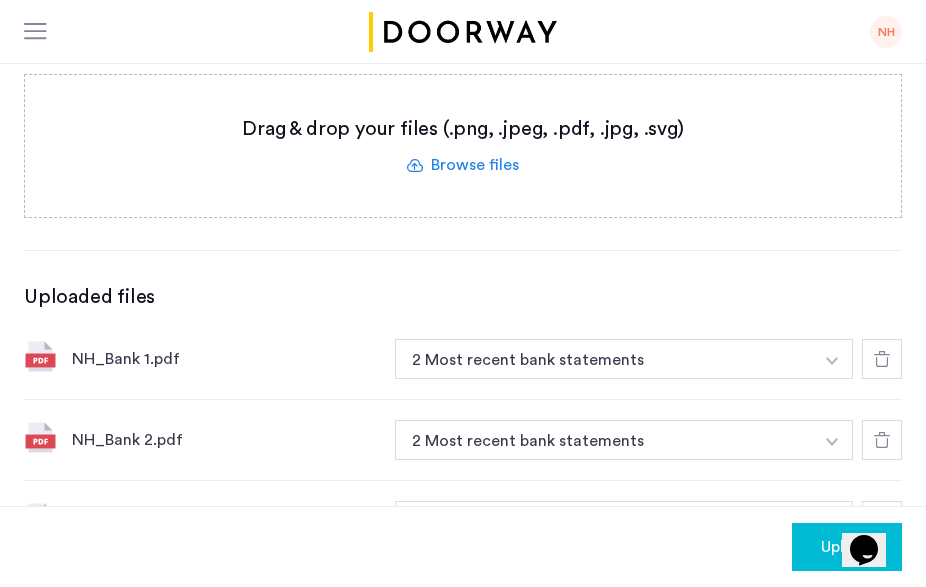 scroll, scrollTop: 505, scrollLeft: 0, axis: vertical 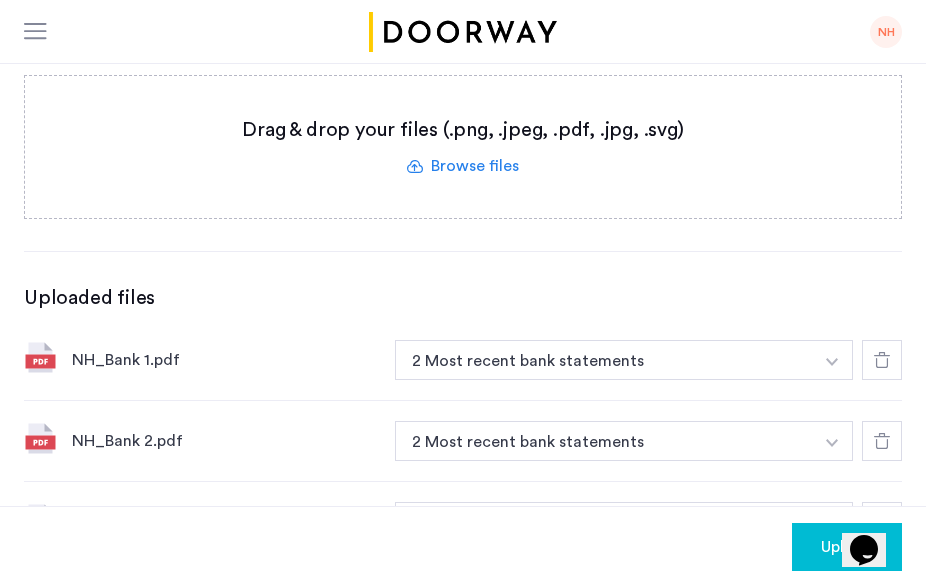 click 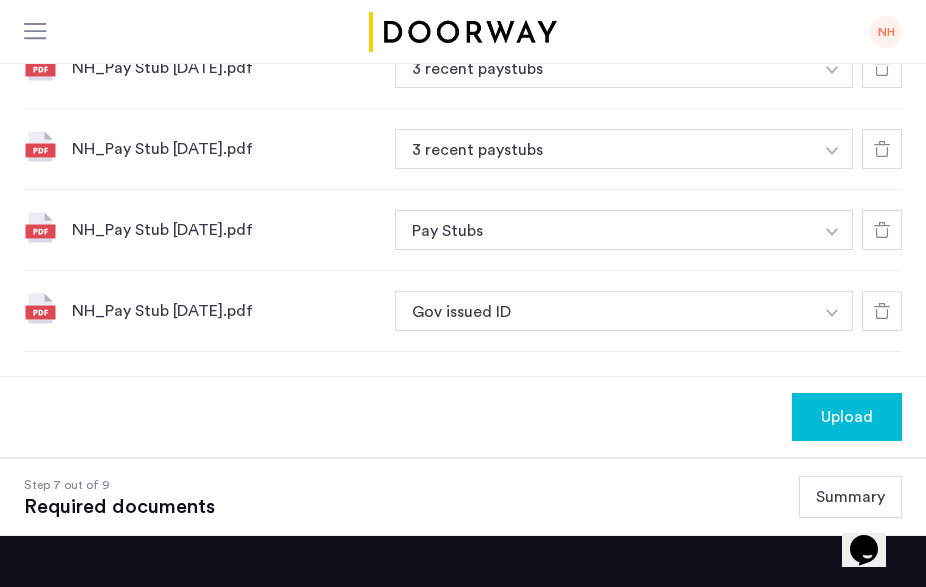 scroll, scrollTop: 1039, scrollLeft: 0, axis: vertical 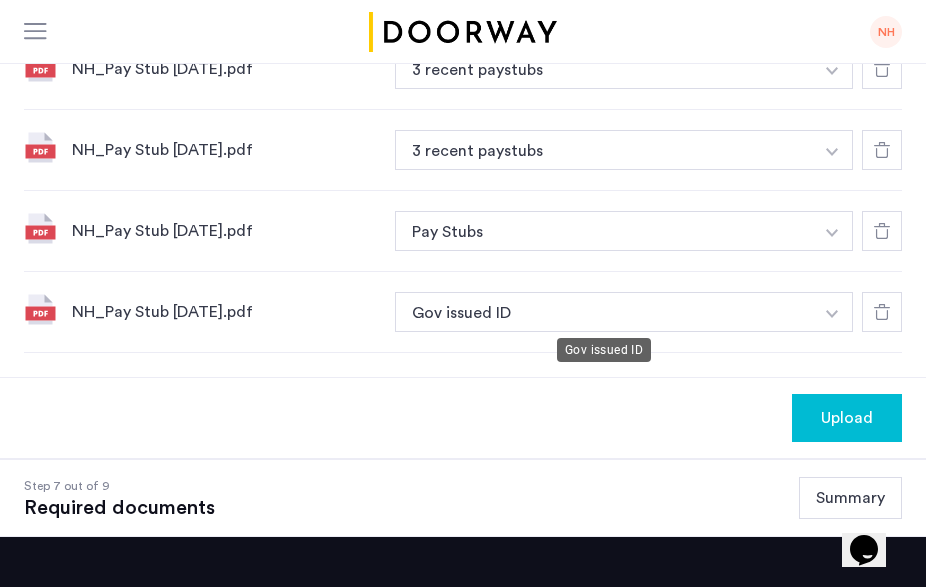click on "Gov issued ID" at bounding box center (604, 312) 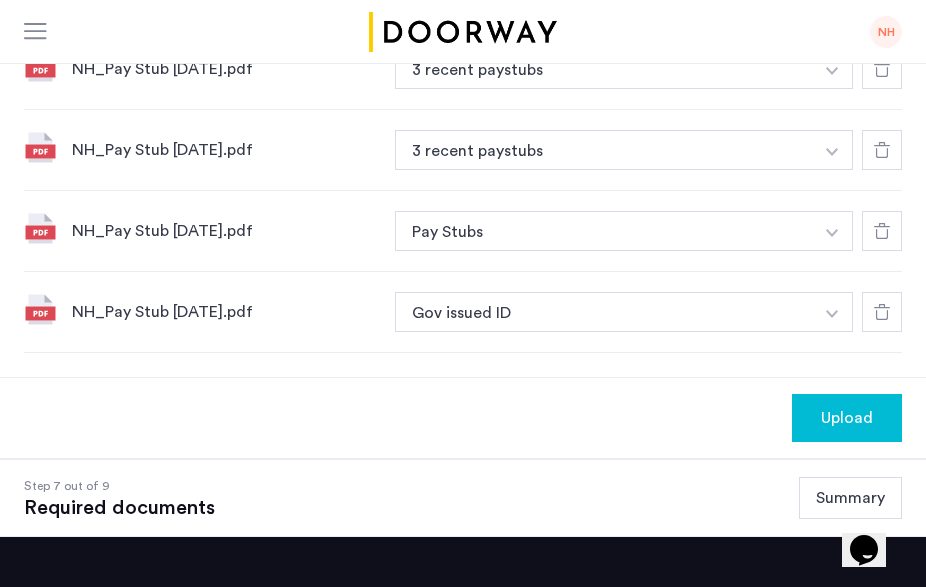 click at bounding box center (832, -172) 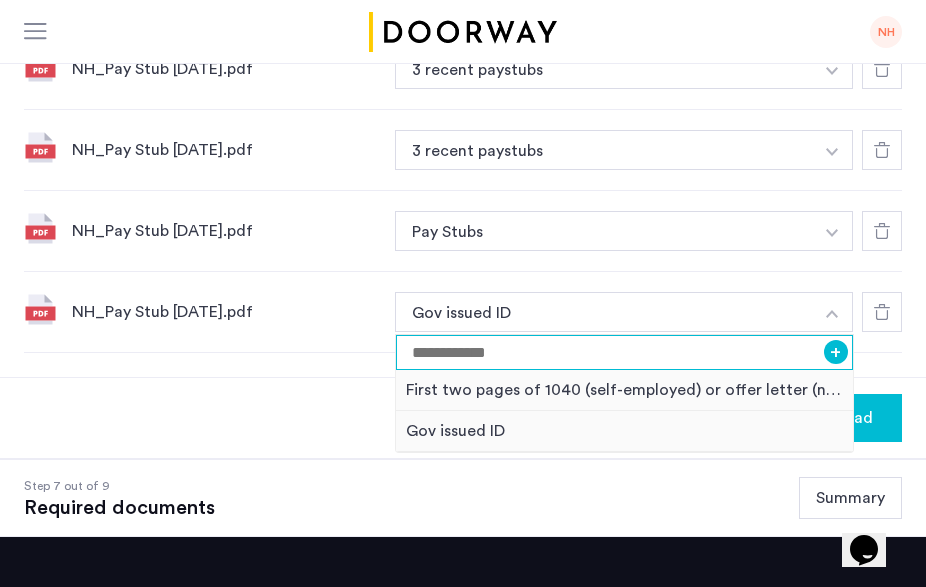 click at bounding box center (624, 352) 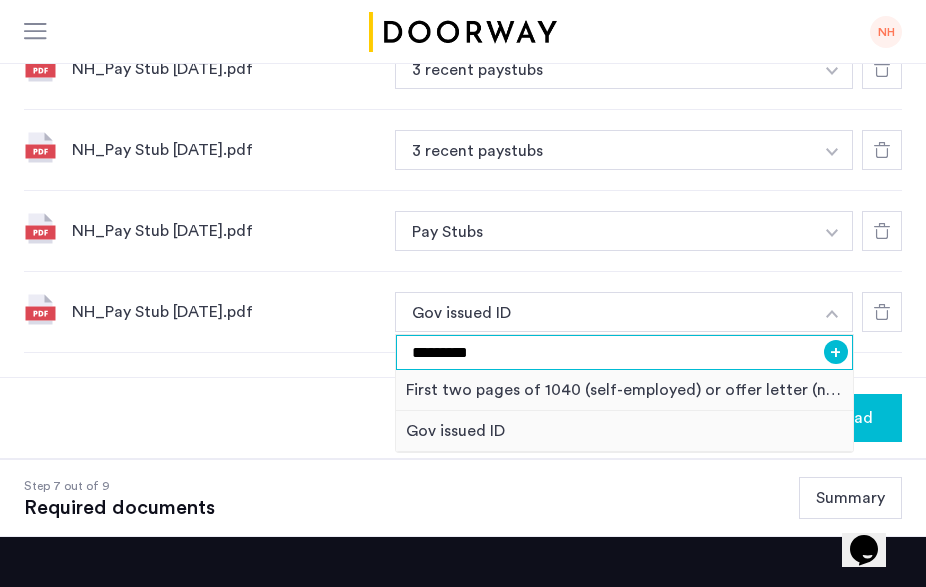 type on "*********" 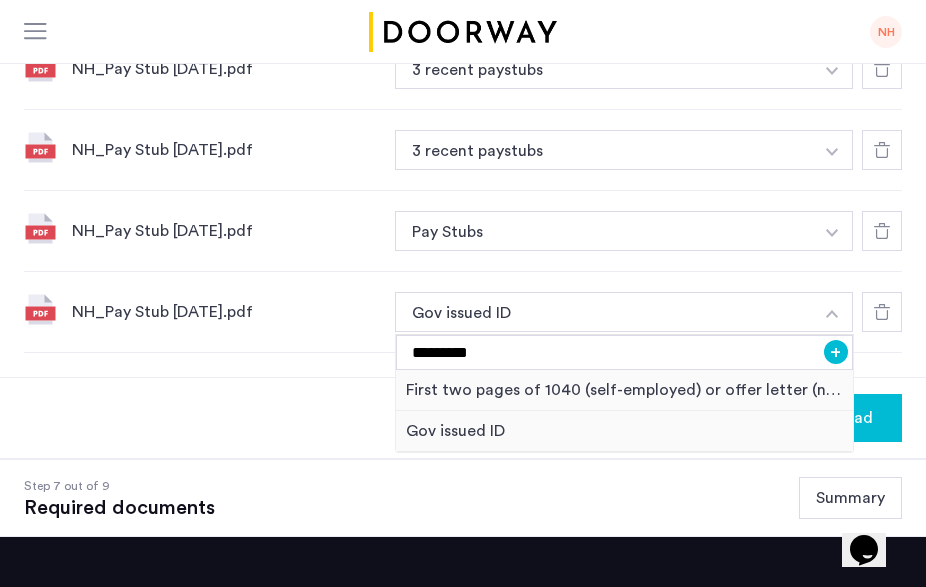 click on "+" at bounding box center (836, 352) 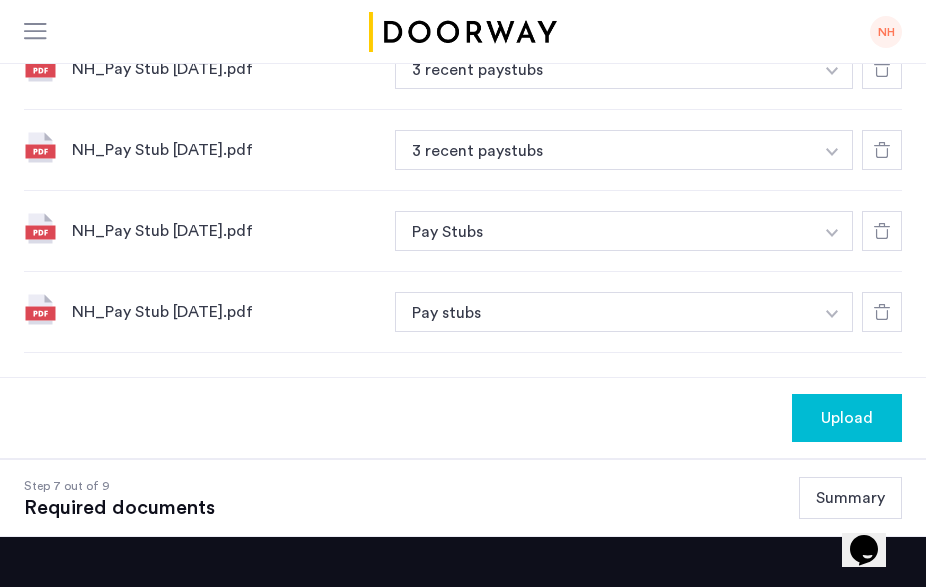 click on "NH_Pay Stub Jul 3.pdf Pay stubs + Gov issued ID First two pages of 1040 (self-employed) or offer letter (new to the job) Pay stubs" 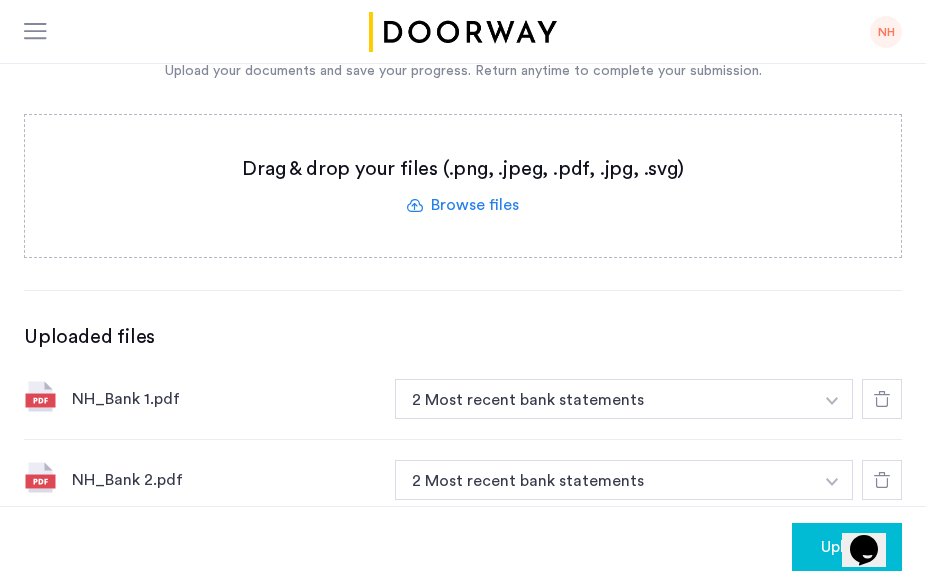 scroll, scrollTop: 465, scrollLeft: 0, axis: vertical 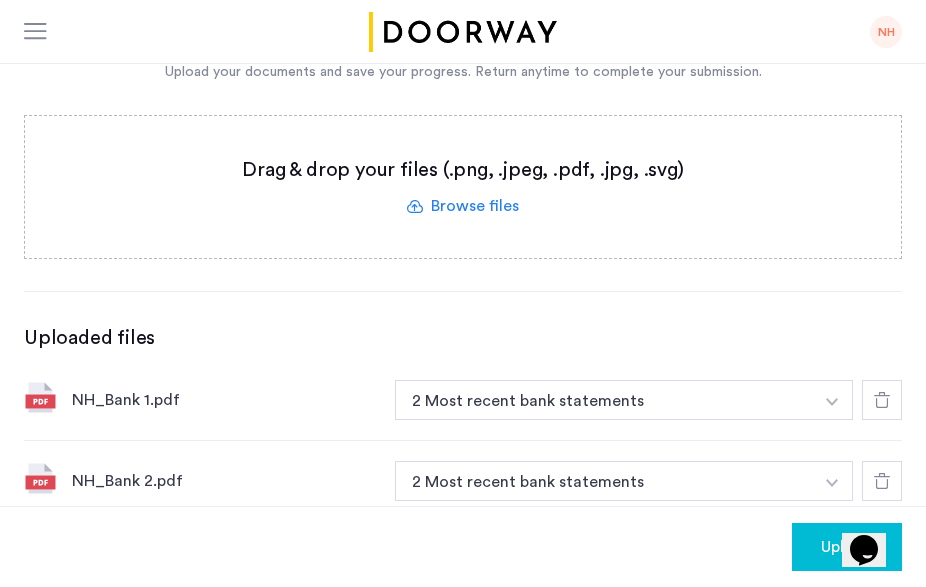 drag, startPoint x: 438, startPoint y: 213, endPoint x: 371, endPoint y: 211, distance: 67.02985 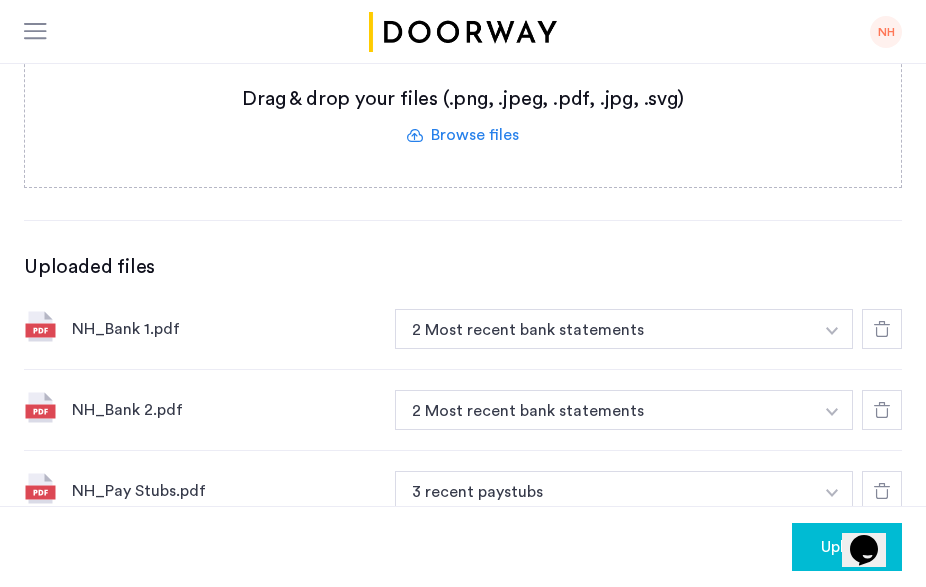 scroll, scrollTop: 535, scrollLeft: 0, axis: vertical 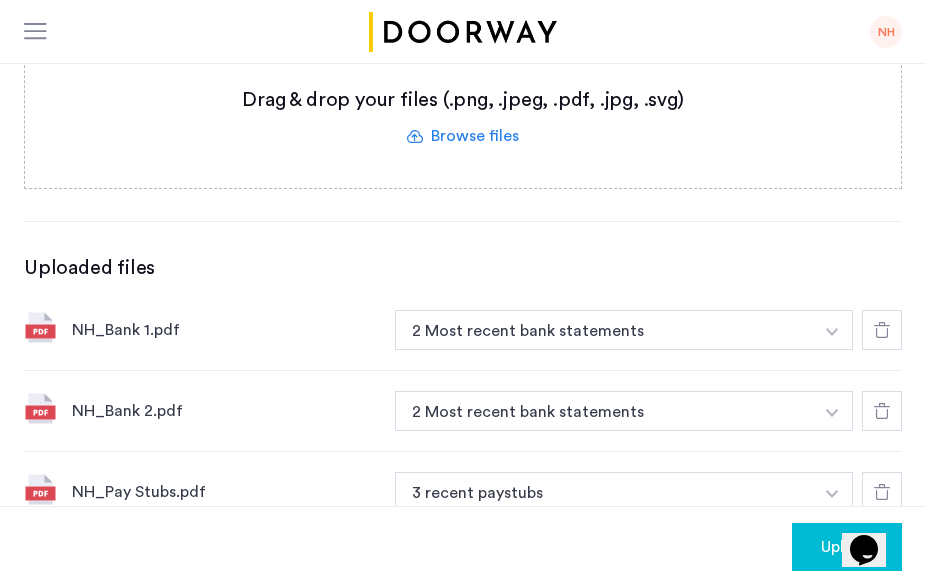click 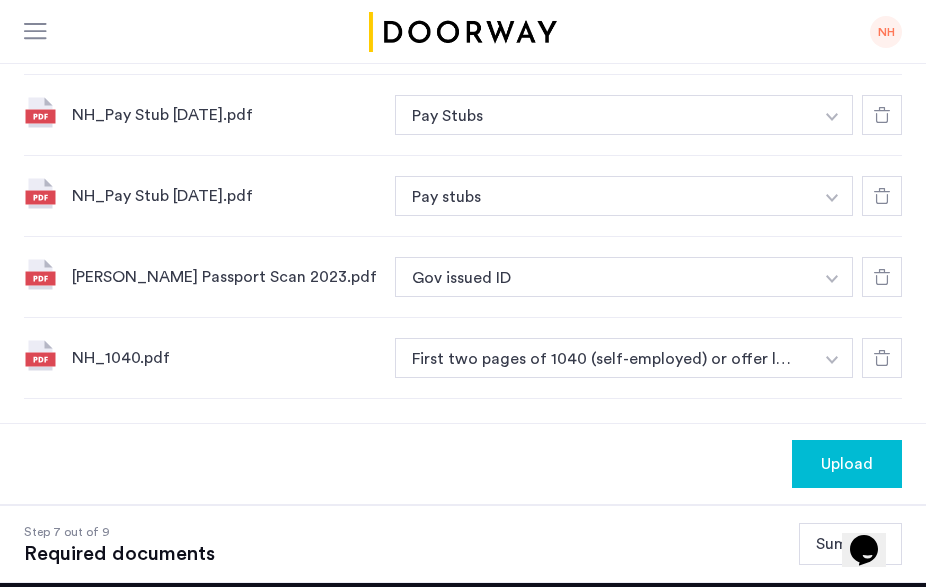 scroll, scrollTop: 1156, scrollLeft: 0, axis: vertical 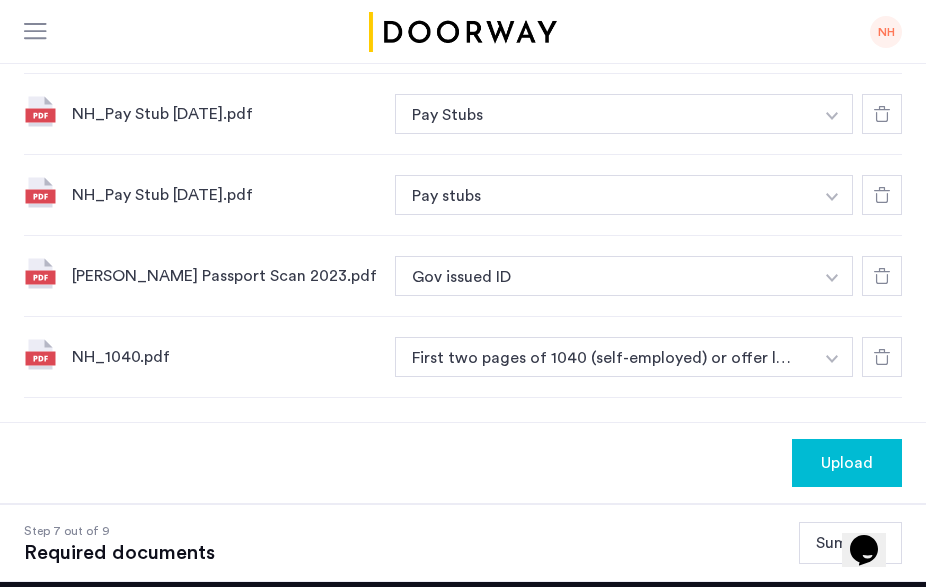 click on "Upload" 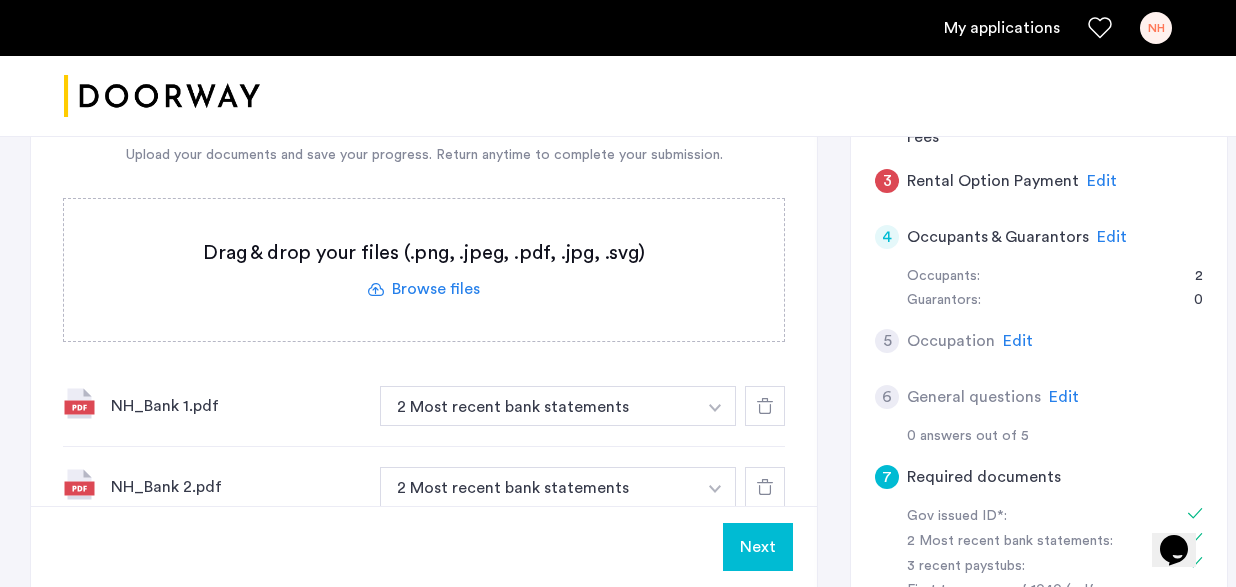 scroll, scrollTop: 518, scrollLeft: 0, axis: vertical 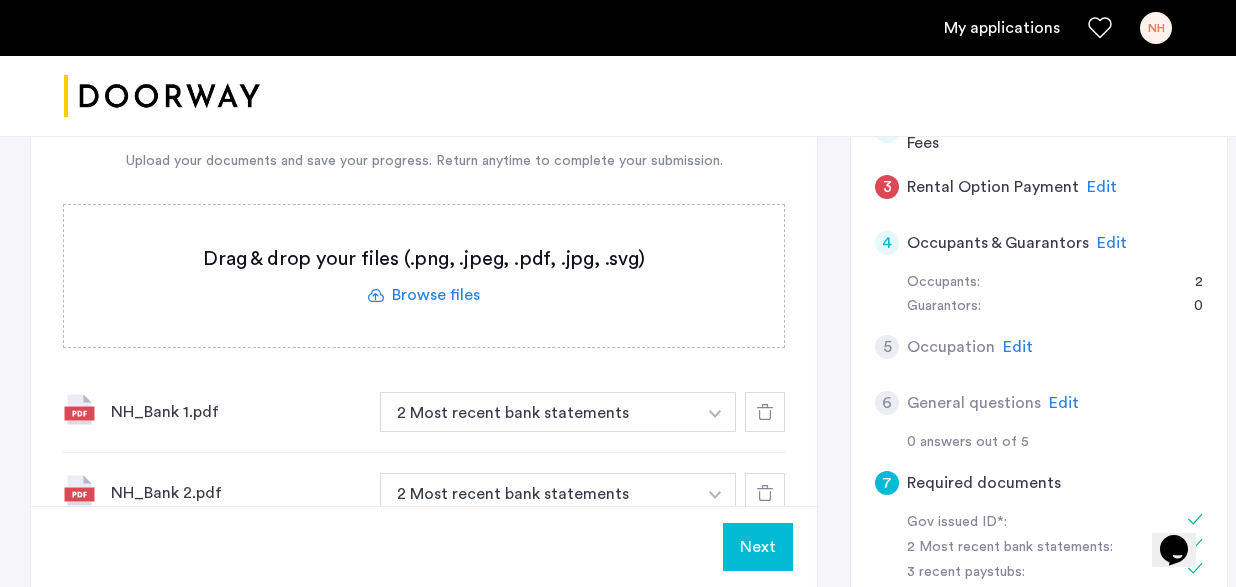 click on "5 Occupation Edit" 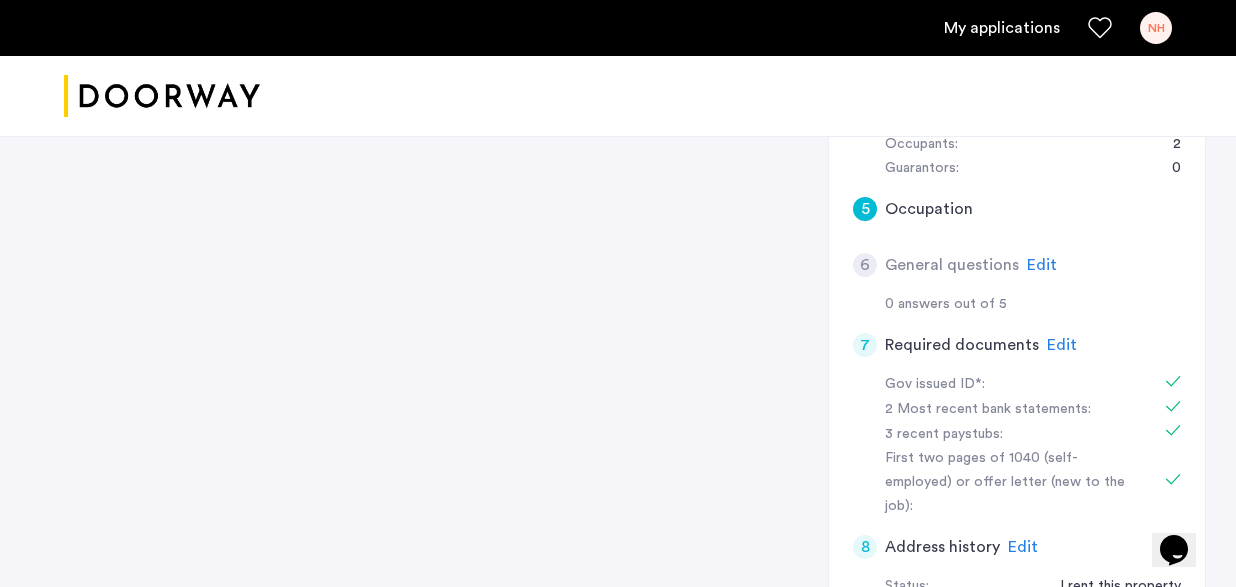 scroll, scrollTop: 660, scrollLeft: 0, axis: vertical 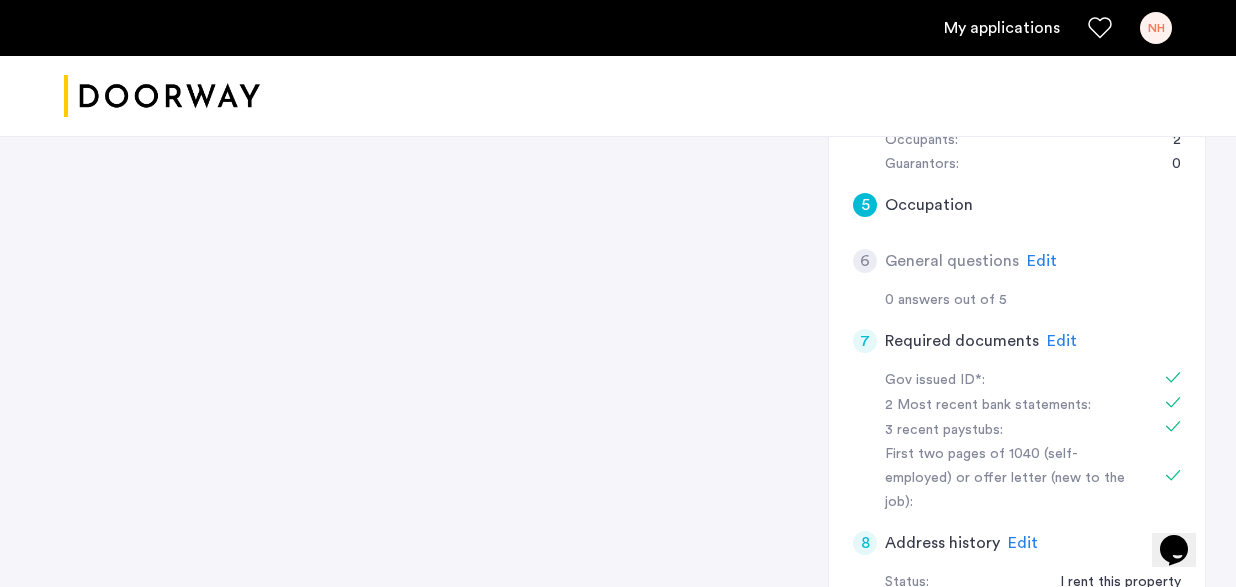 click on "Edit" 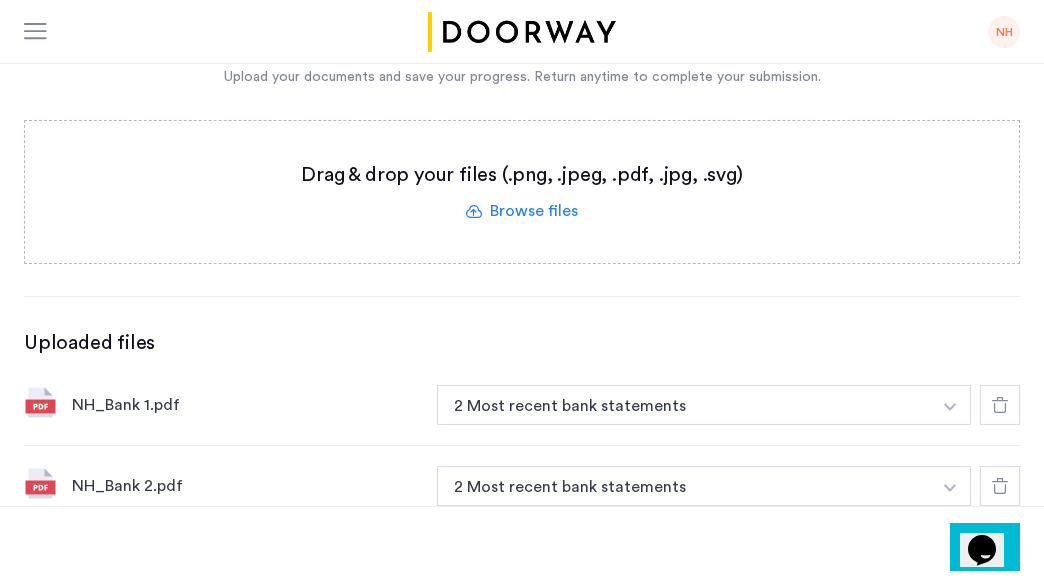 scroll, scrollTop: 332, scrollLeft: 0, axis: vertical 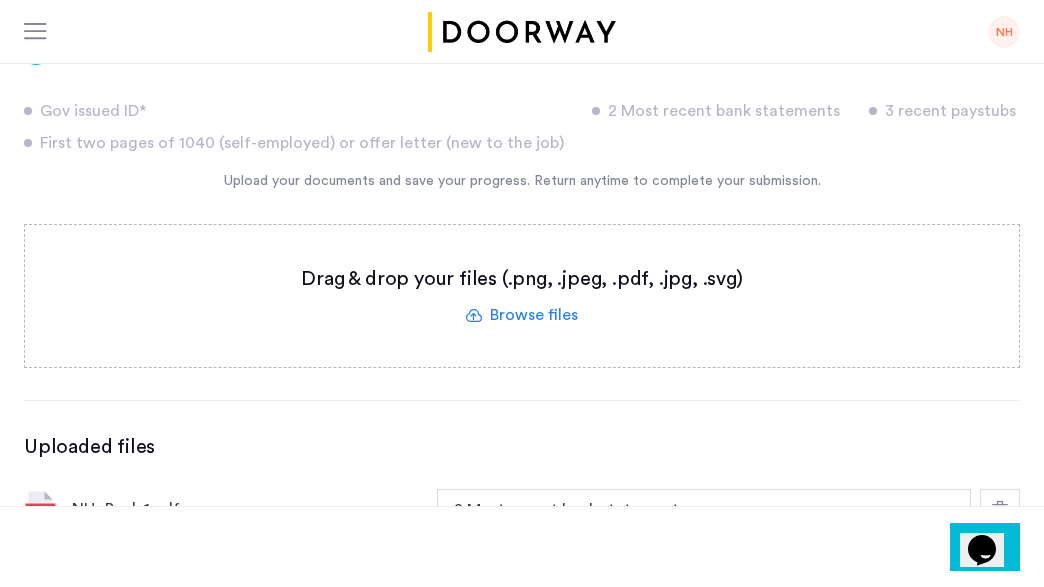 click 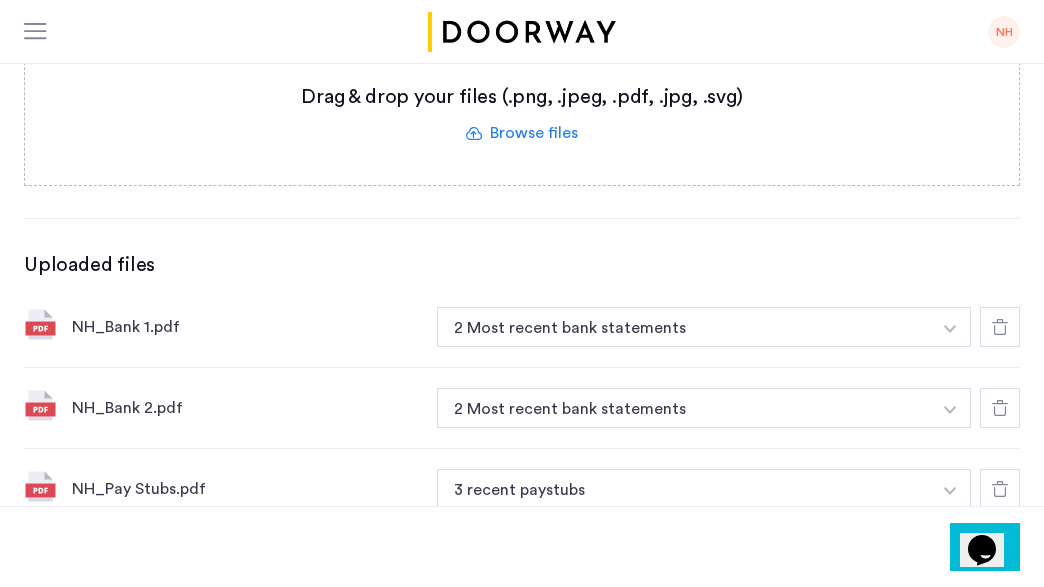 scroll, scrollTop: 508, scrollLeft: 0, axis: vertical 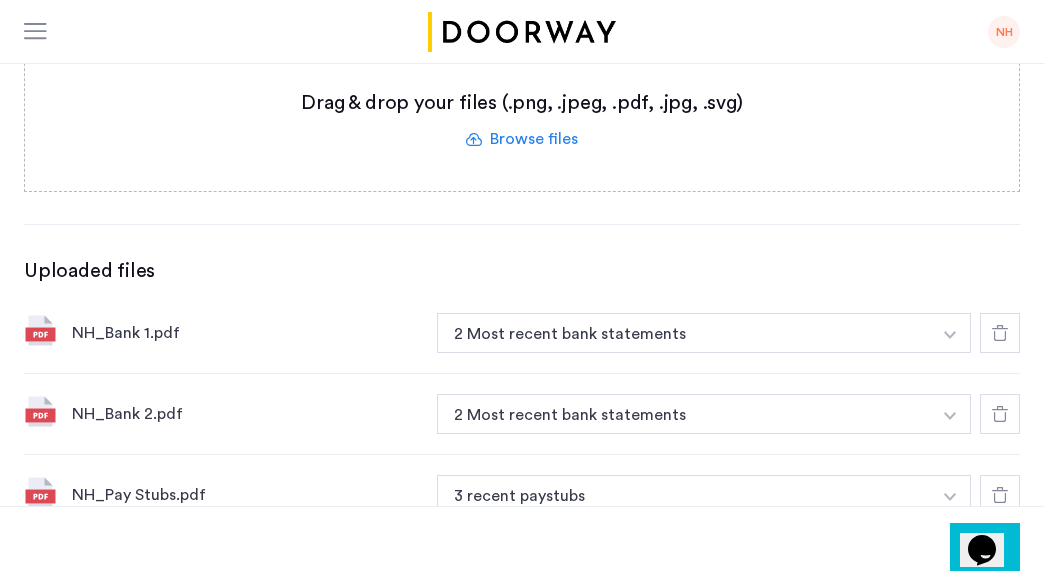 click 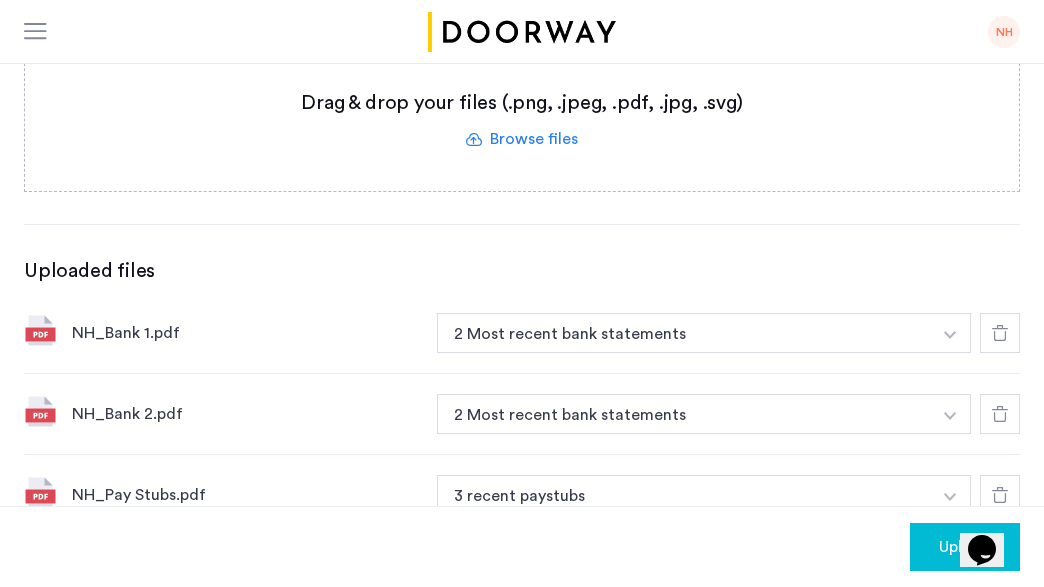 click 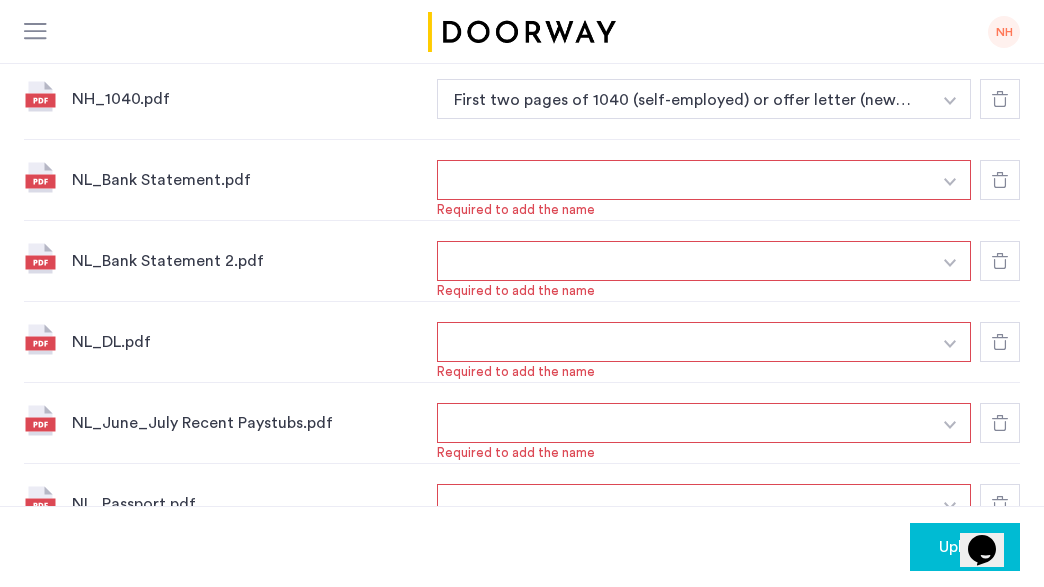 scroll, scrollTop: 1390, scrollLeft: 0, axis: vertical 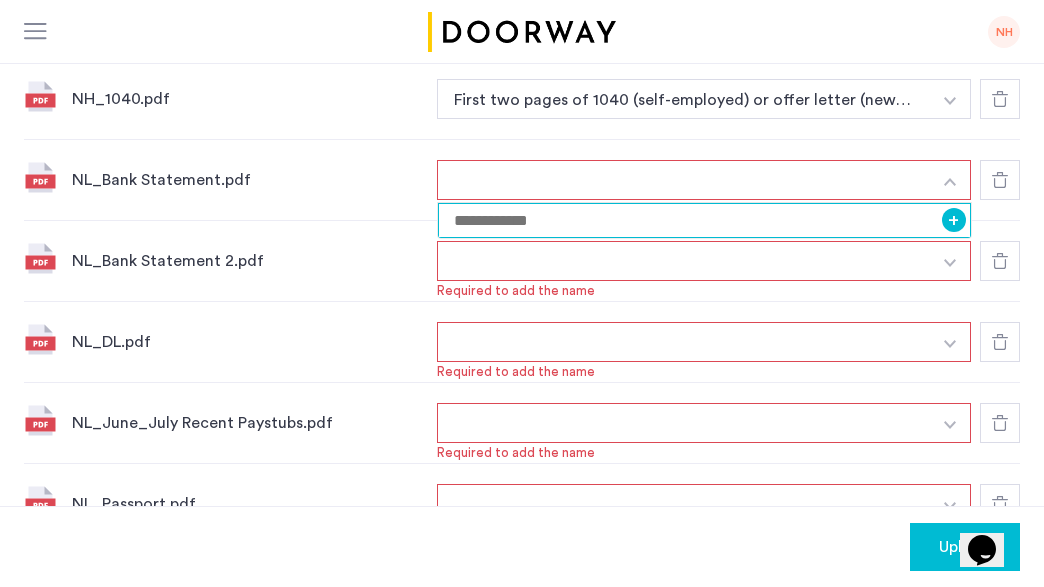 click at bounding box center (704, 220) 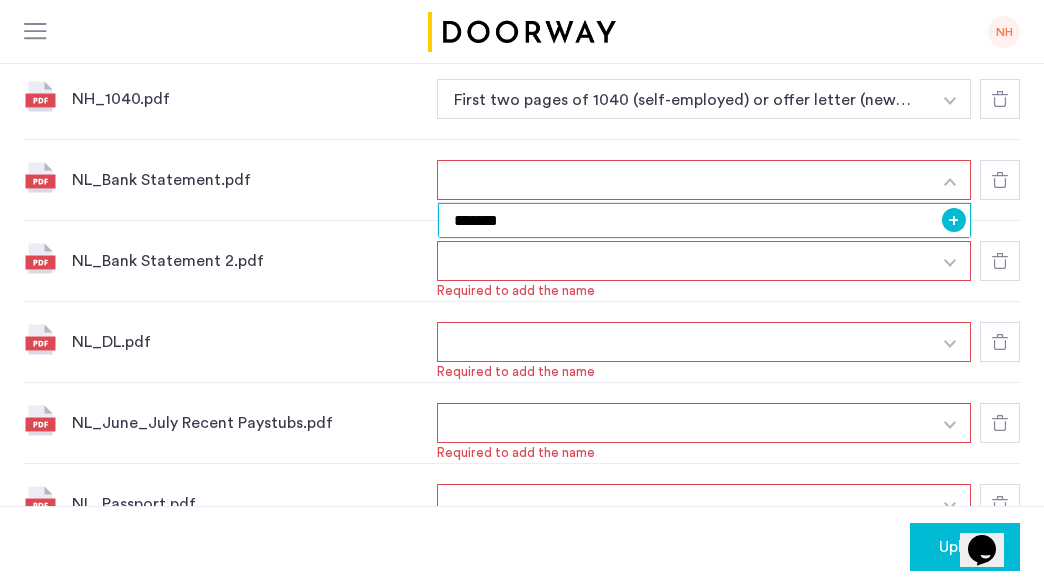 type on "*******" 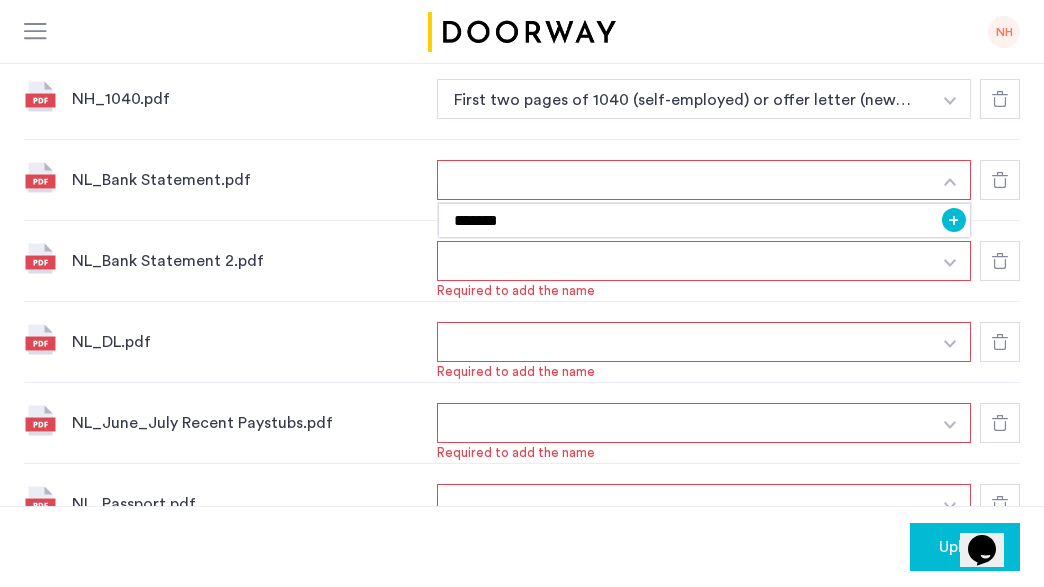 click at bounding box center (684, 180) 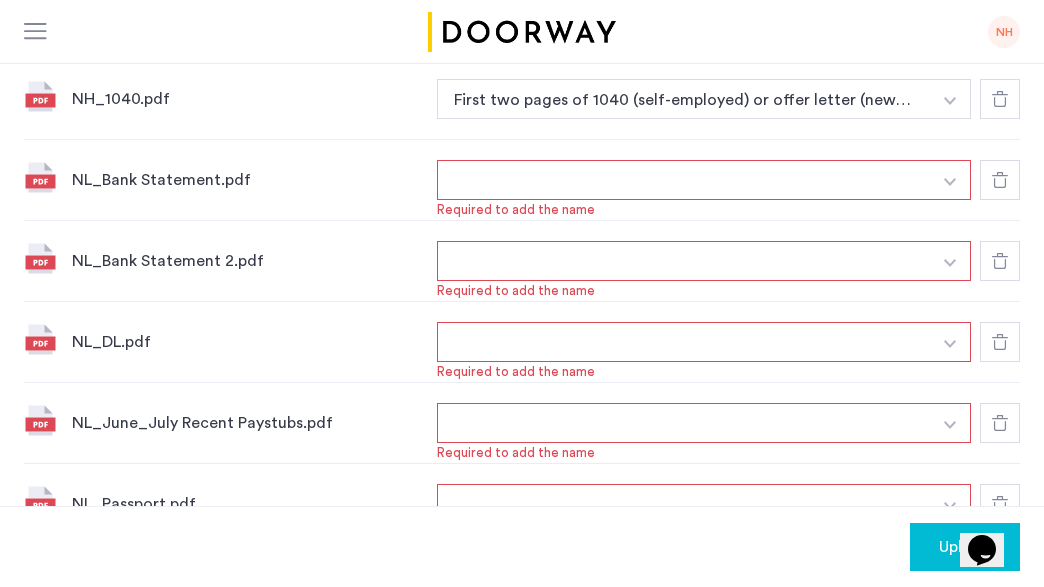 click at bounding box center (684, 180) 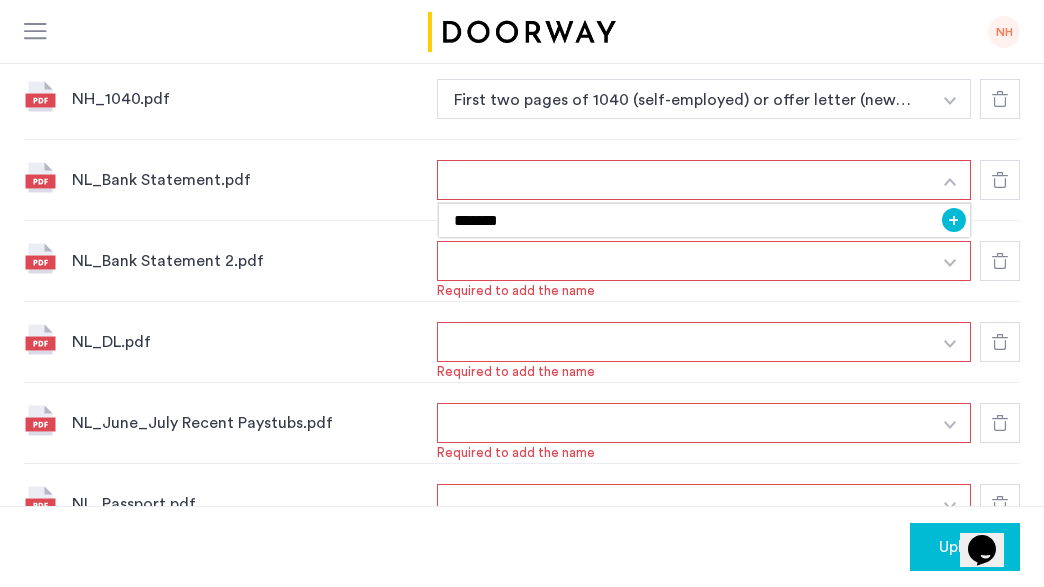 click on "+" at bounding box center [954, 220] 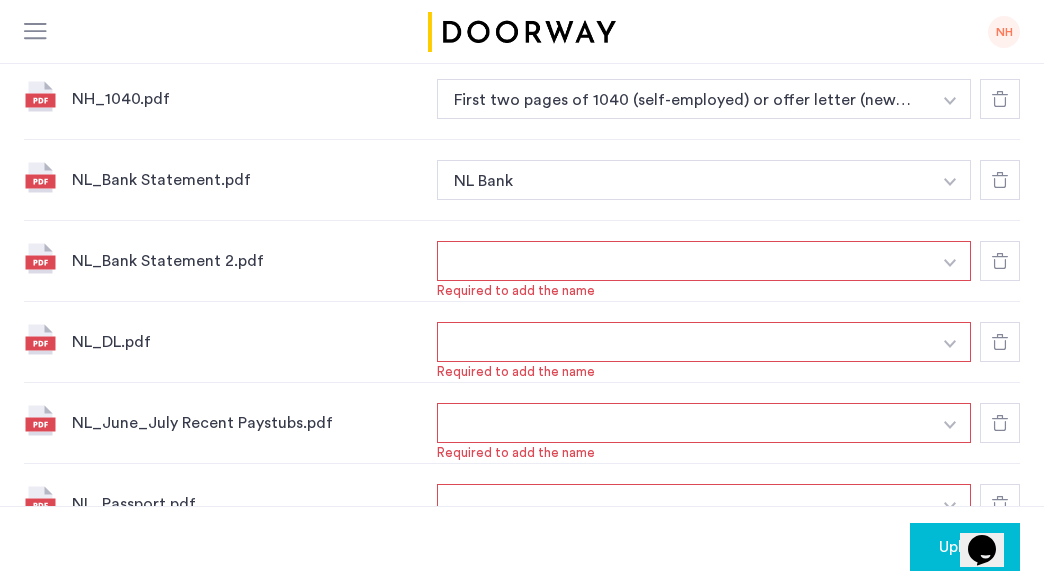 click at bounding box center [950, 263] 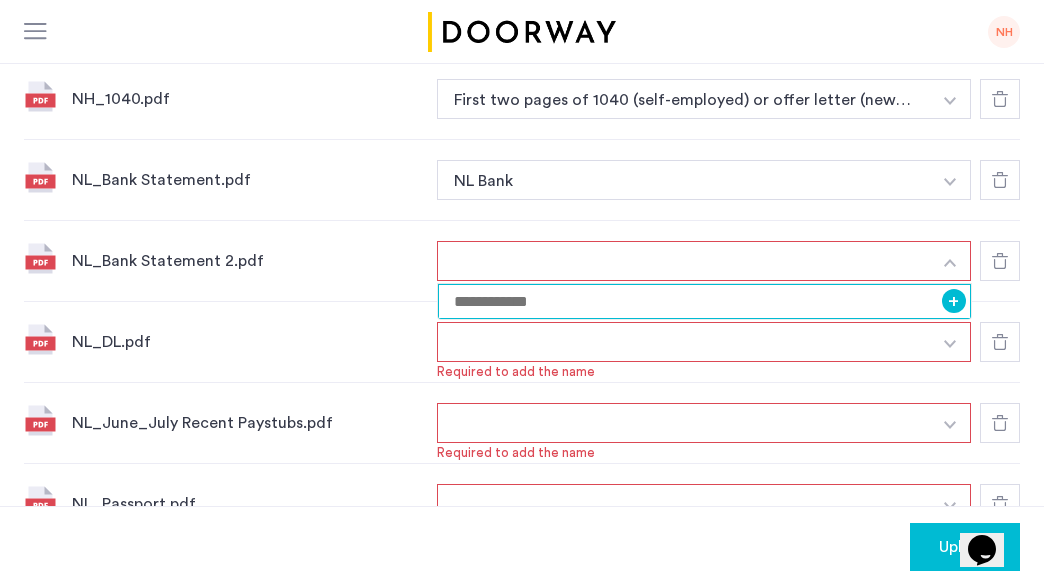 click at bounding box center (704, 301) 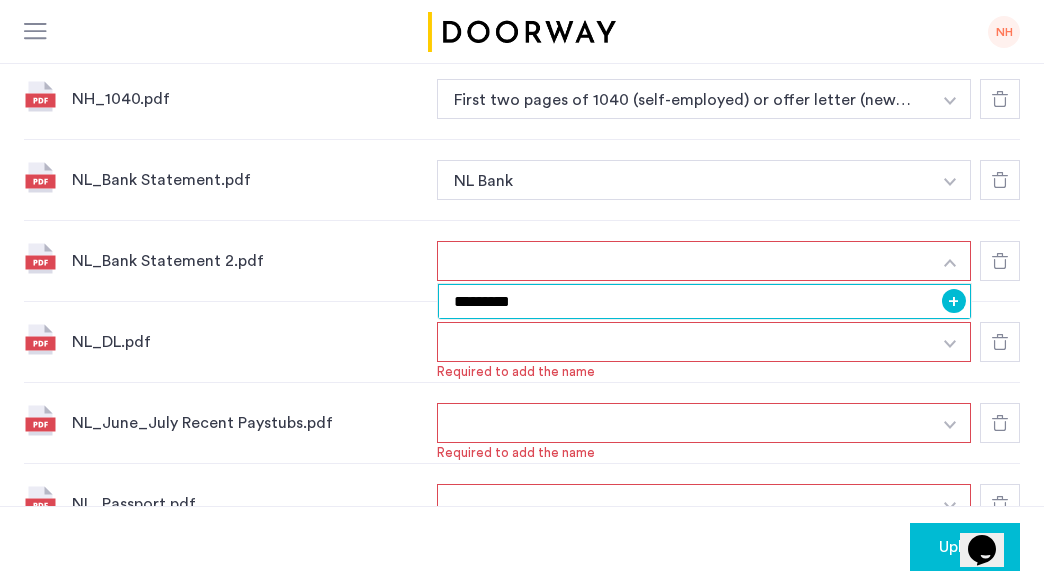 type on "*********" 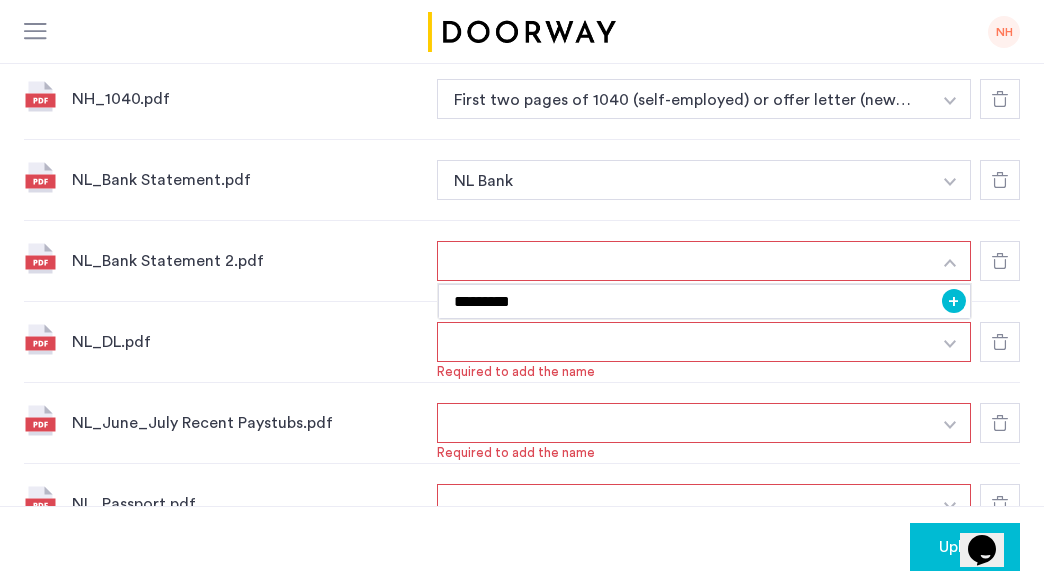 click on "+" at bounding box center [954, 301] 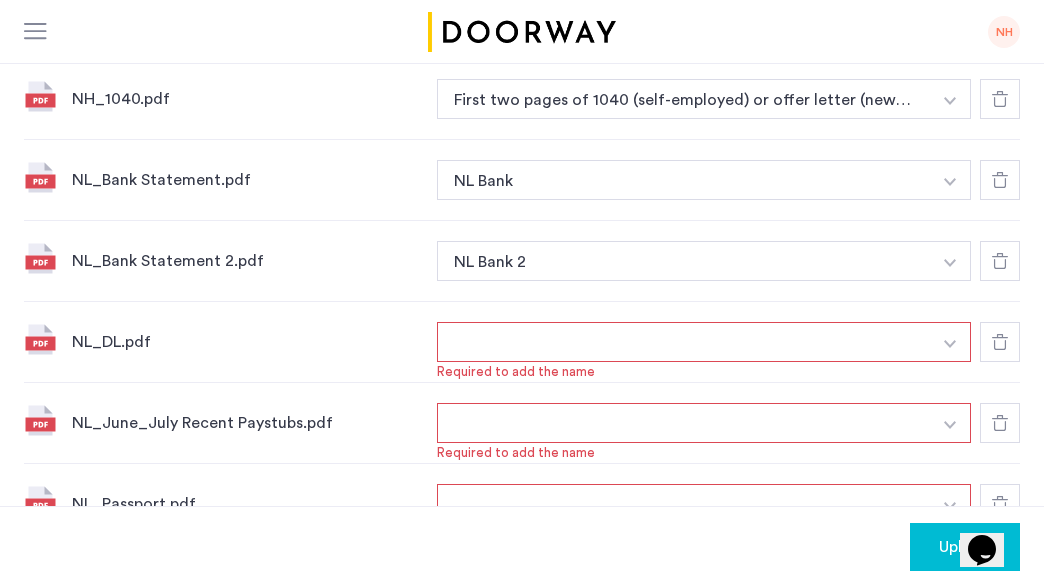 click at bounding box center (950, 342) 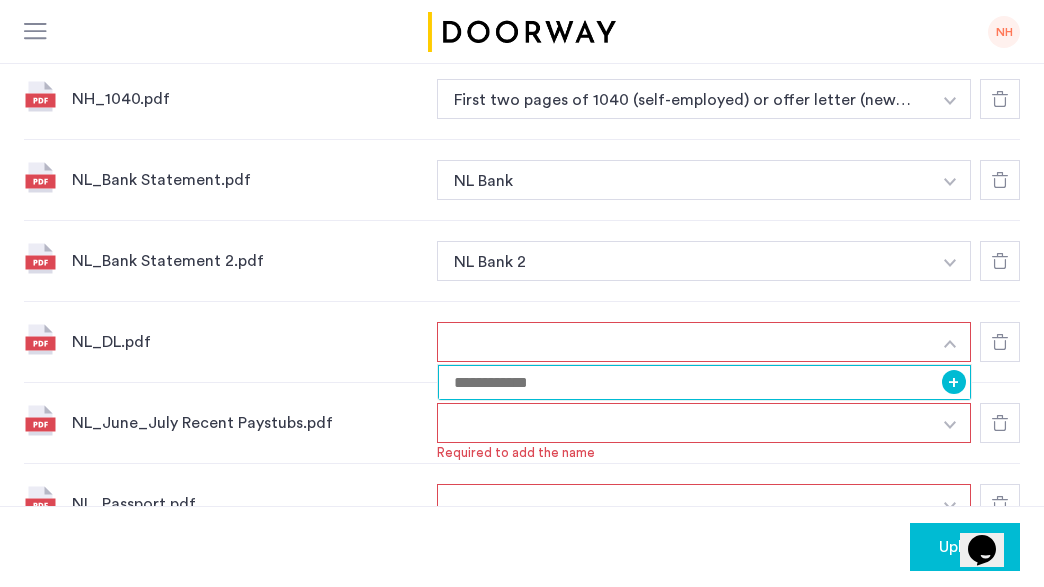 click at bounding box center [704, 382] 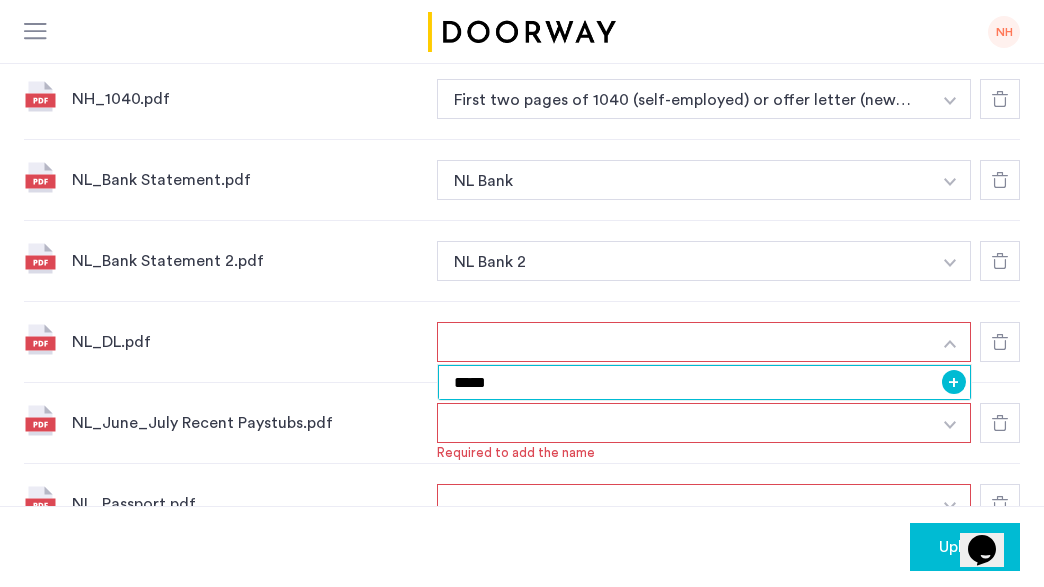 type on "*****" 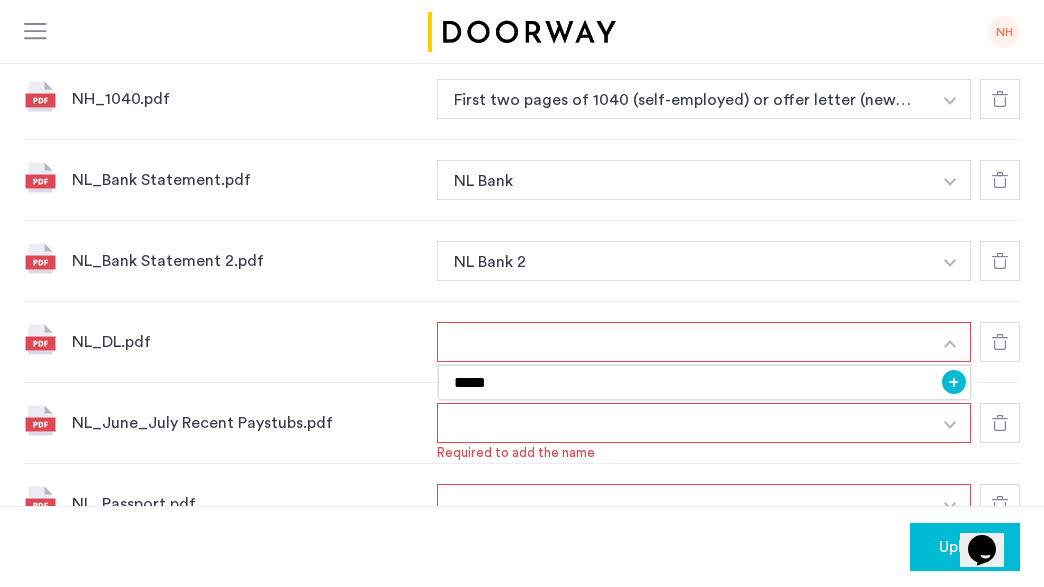 click on "+" at bounding box center [954, 382] 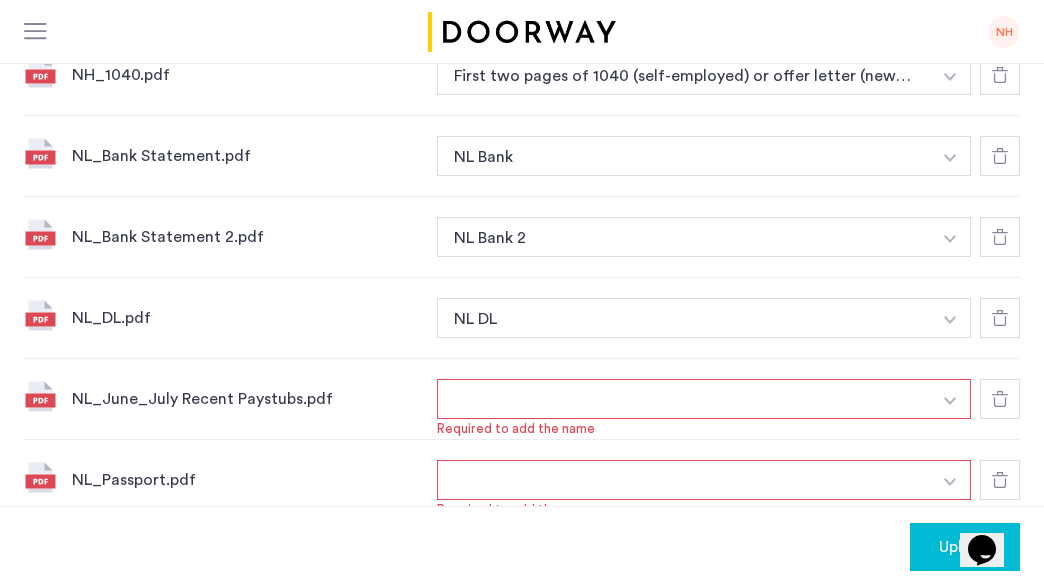 scroll, scrollTop: 1416, scrollLeft: 0, axis: vertical 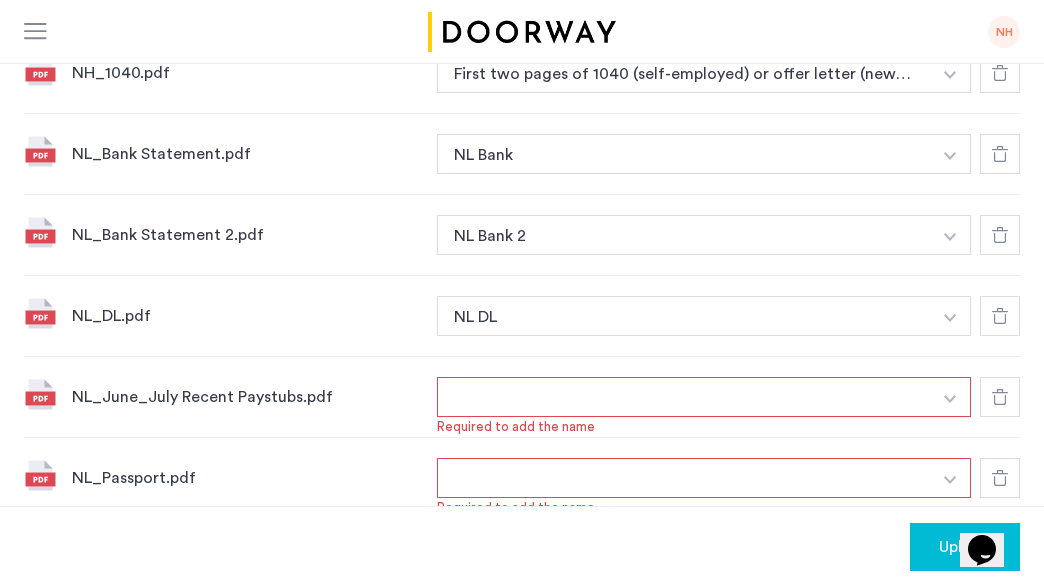 click at bounding box center [950, 397] 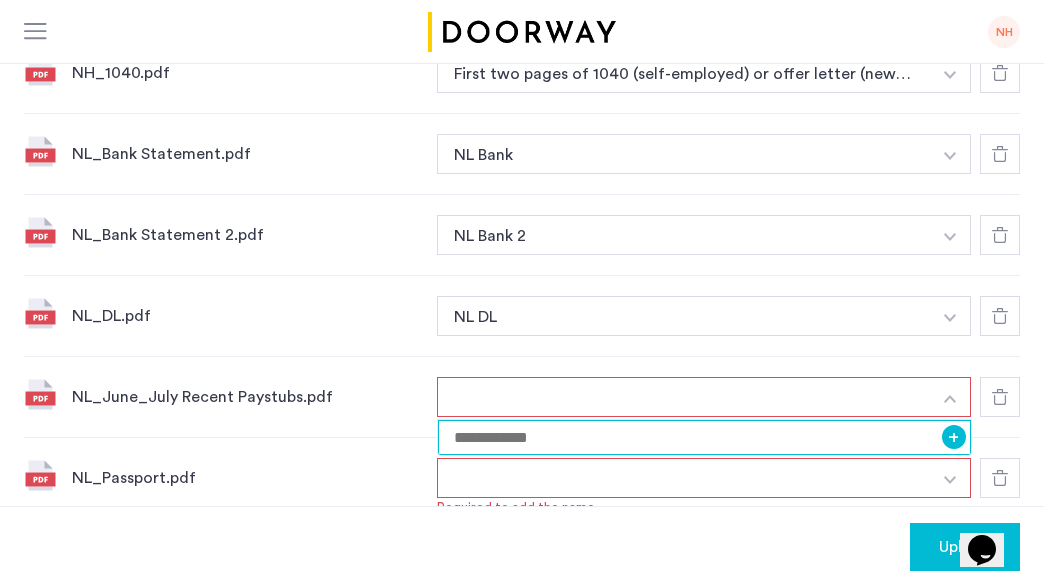 click at bounding box center (704, 437) 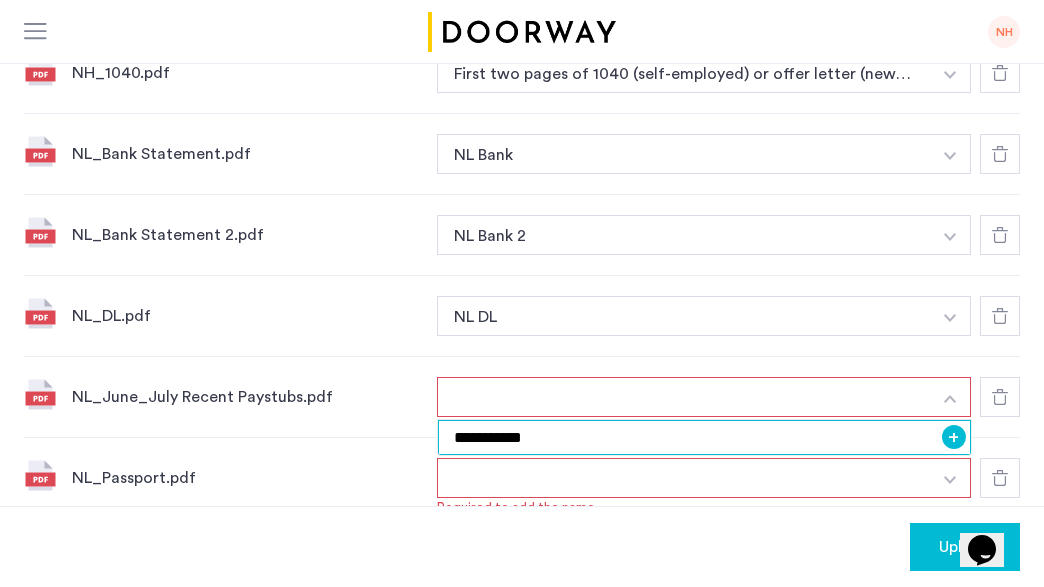 type on "**********" 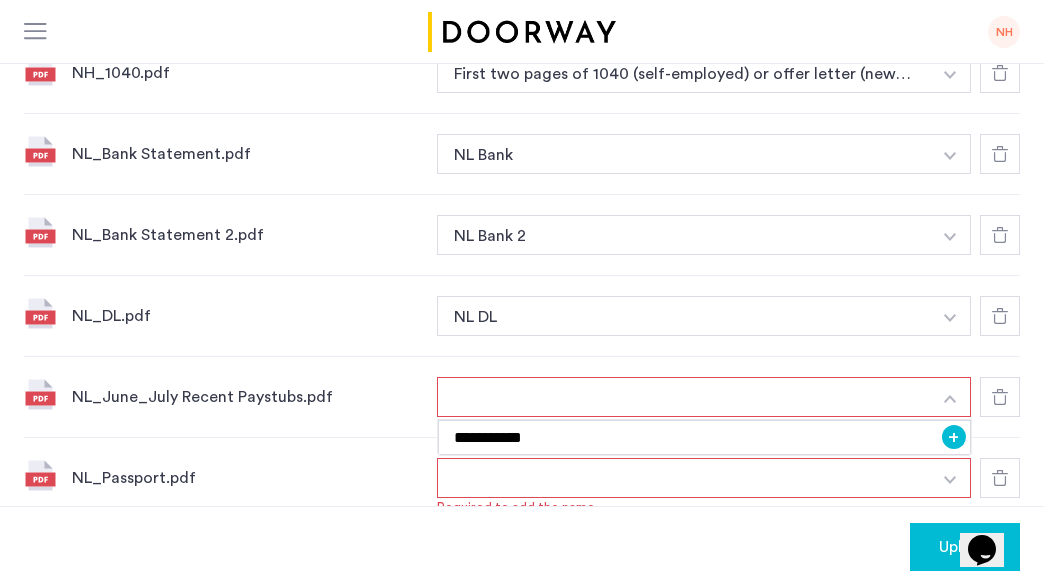 click on "+" at bounding box center (954, 437) 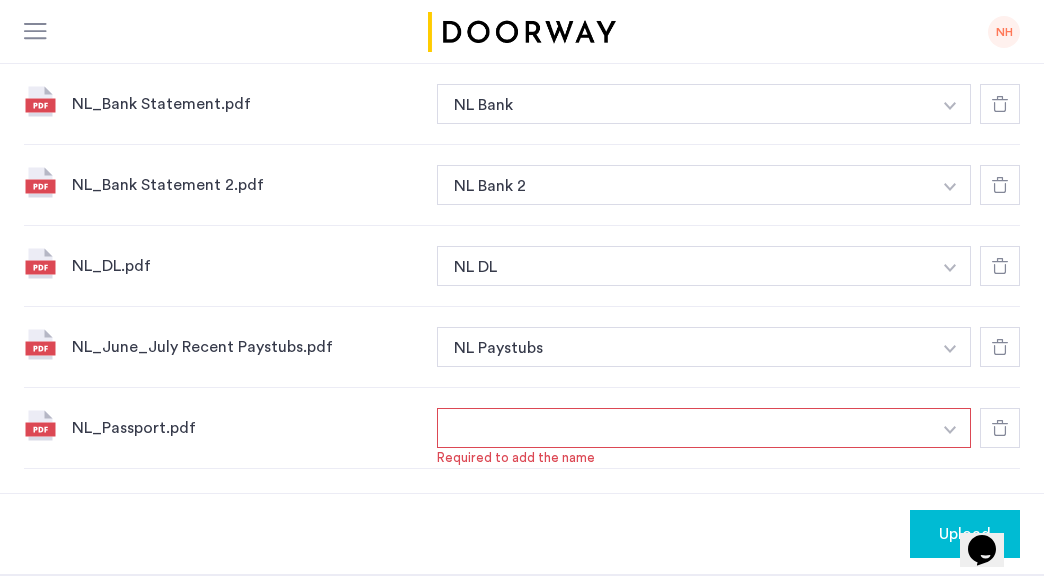 scroll, scrollTop: 1468, scrollLeft: 0, axis: vertical 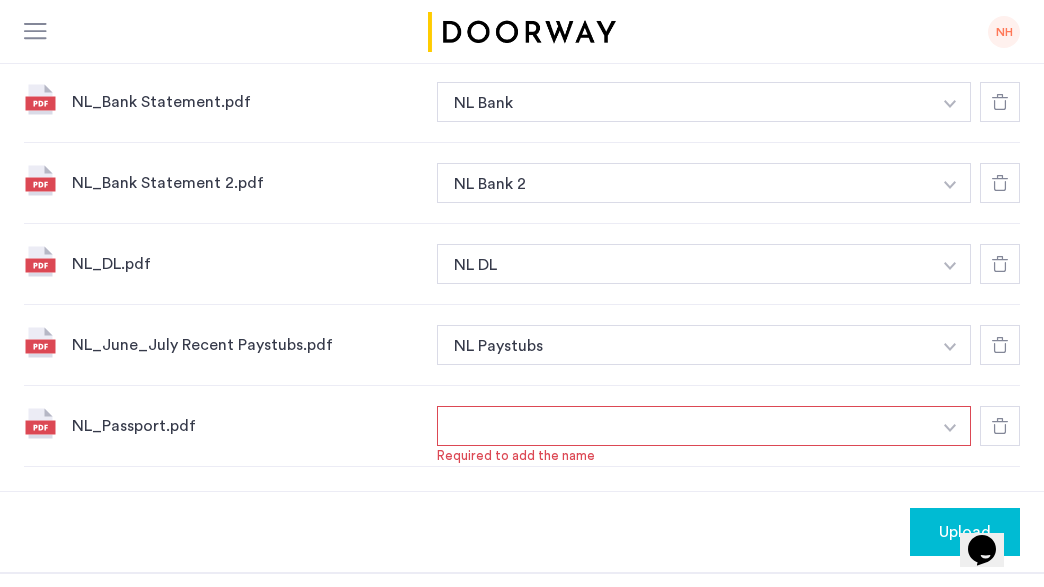 click at bounding box center [950, 428] 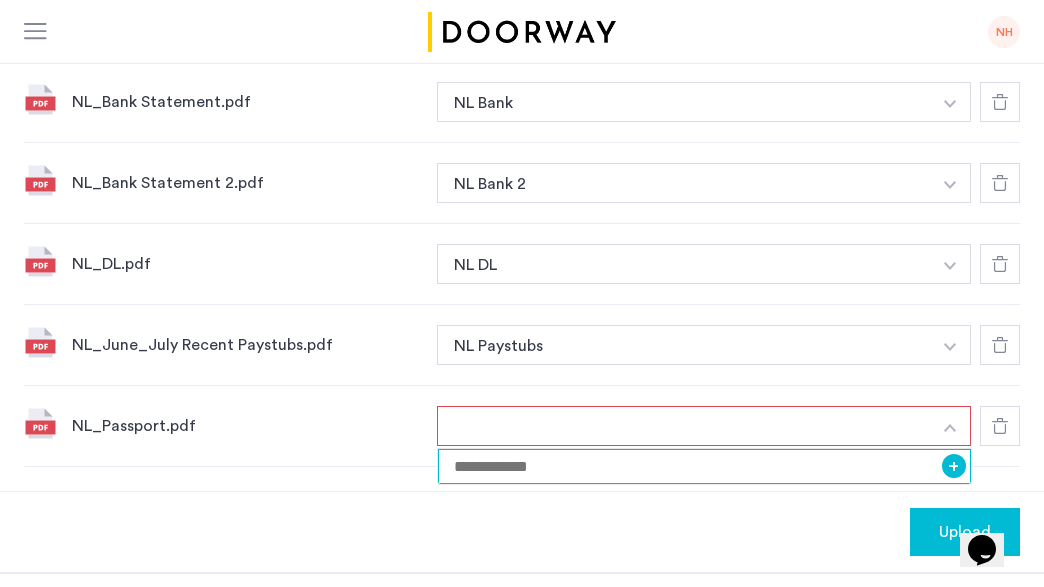 click at bounding box center [704, 466] 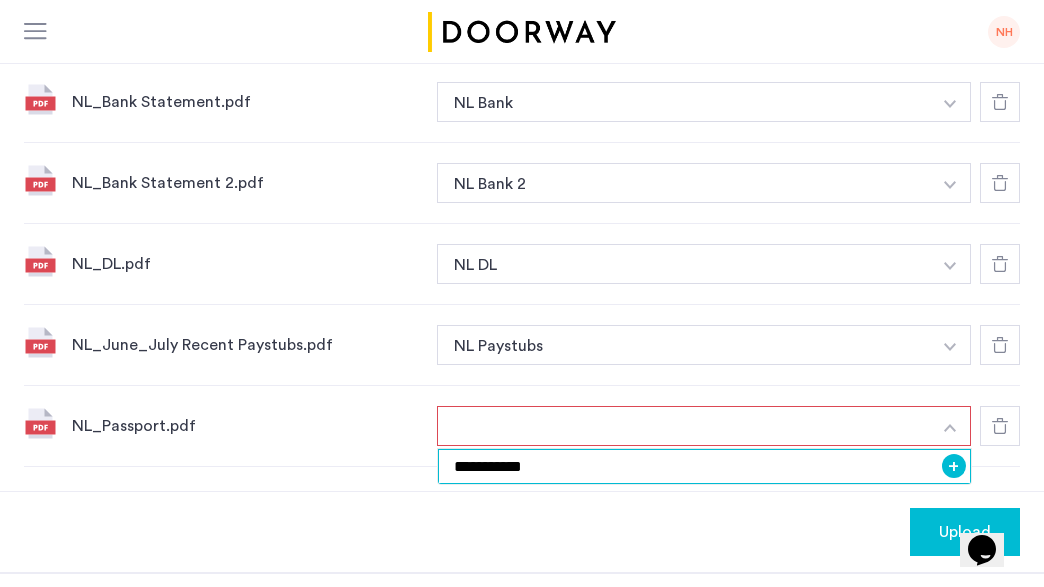 type on "**********" 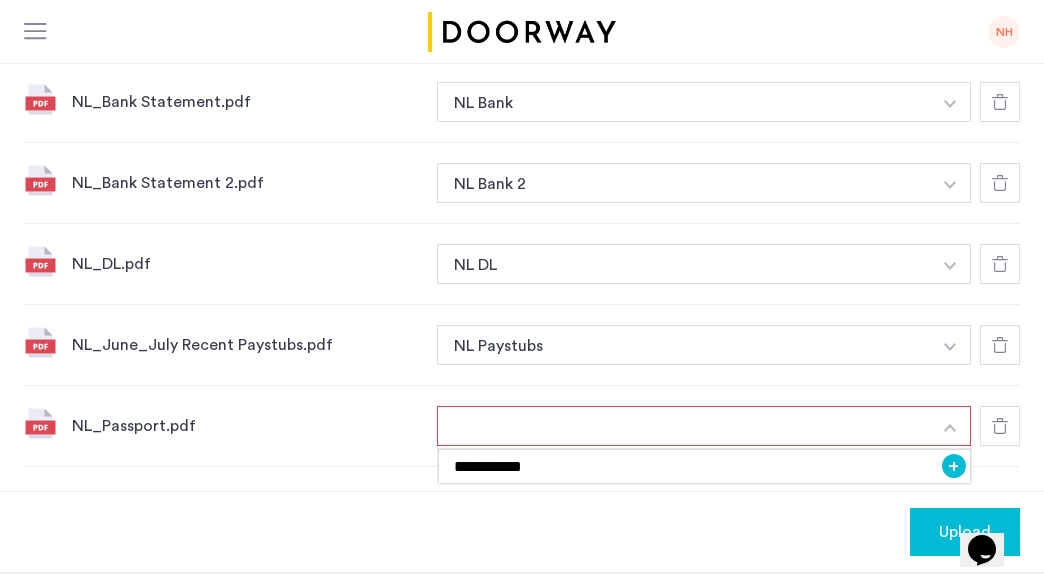 click on "+" at bounding box center [954, 466] 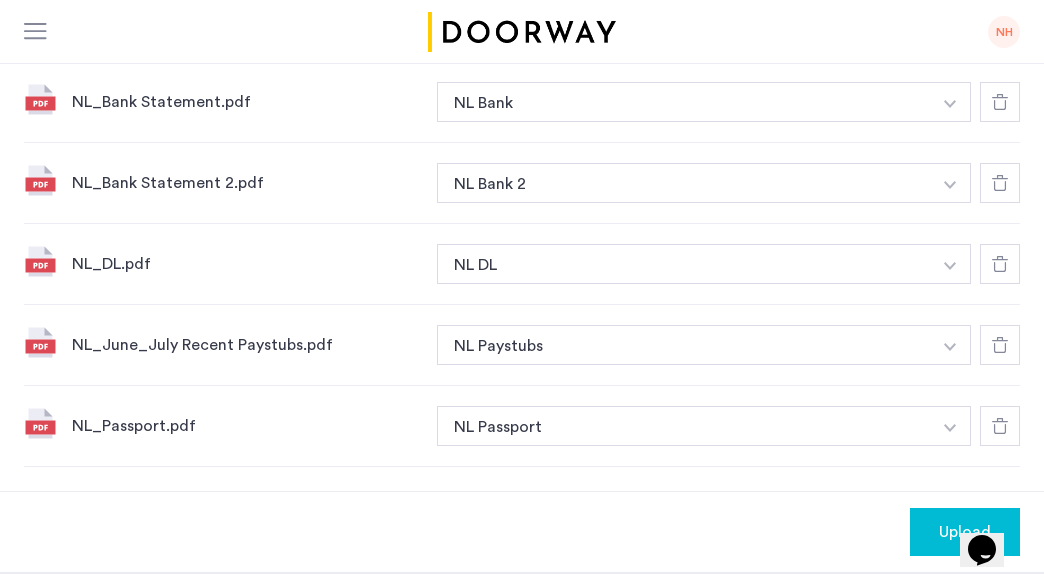 click on "NL_Passport.pdf NL Passport + NL Passport" 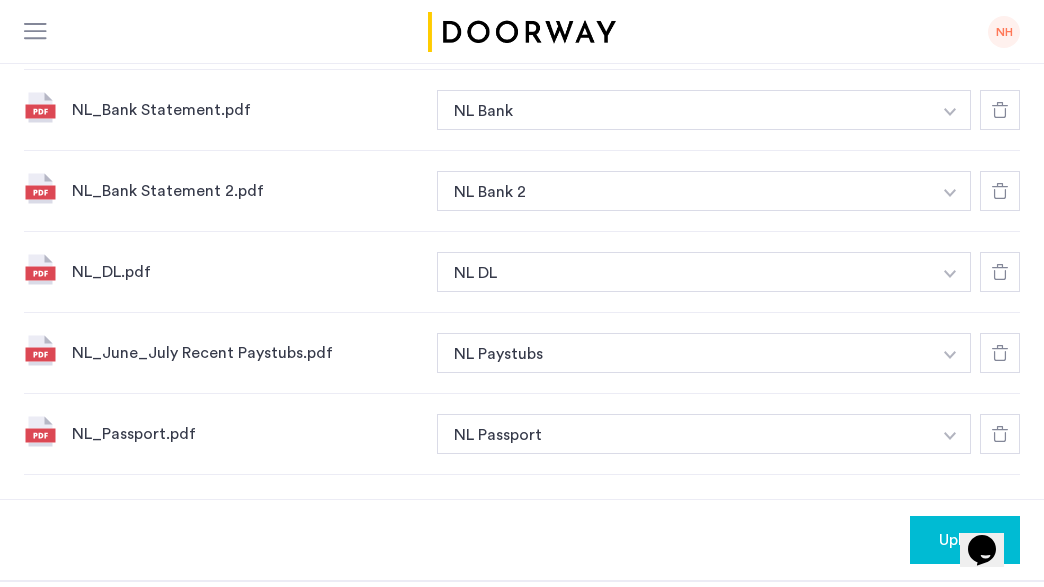 scroll, scrollTop: 1610, scrollLeft: 0, axis: vertical 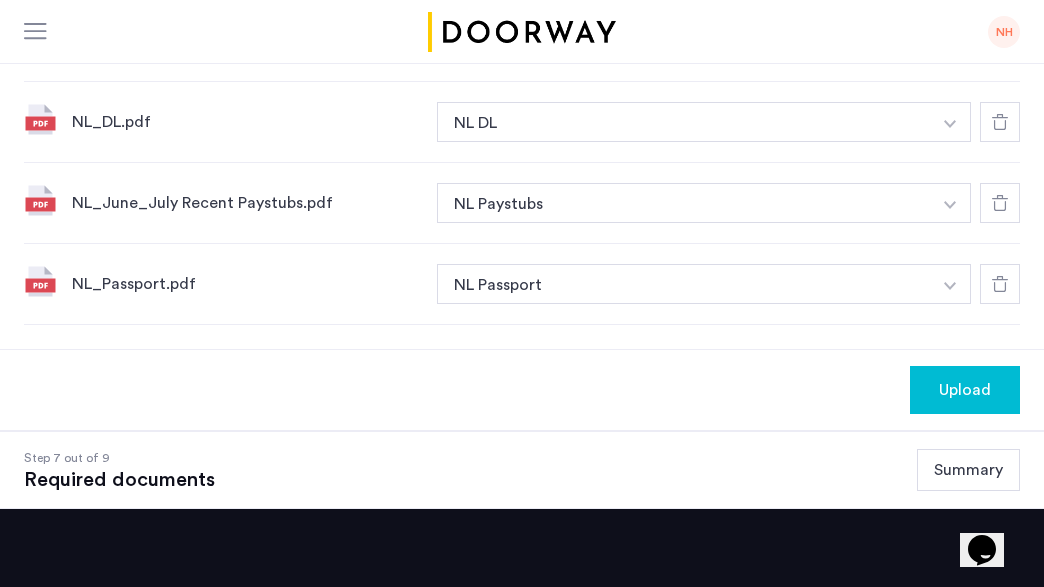 click on "Upload" 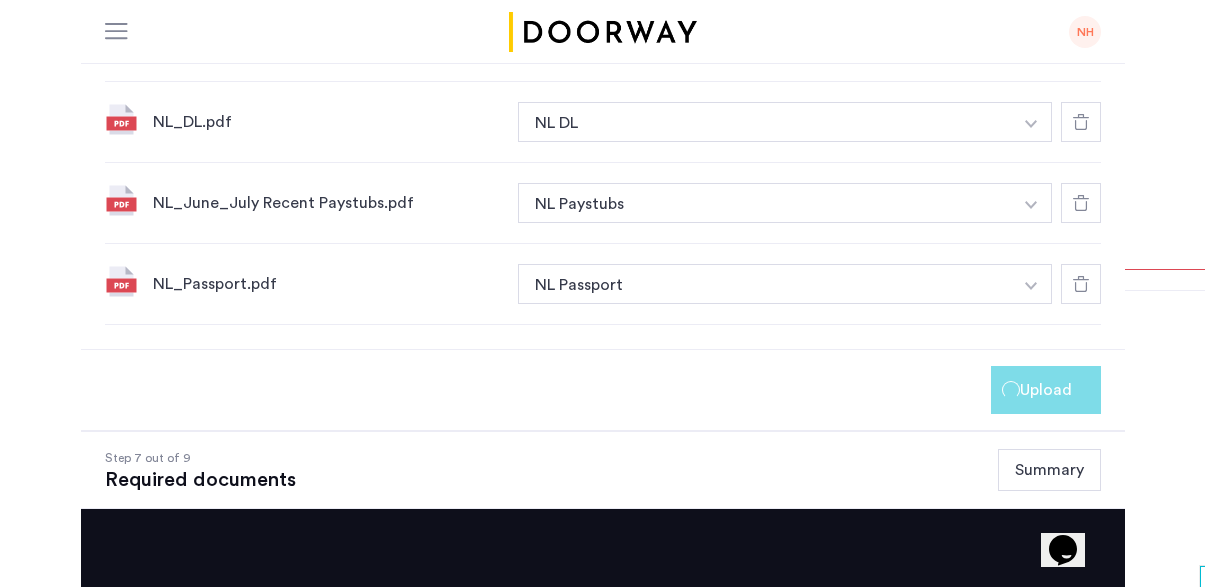 scroll, scrollTop: 112, scrollLeft: 0, axis: vertical 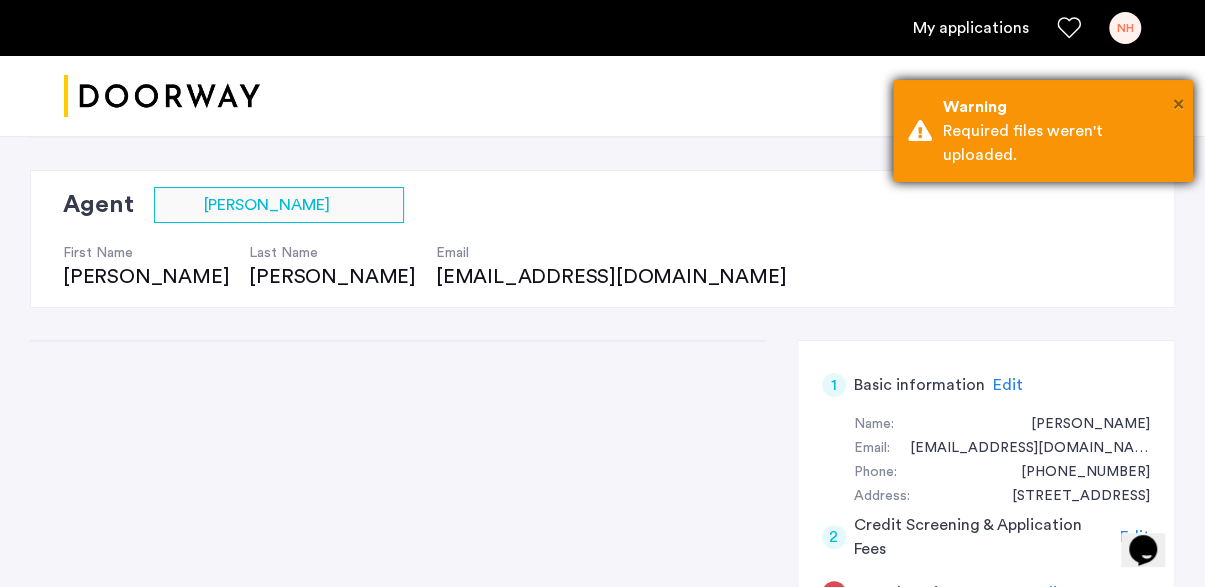 click on "×" at bounding box center [1178, 104] 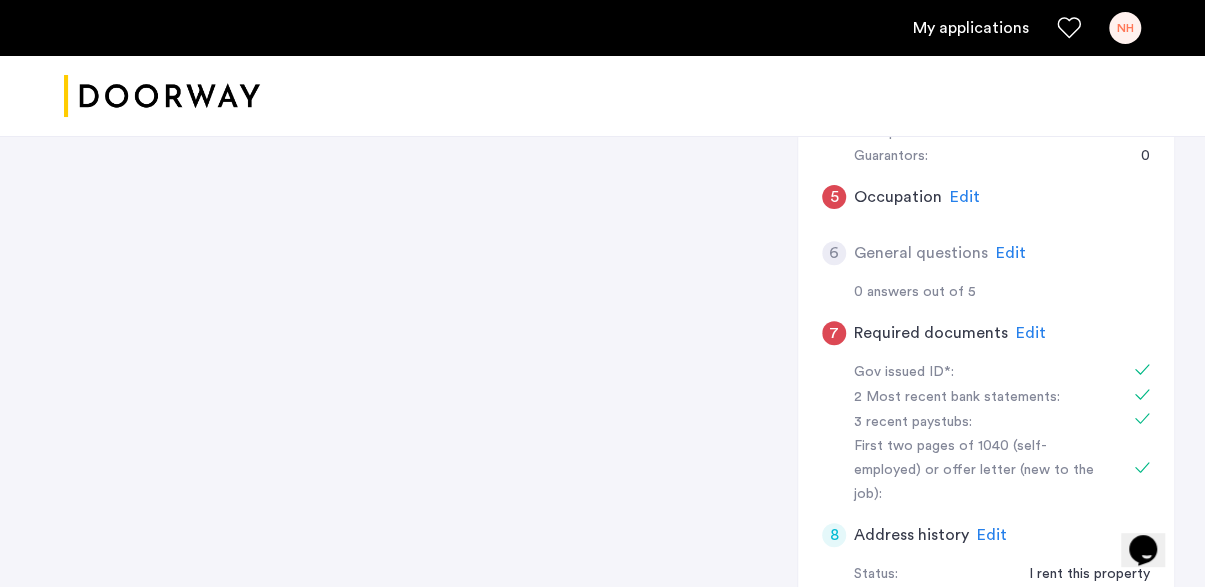 scroll, scrollTop: 678, scrollLeft: 0, axis: vertical 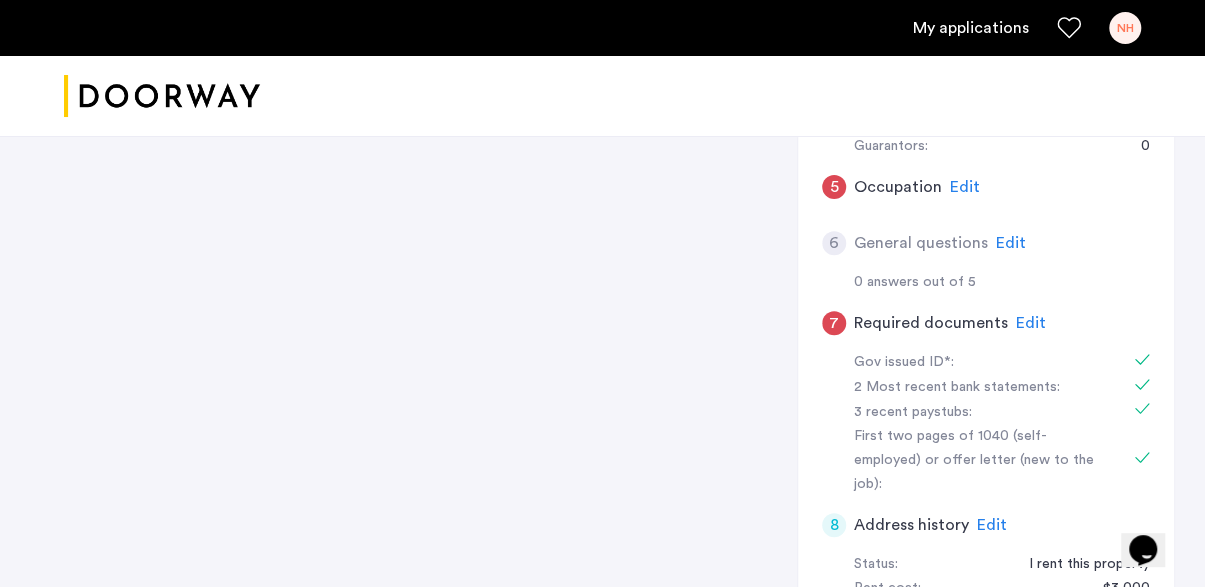click on "Edit" 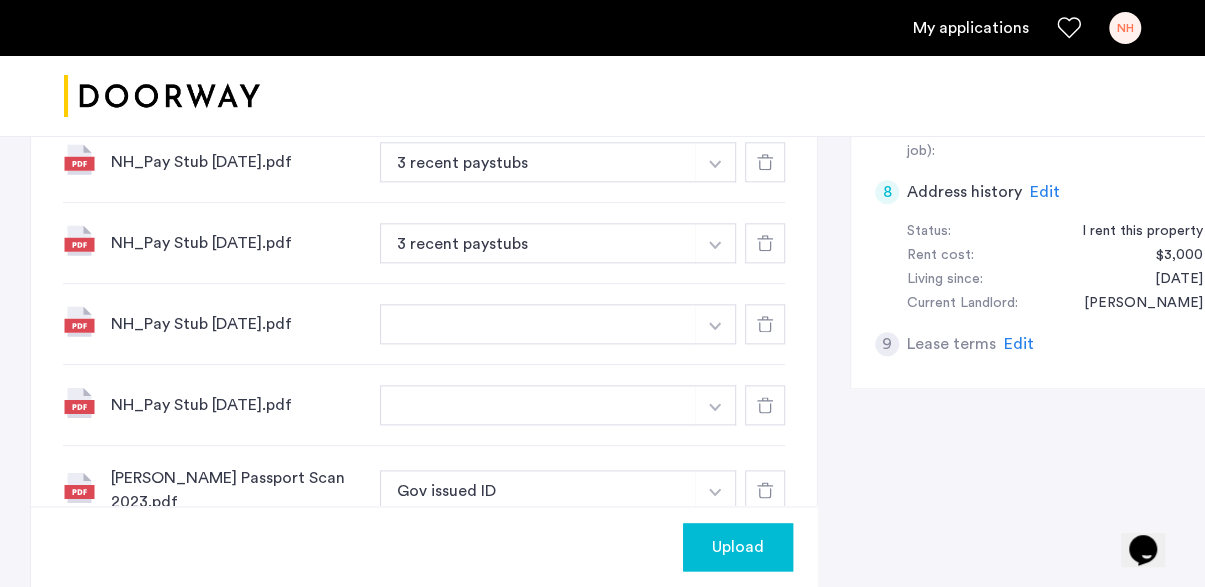 scroll, scrollTop: 1013, scrollLeft: 0, axis: vertical 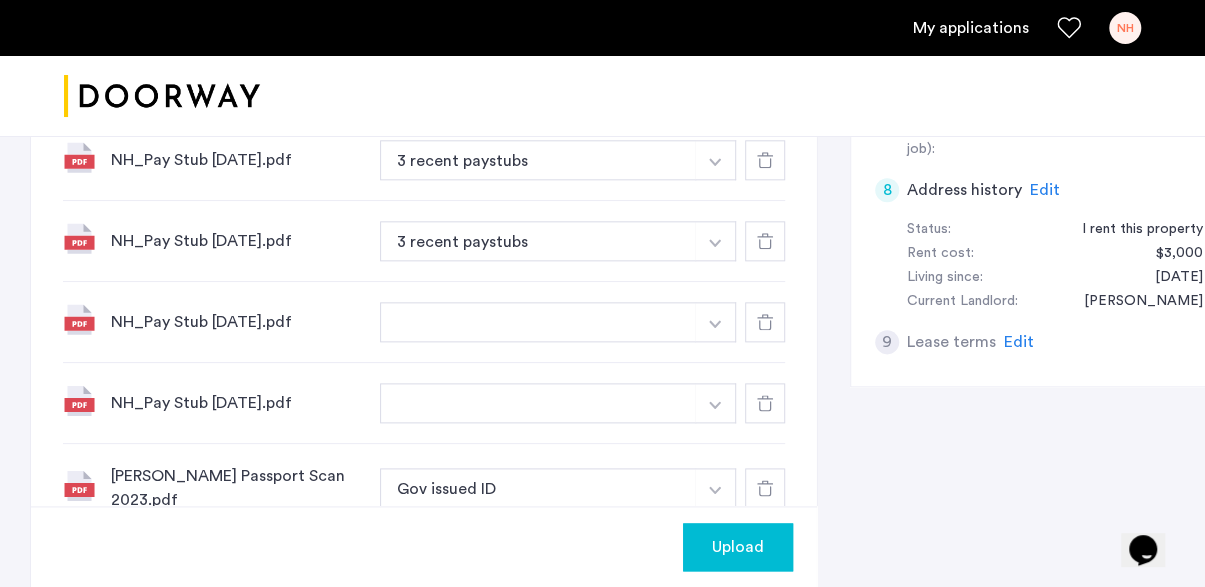 click at bounding box center (715, -81) 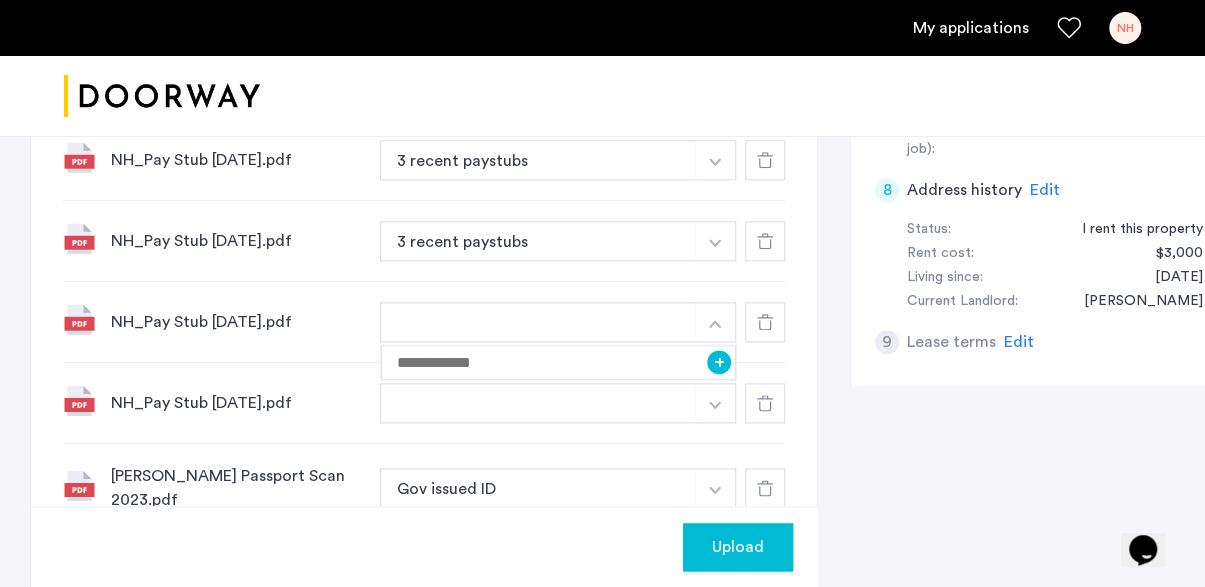 click on "NH_Pay Stub Jun 20.pdf +" 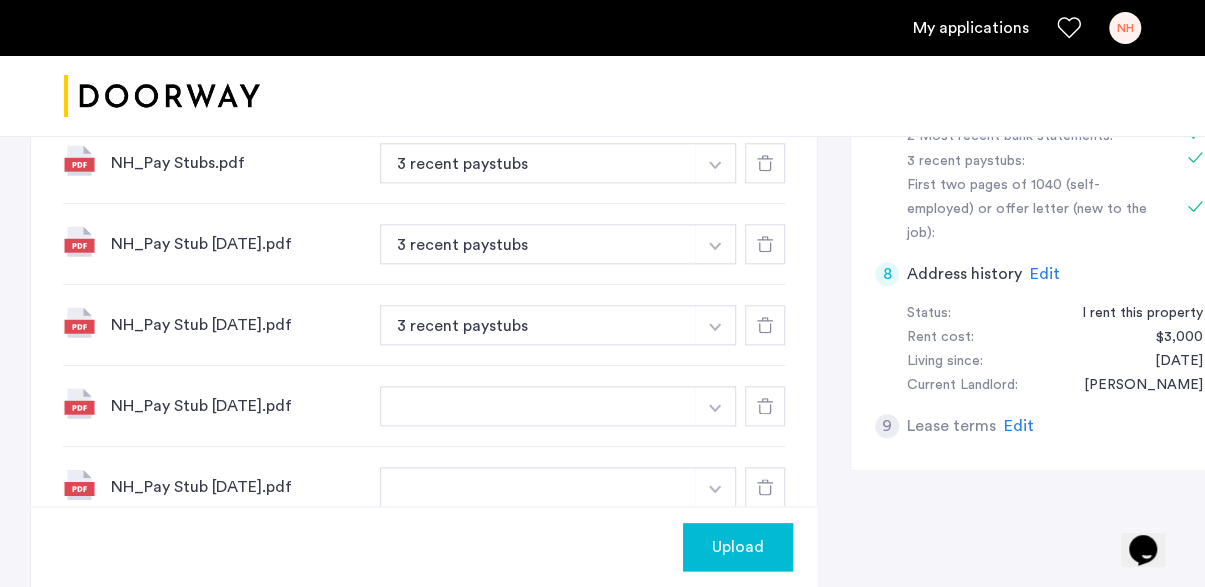 scroll, scrollTop: 926, scrollLeft: 0, axis: vertical 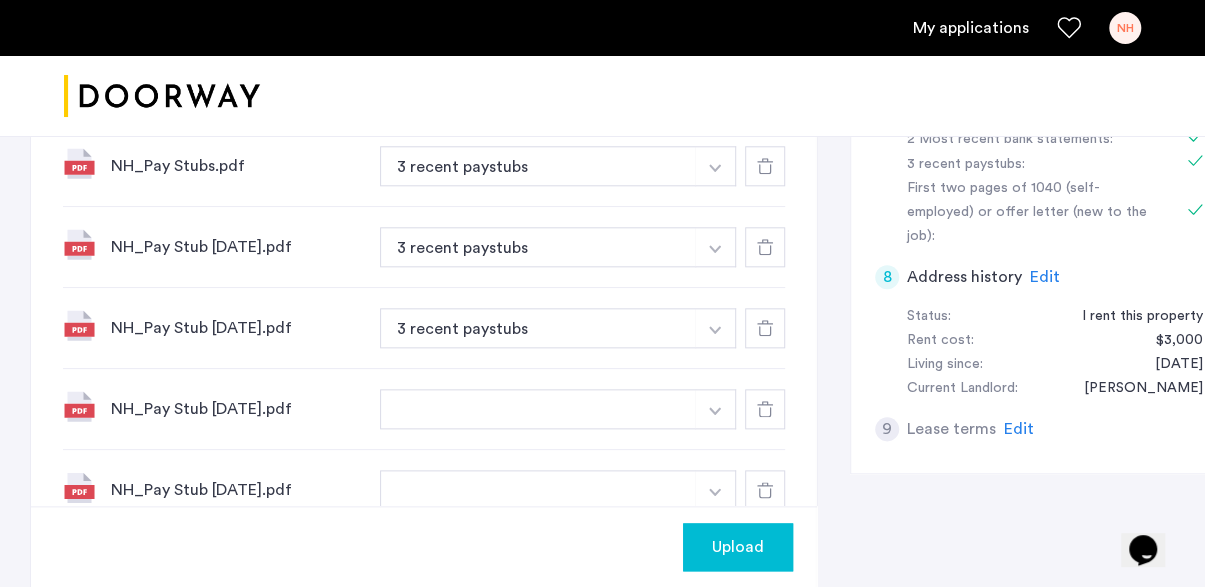 click at bounding box center (715, 4) 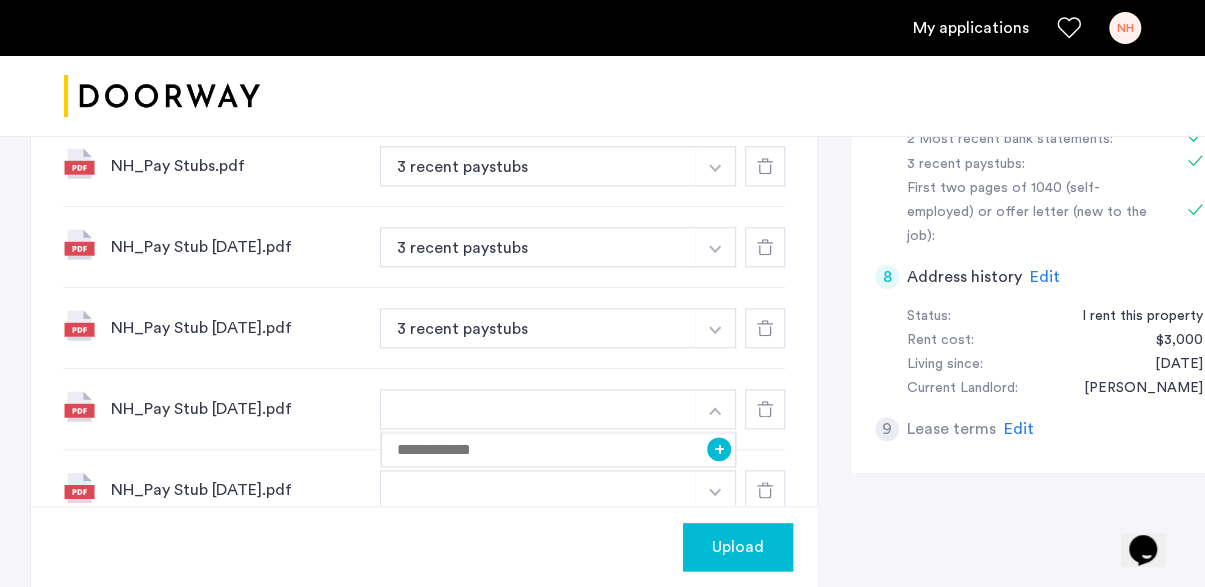 click at bounding box center [538, 4] 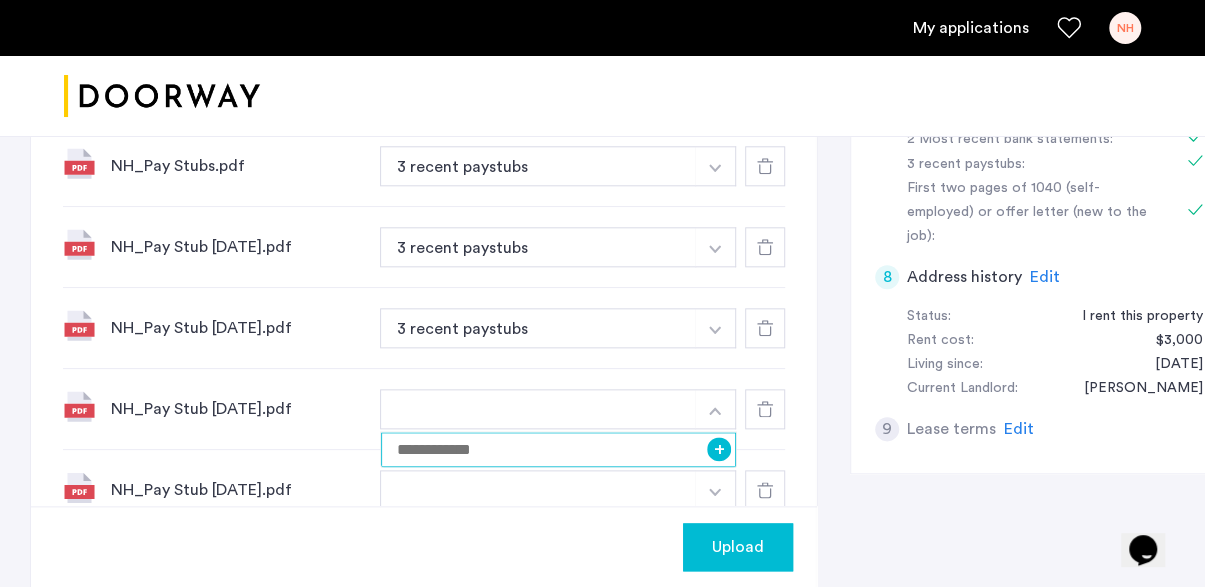 click at bounding box center [558, 449] 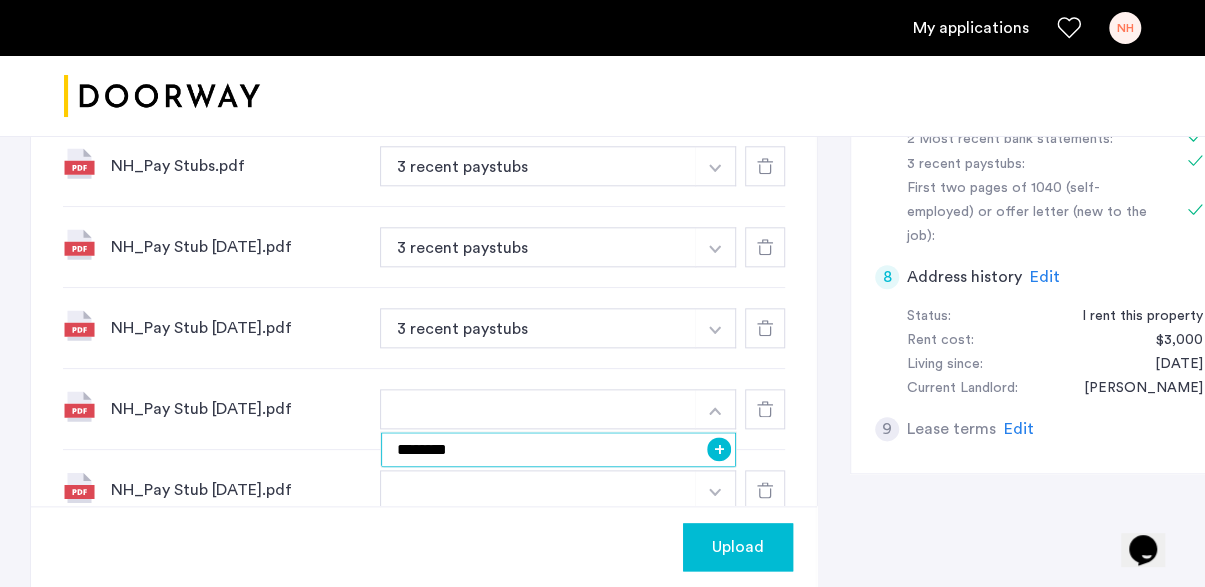 type on "********" 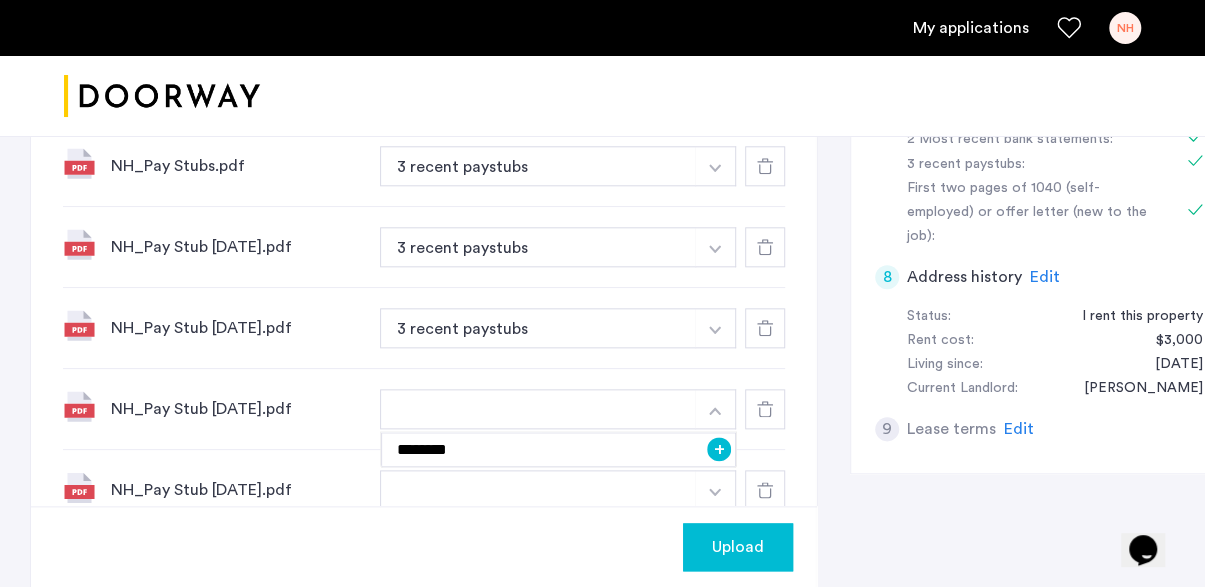 click on "+" at bounding box center (719, 449) 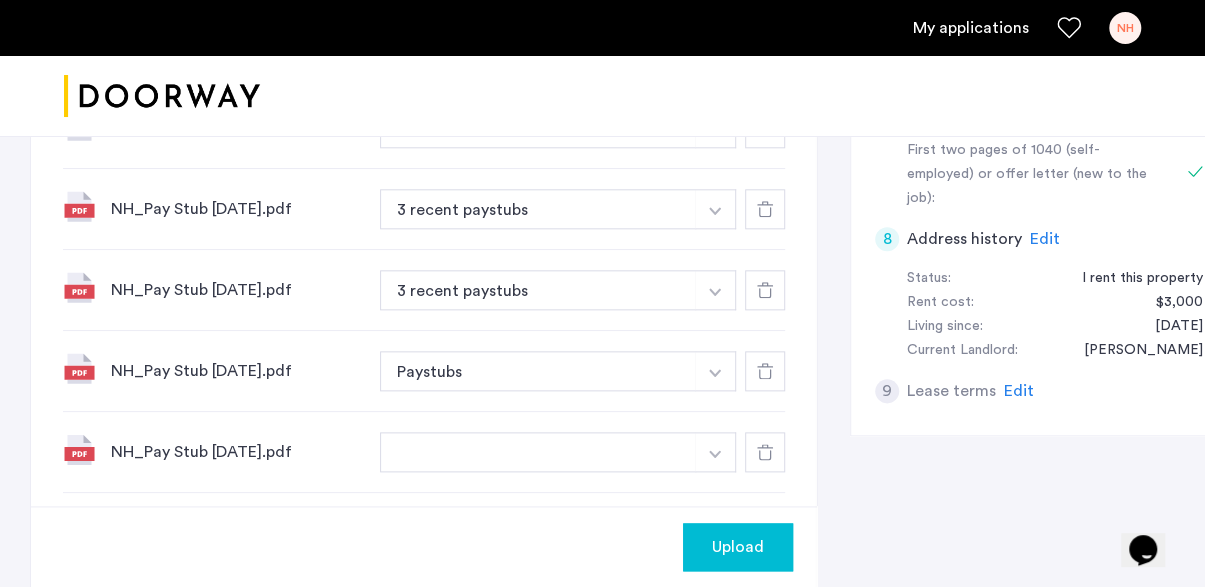 scroll, scrollTop: 969, scrollLeft: 0, axis: vertical 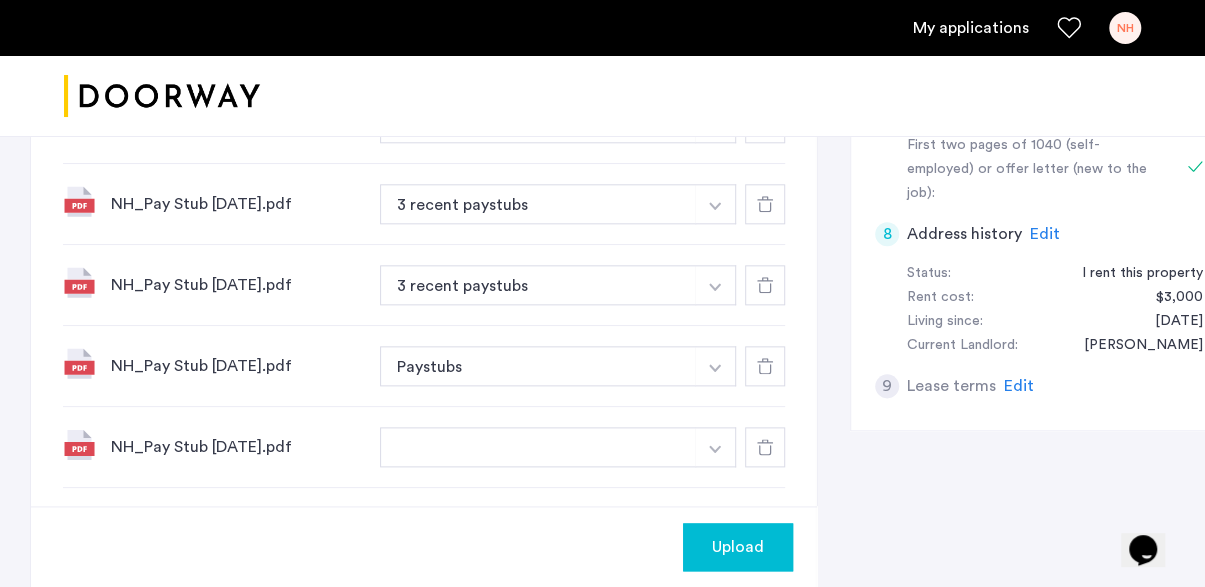 click at bounding box center (715, -37) 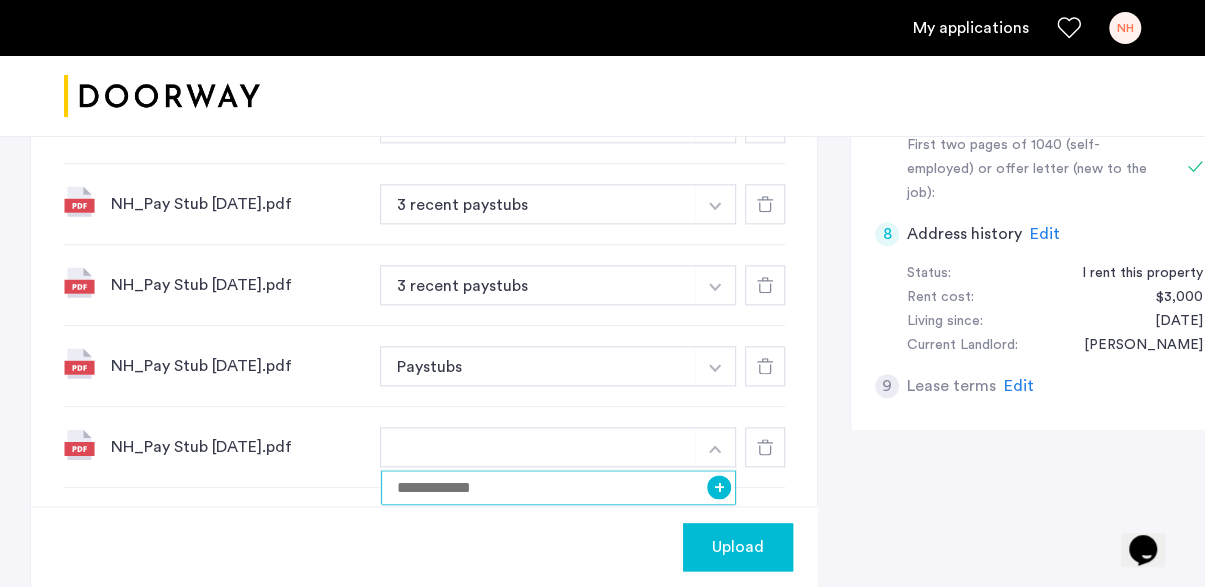 click at bounding box center [558, 487] 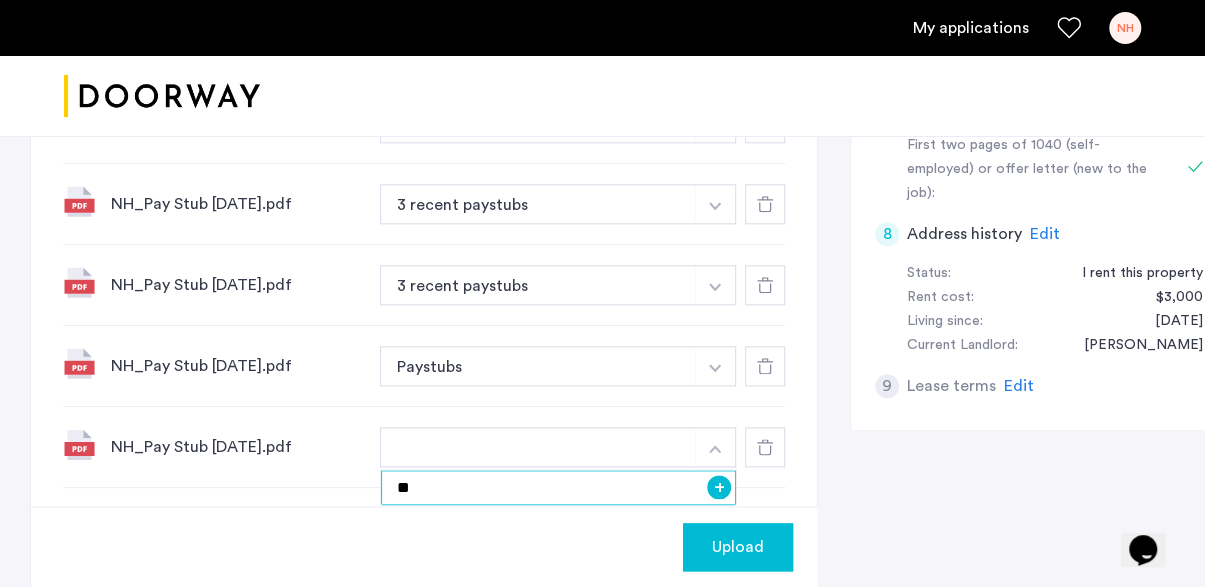 type on "*" 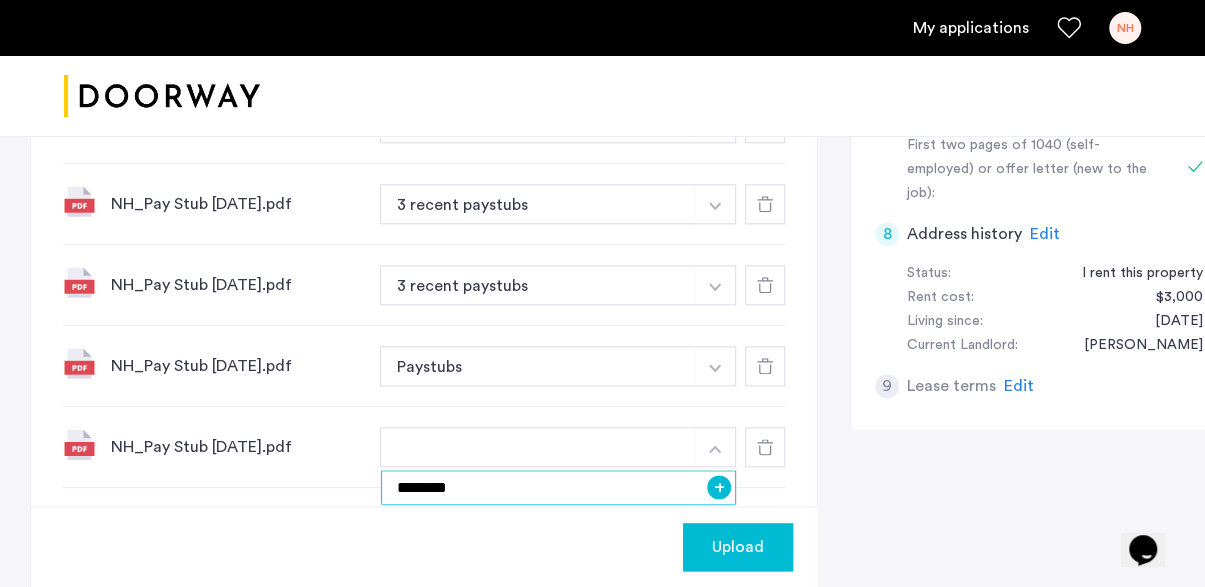 type on "********" 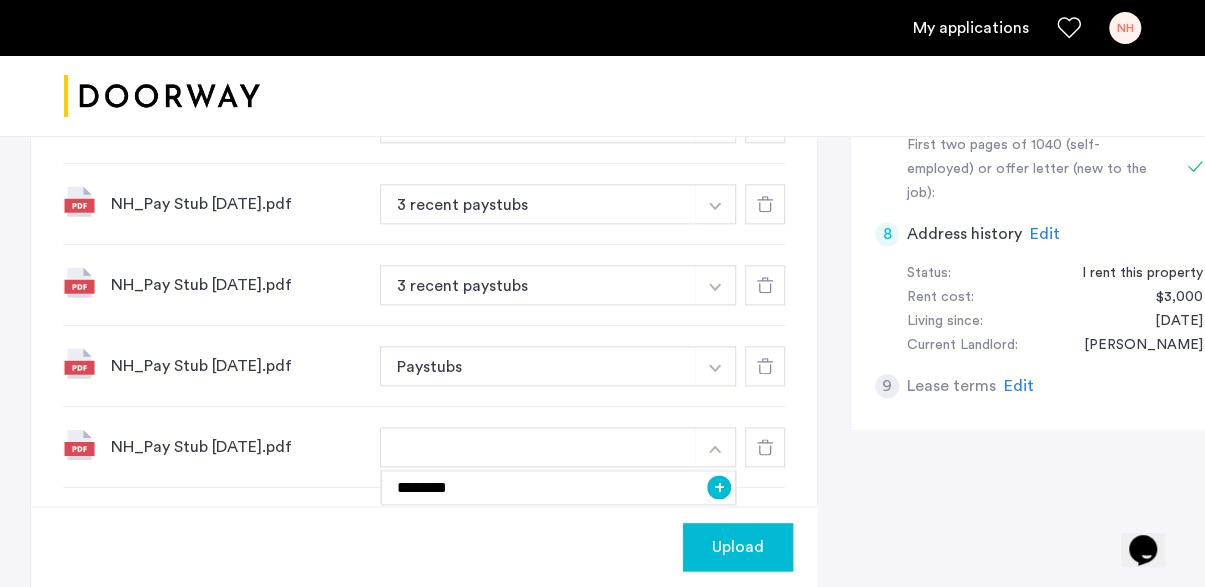 click on "+" at bounding box center [719, 487] 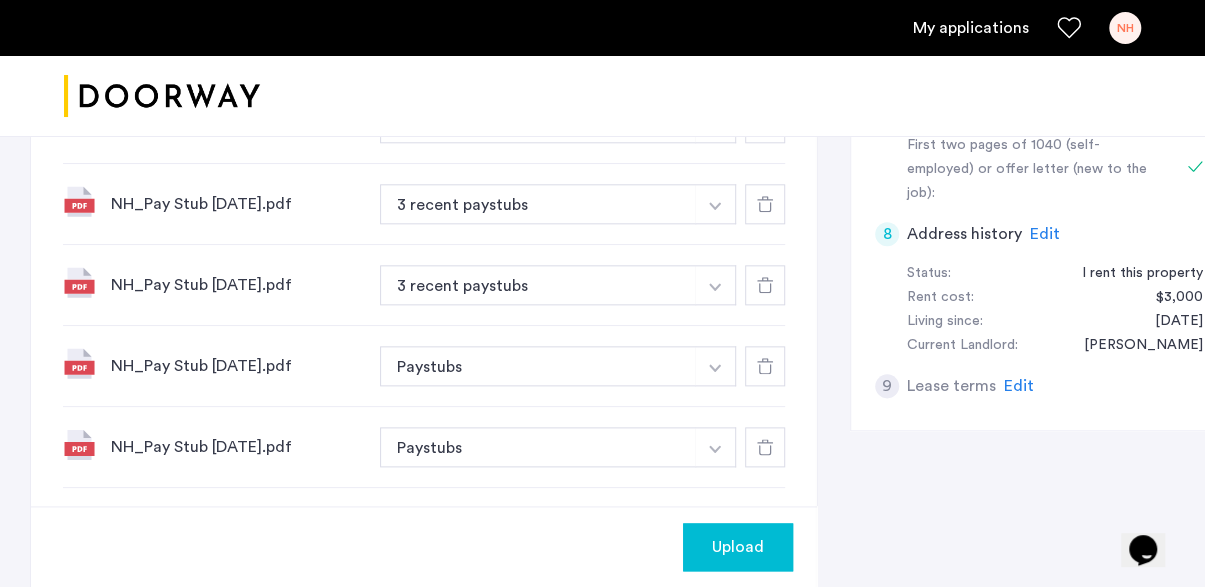 click on "NH_Pay Stub Jul 3.pdf Paystubs + Paystubs" 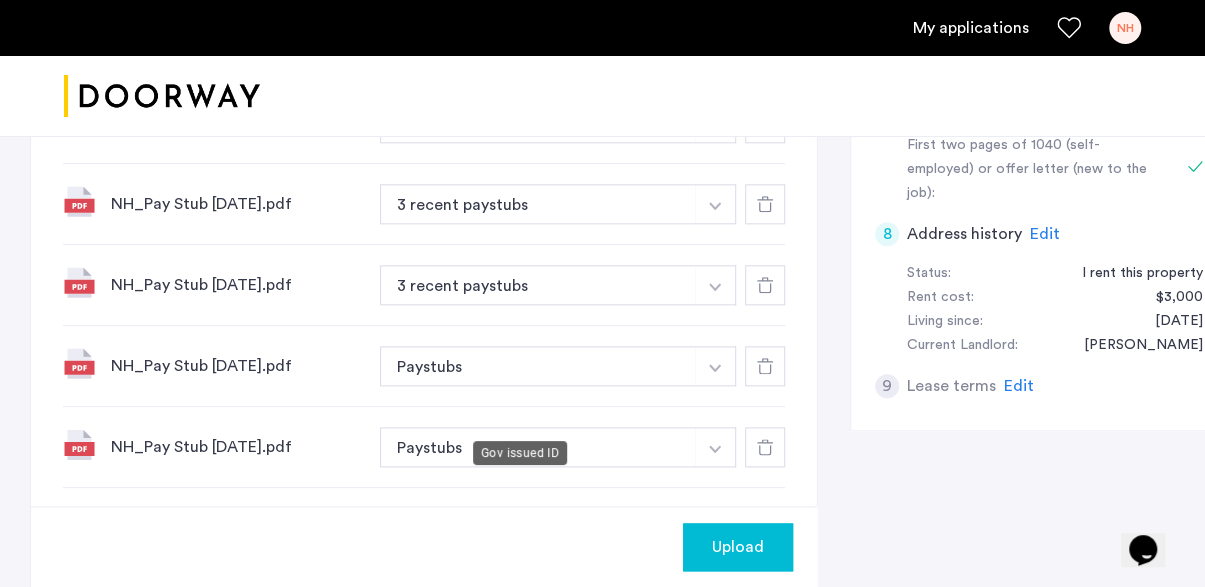 scroll, scrollTop: 1081, scrollLeft: 0, axis: vertical 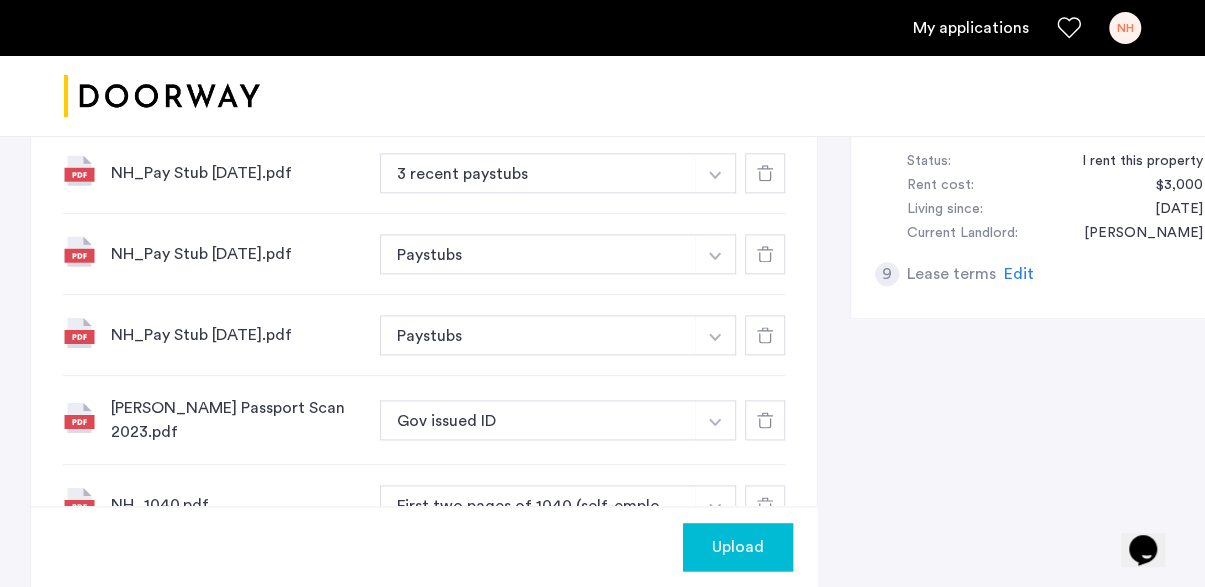 click on "NH_Pay Stub Jul 3.pdf Paystubs + Paystubs" 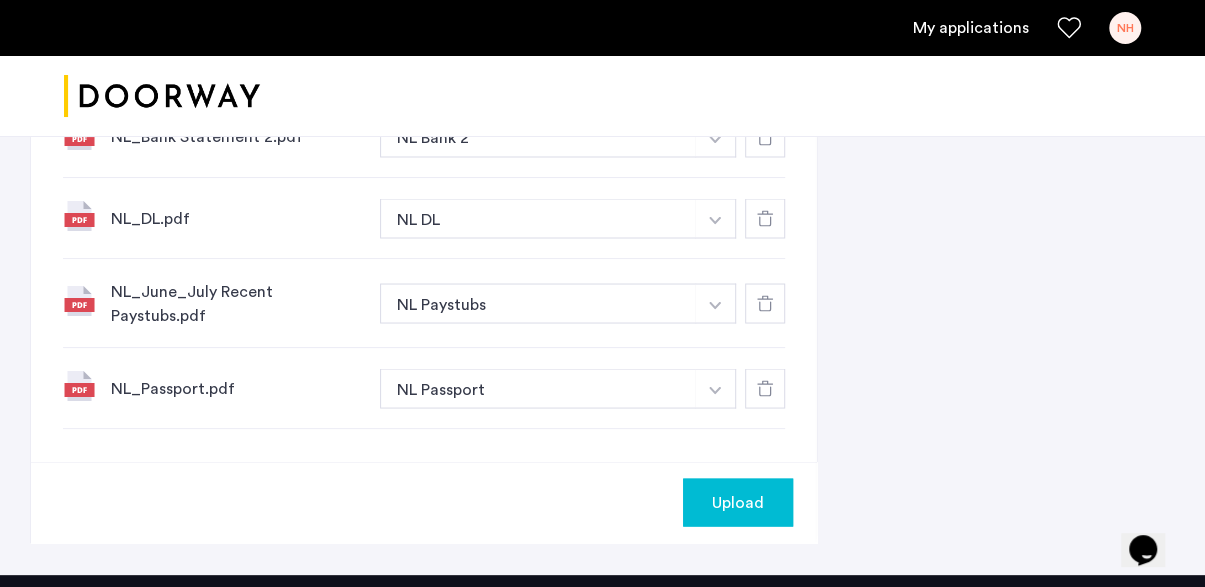 scroll, scrollTop: 1612, scrollLeft: 0, axis: vertical 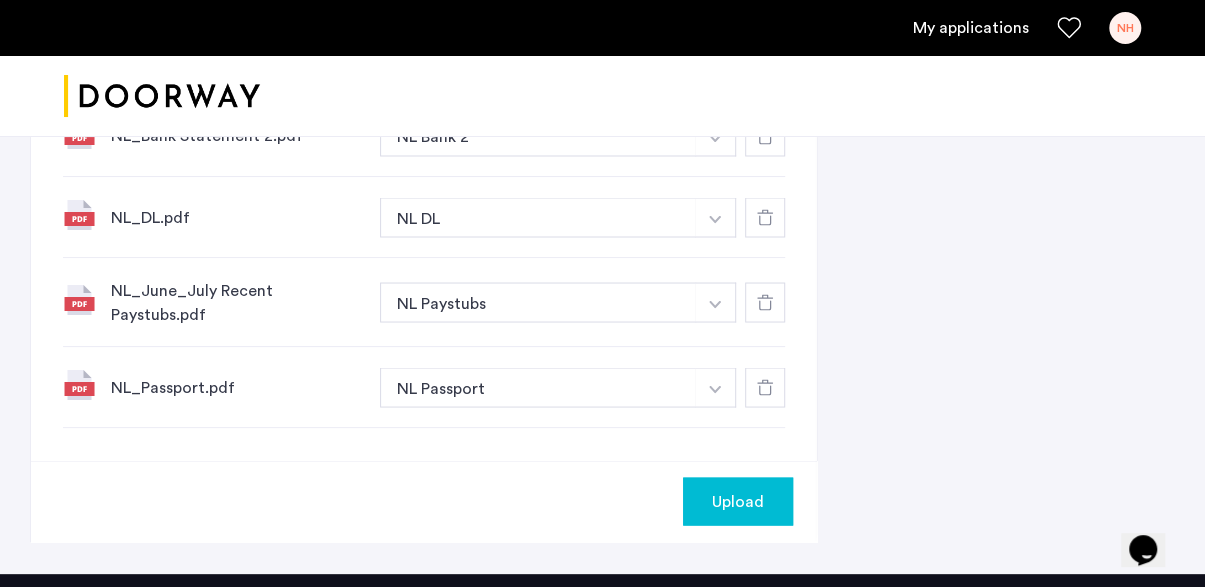 click on "Upload" 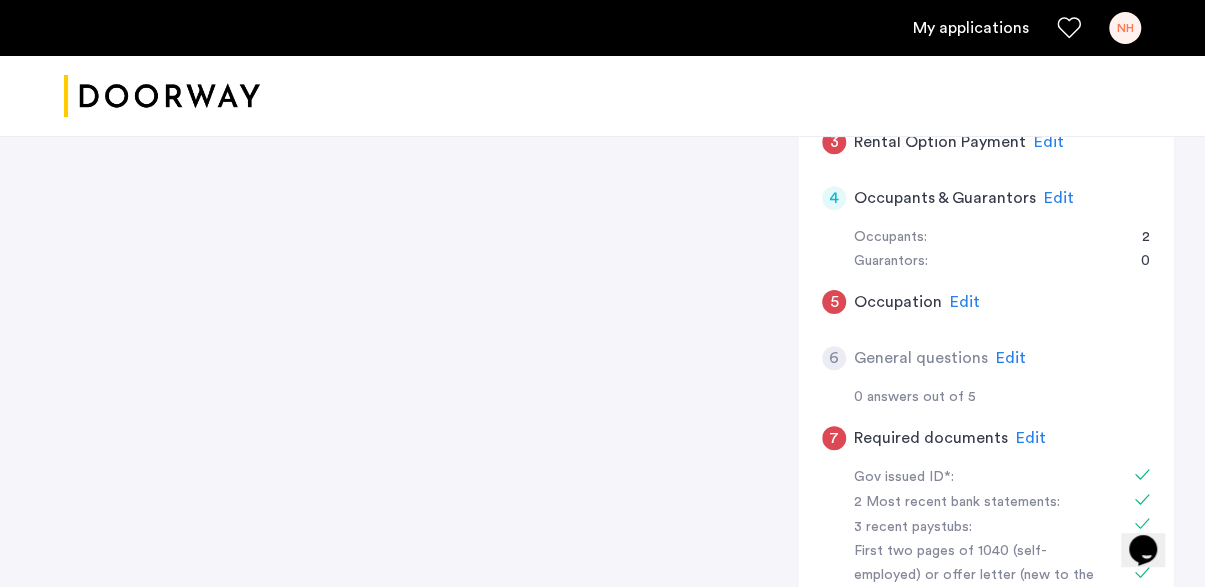scroll, scrollTop: 568, scrollLeft: 0, axis: vertical 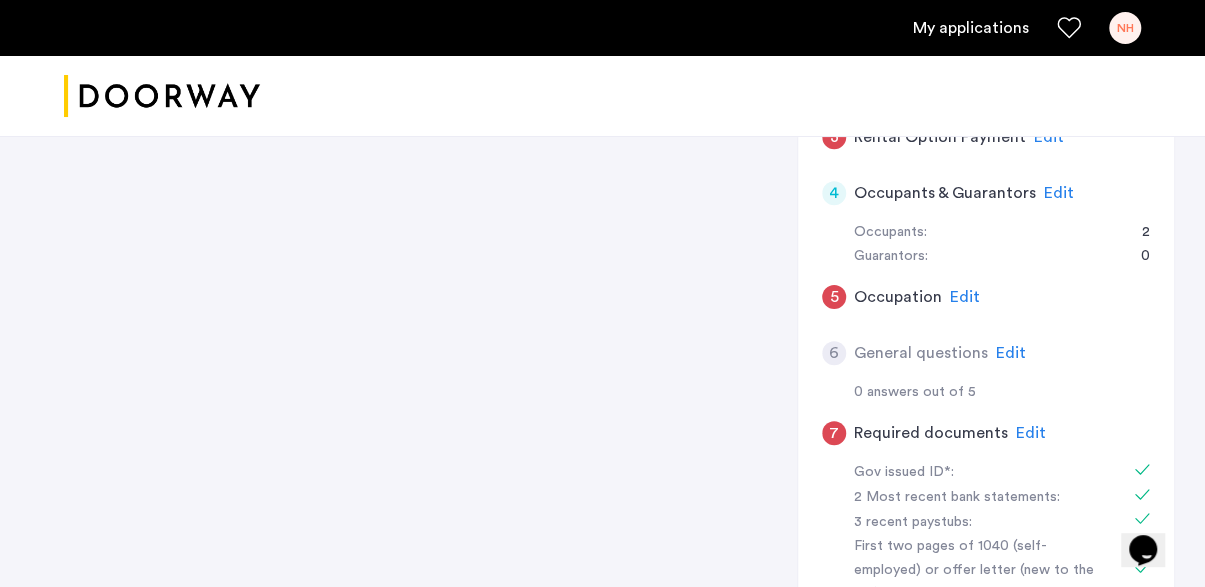 click on "Edit" 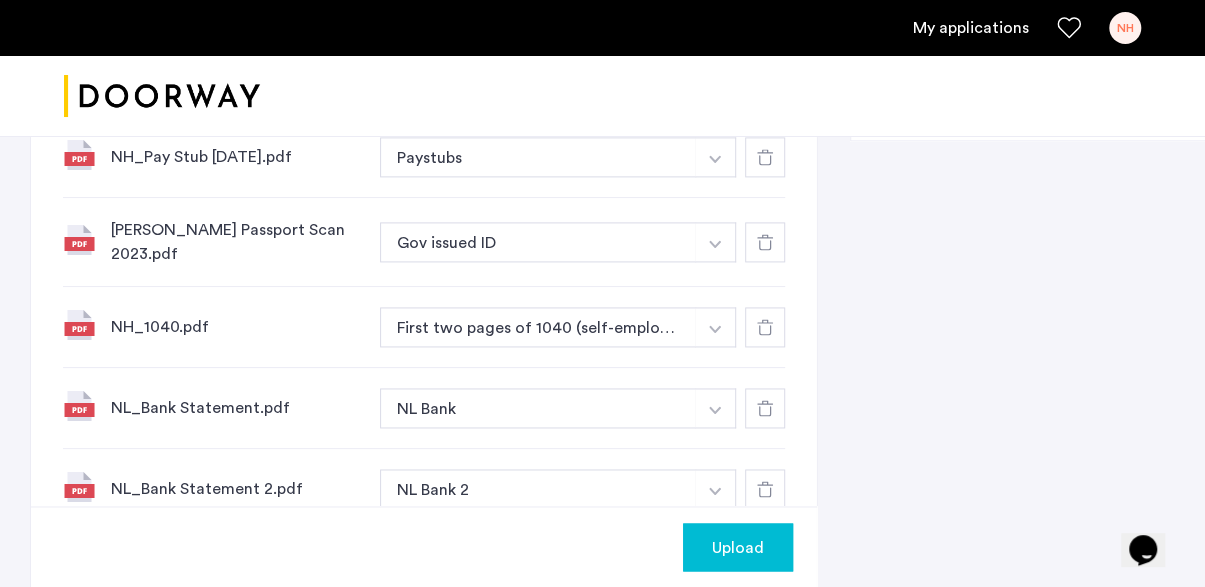 scroll, scrollTop: 1273, scrollLeft: 0, axis: vertical 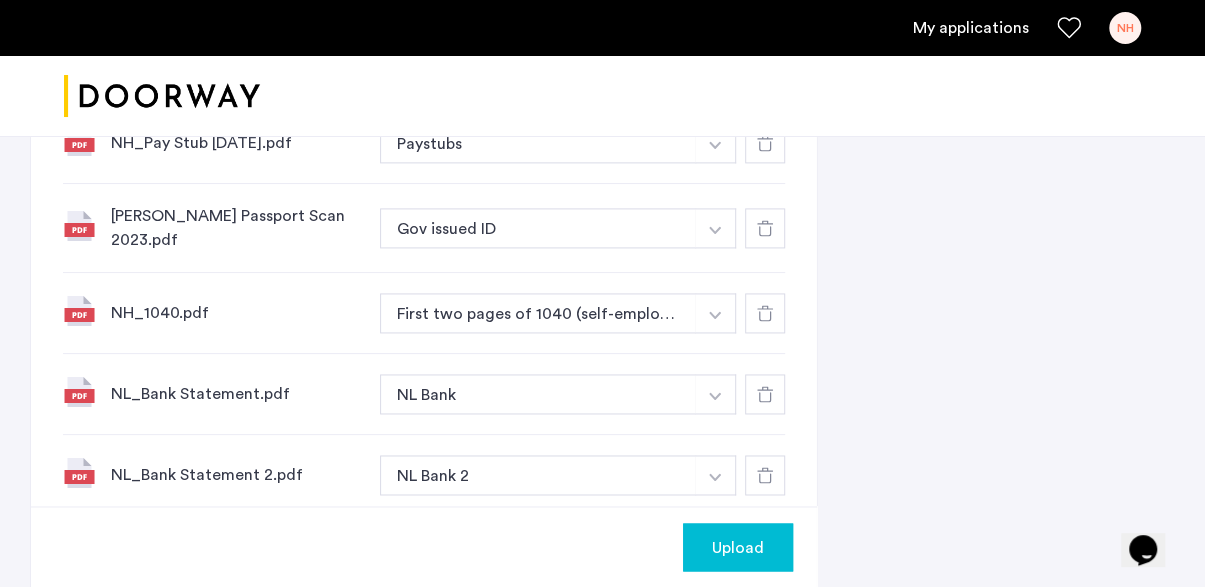click at bounding box center (715, -343) 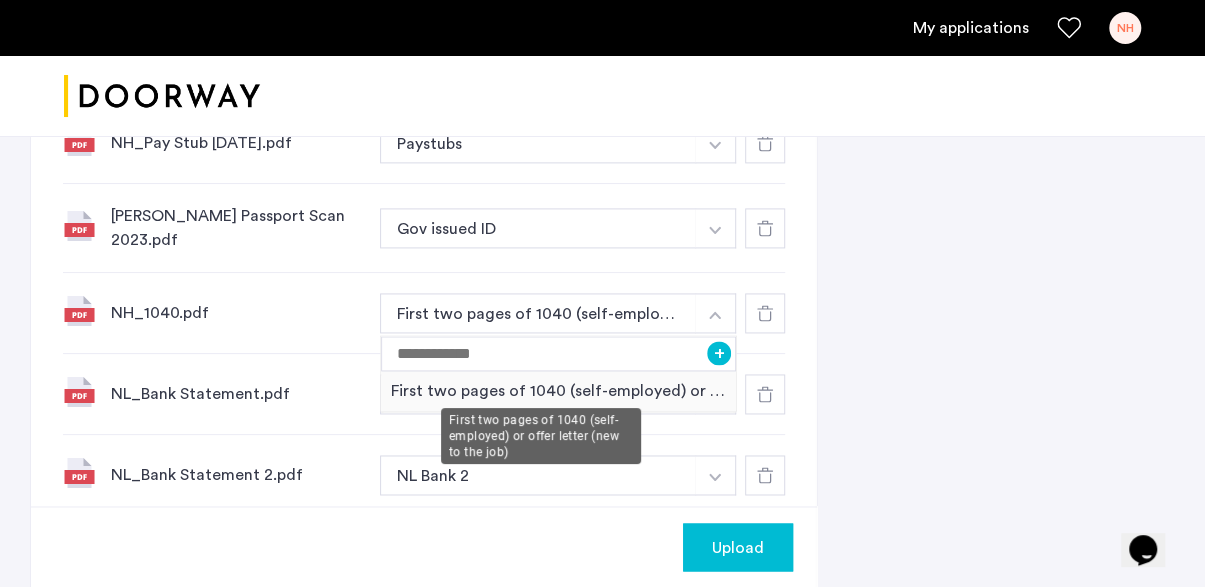 click on "First two pages of 1040 (self-employed) or offer letter (new to the job)" at bounding box center [558, 391] 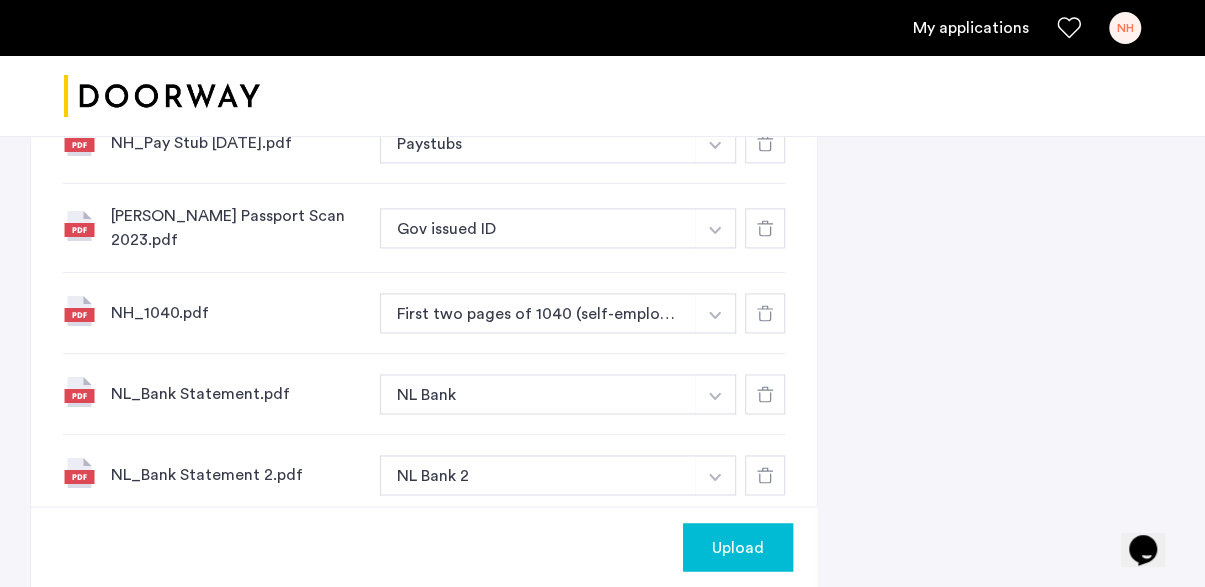 click on "NL_Bank Statement.pdf NL Bank + NL Bank" 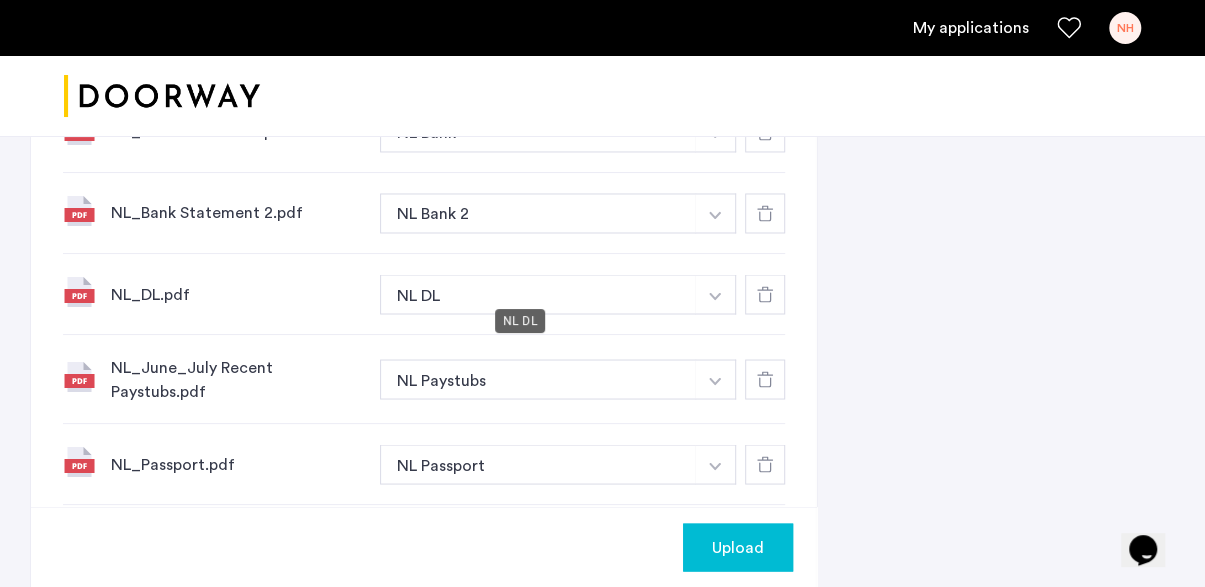 click on "NL DL" at bounding box center [538, 294] 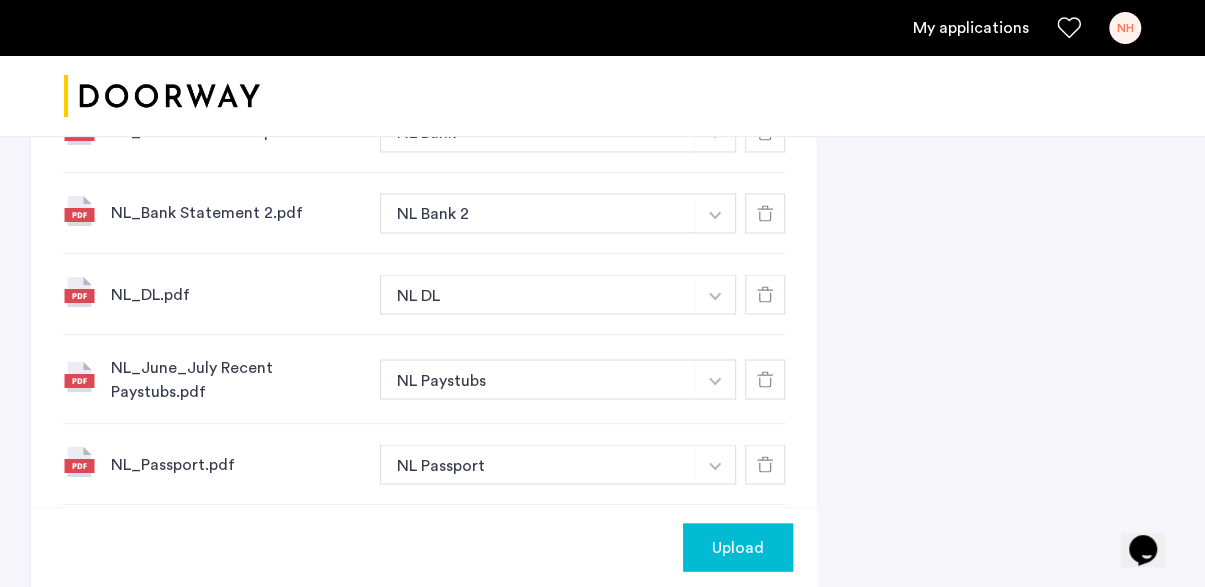 click at bounding box center [715, -603] 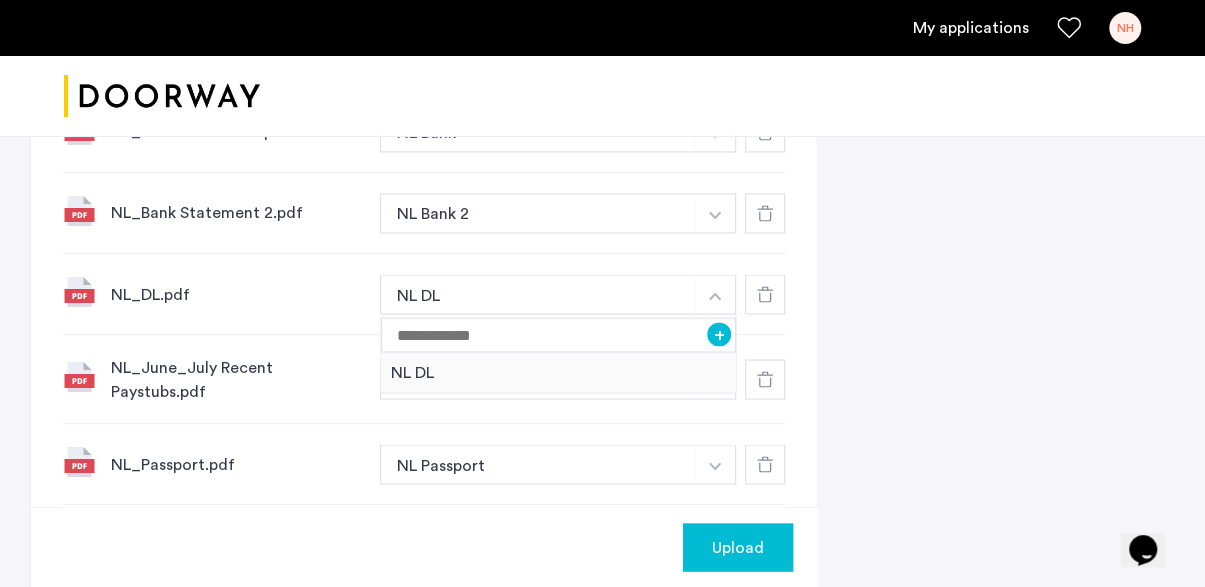 click on "NL_DL.pdf NL DL + NL DL" 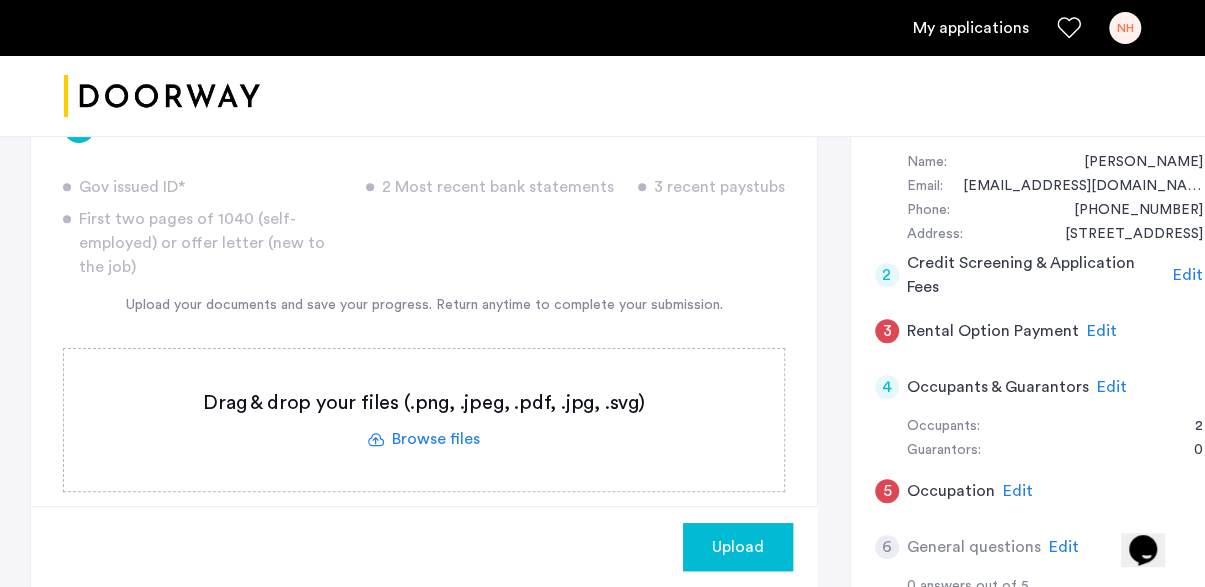 scroll, scrollTop: 372, scrollLeft: 0, axis: vertical 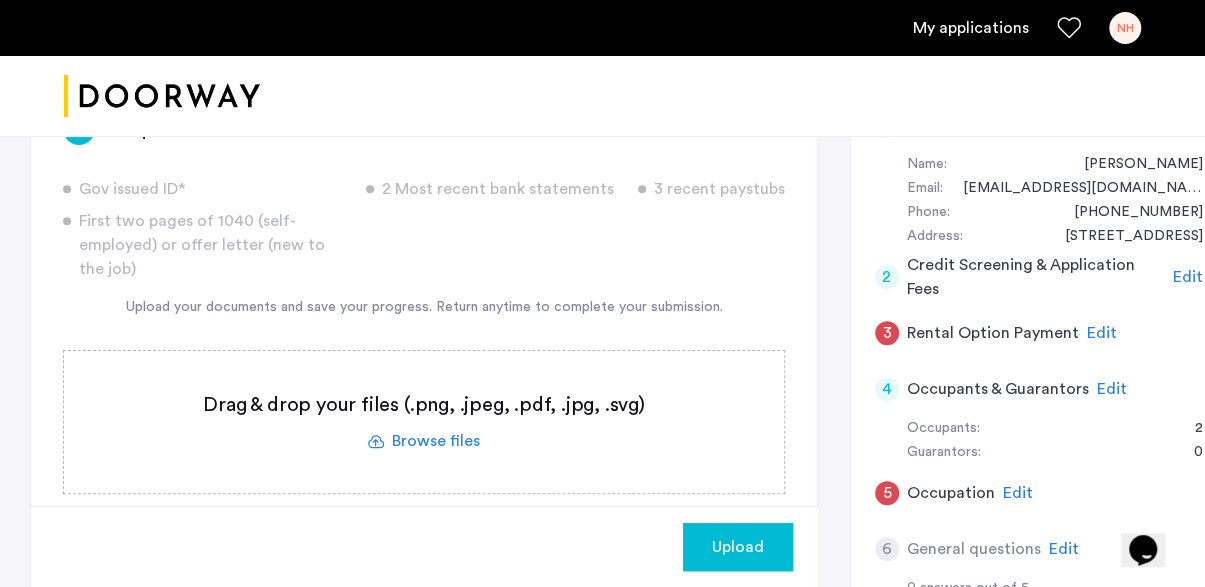 click 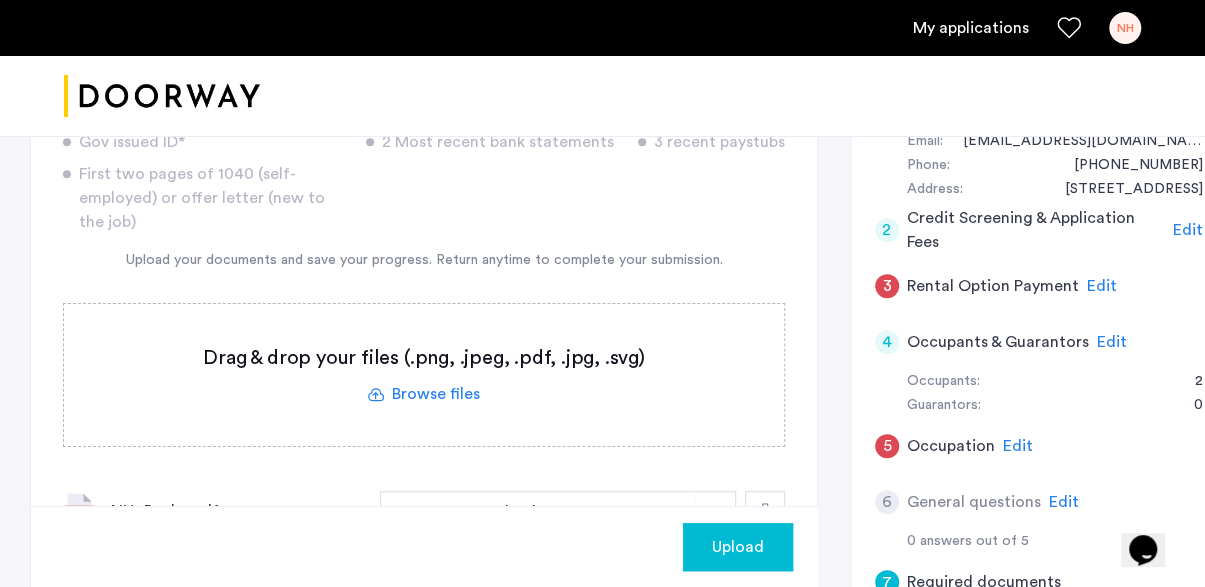 scroll, scrollTop: 423, scrollLeft: 0, axis: vertical 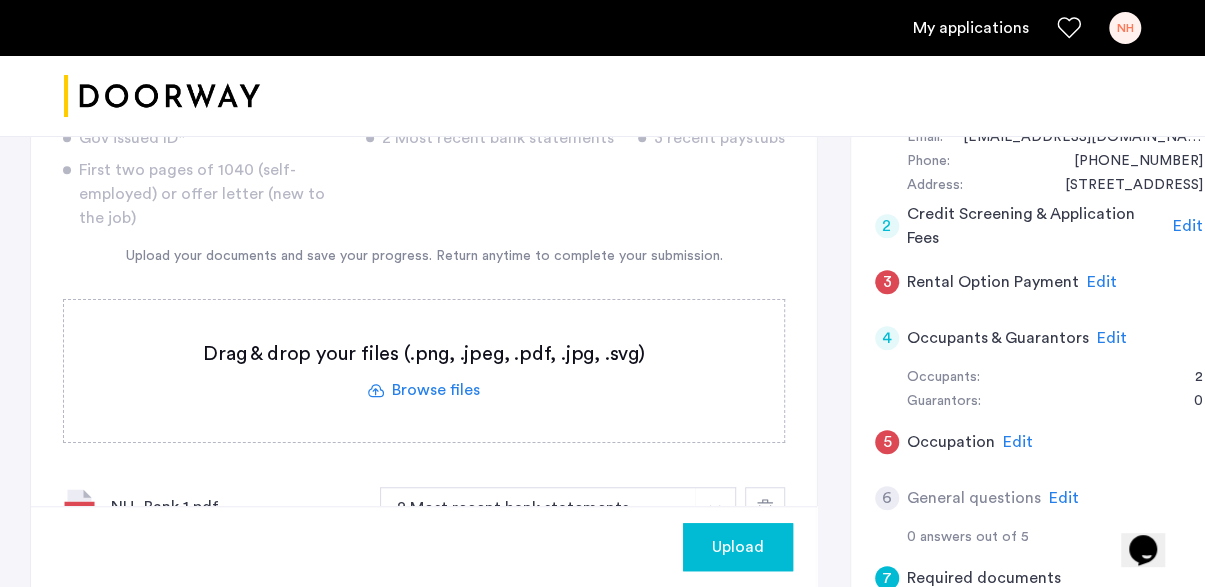 click 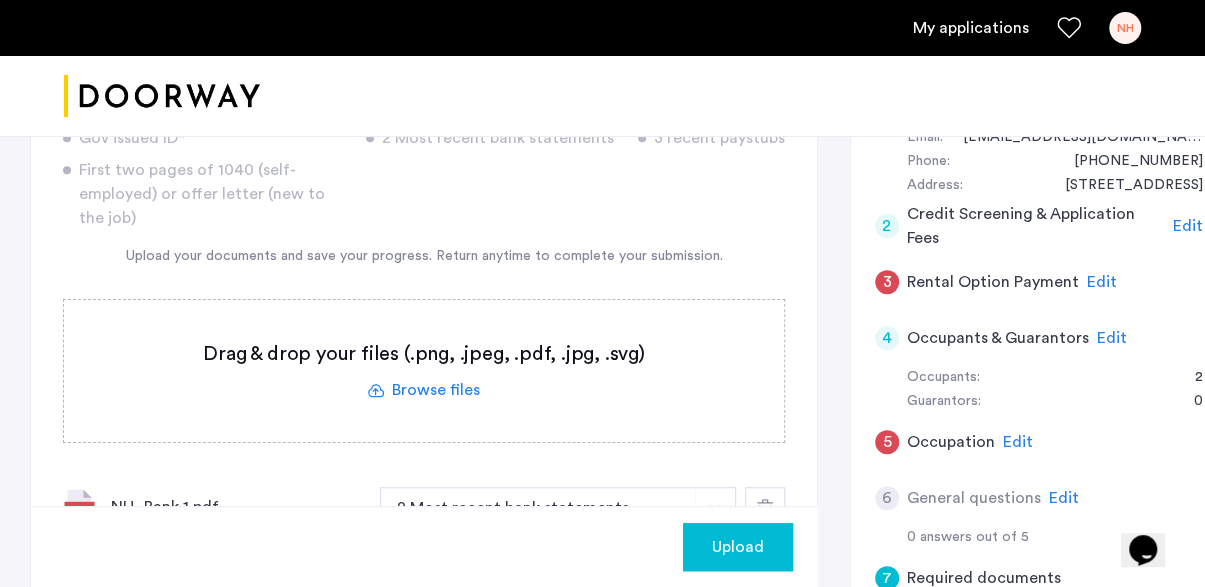 click 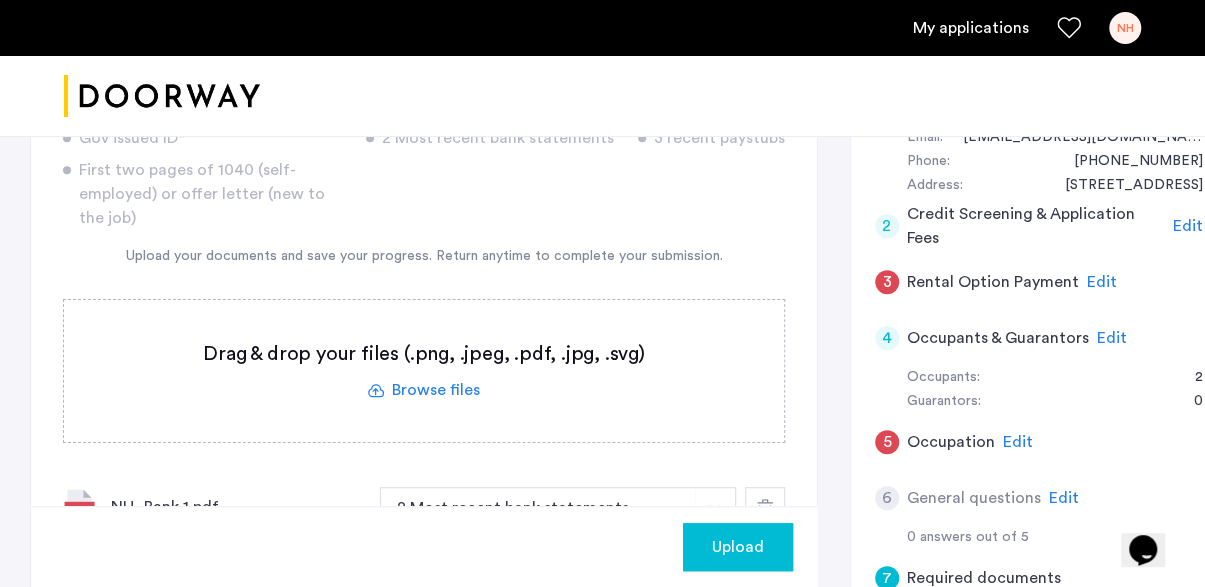 click 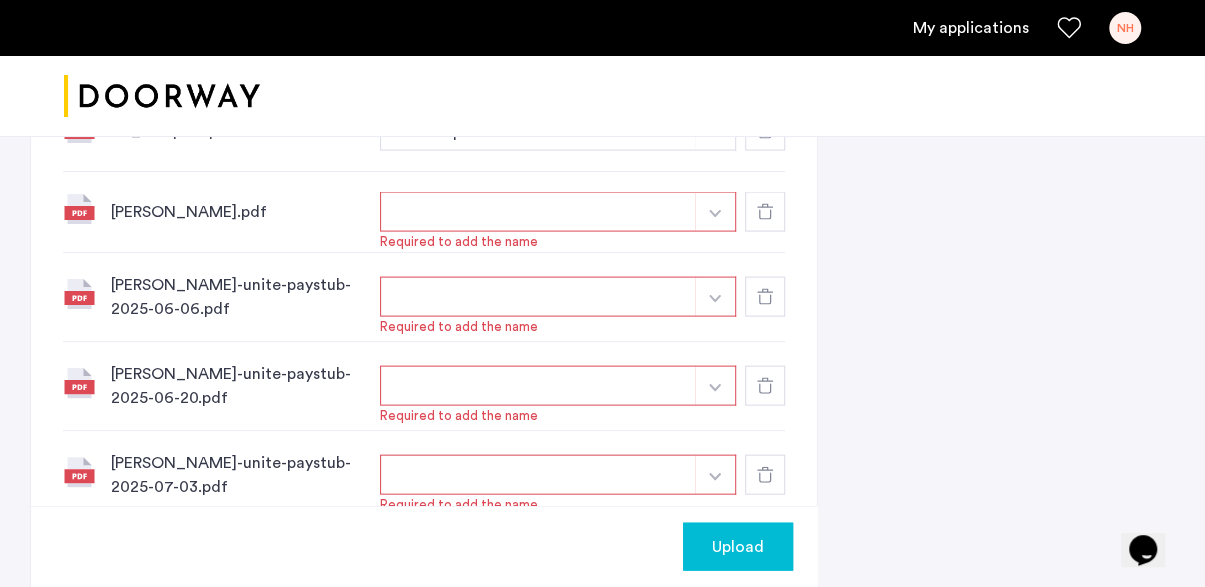 scroll, scrollTop: 1869, scrollLeft: 0, axis: vertical 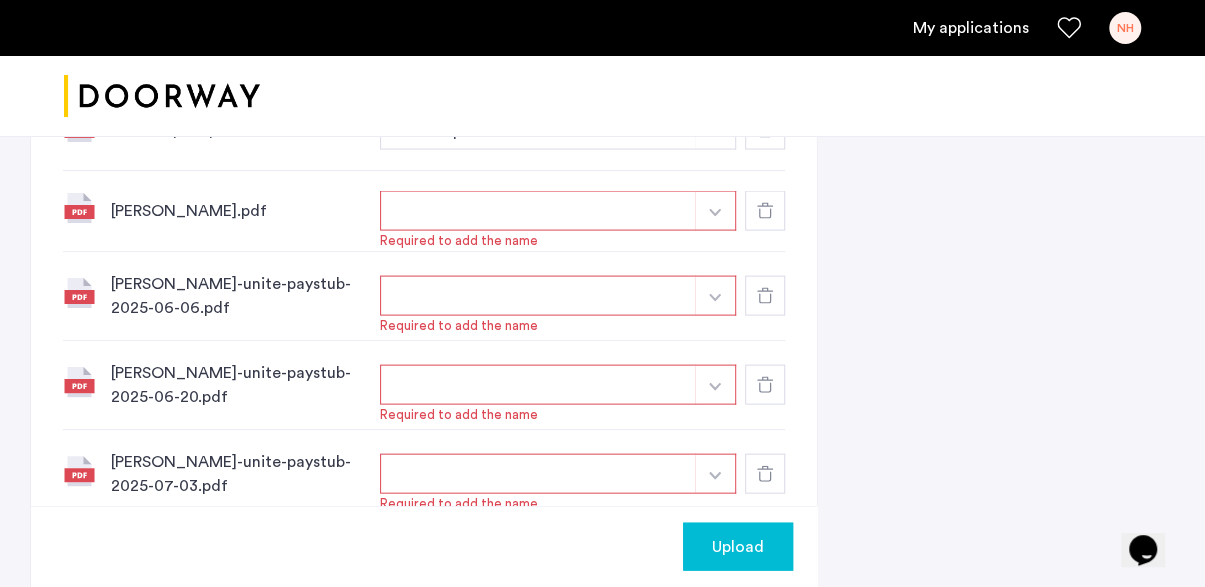 click at bounding box center [715, 211] 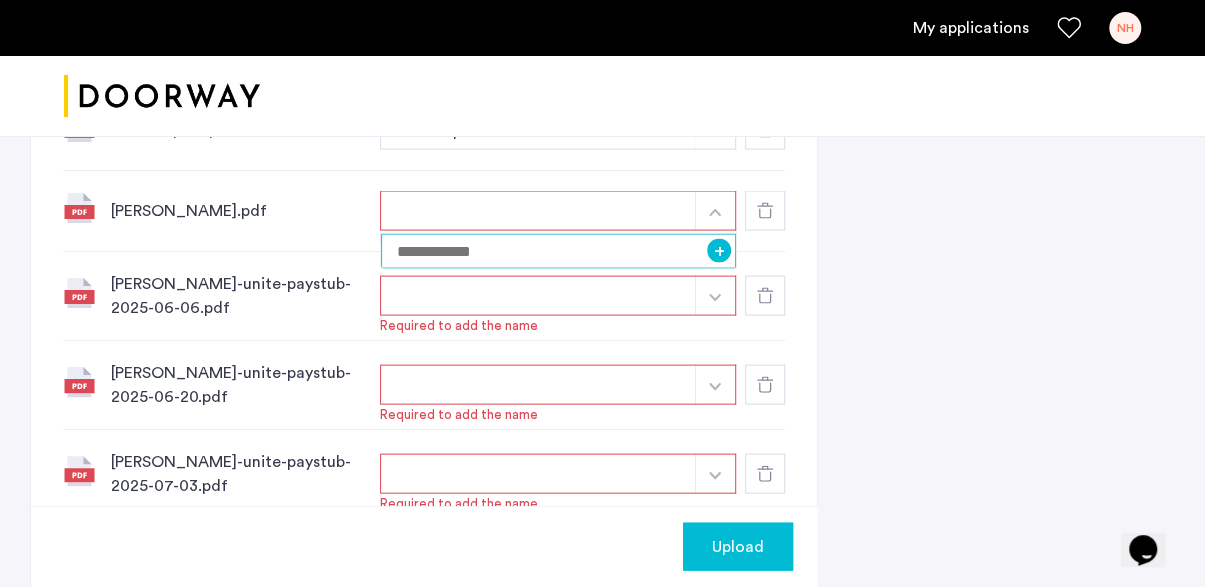 click at bounding box center [558, 251] 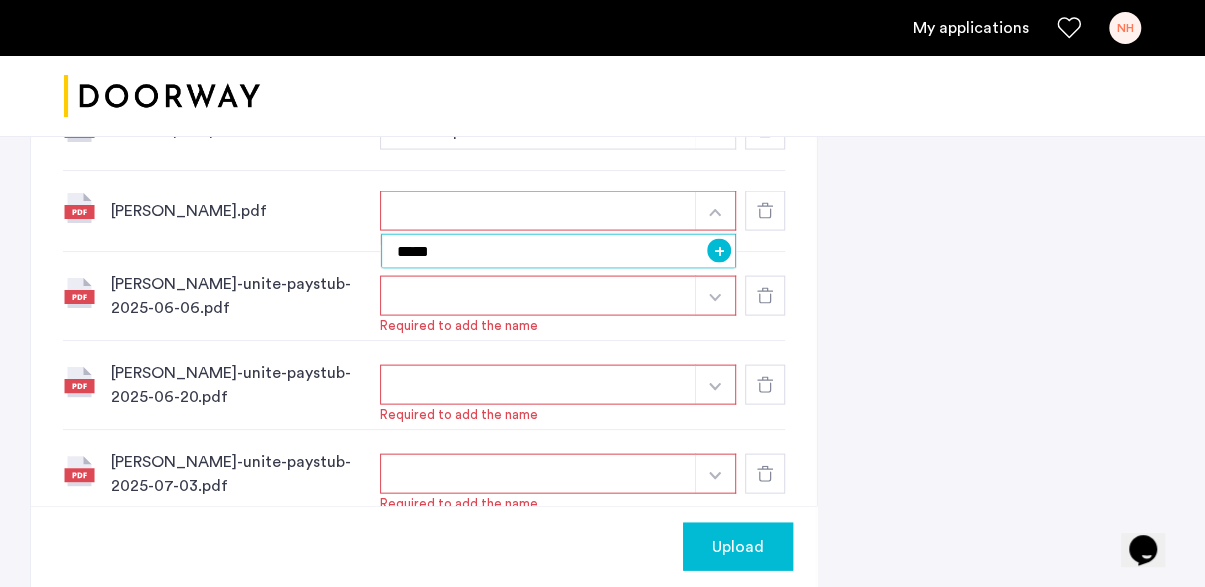 type on "*****" 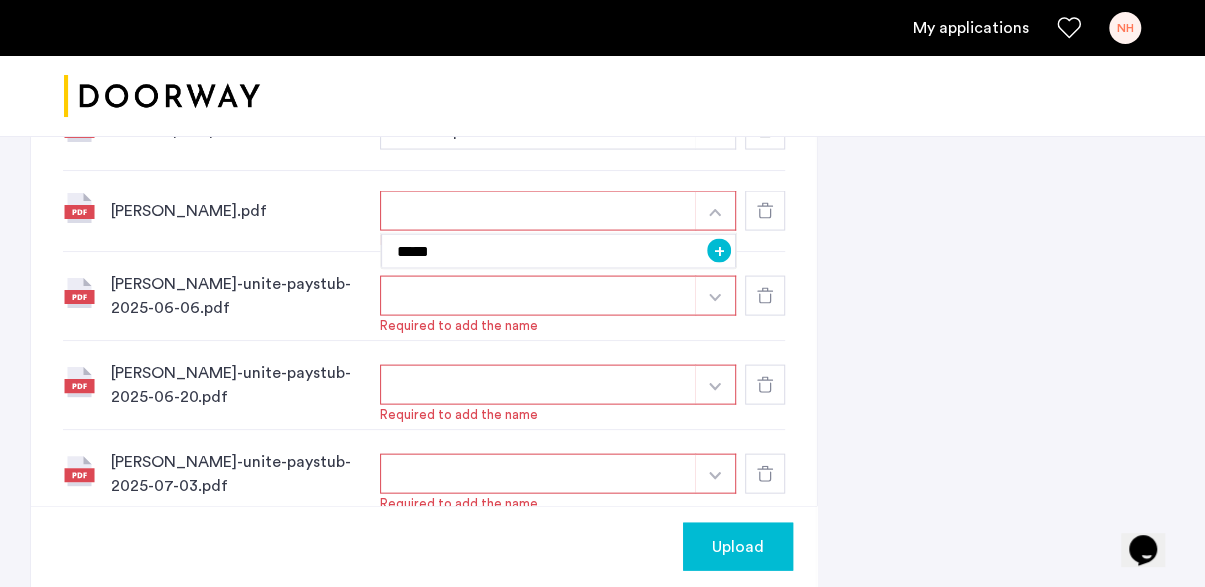 click on "+" at bounding box center (719, 251) 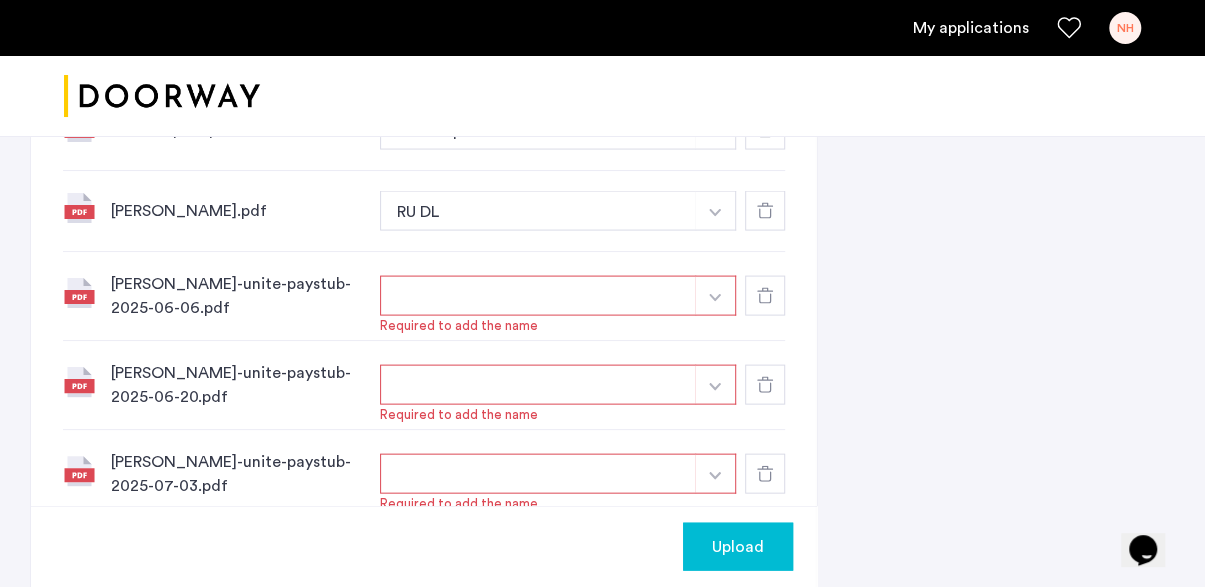 click at bounding box center (538, 296) 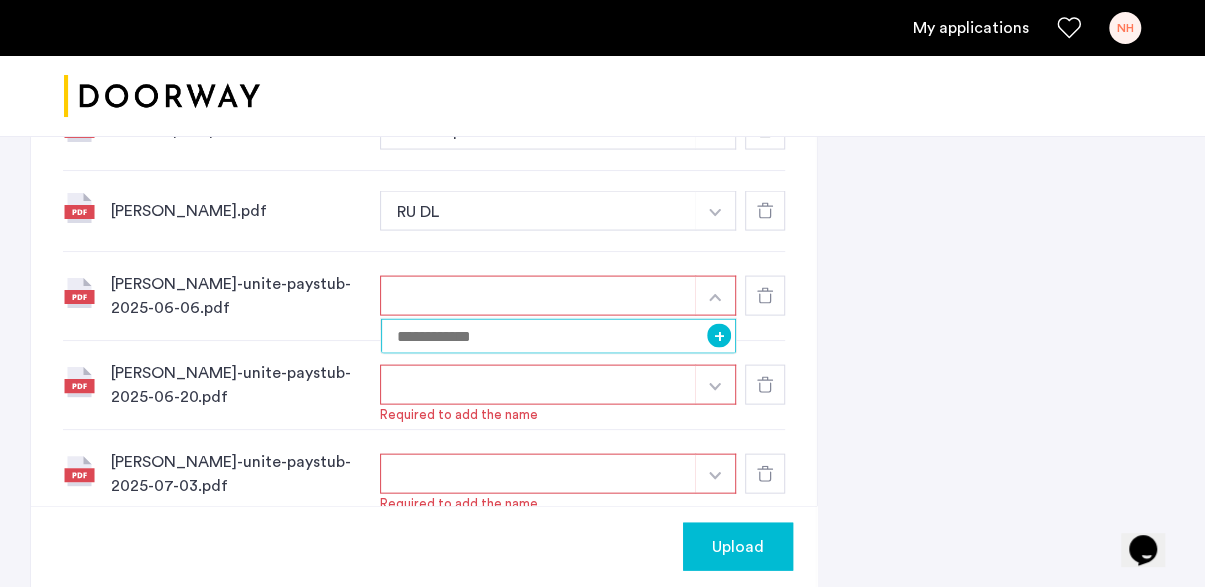 click at bounding box center (558, 336) 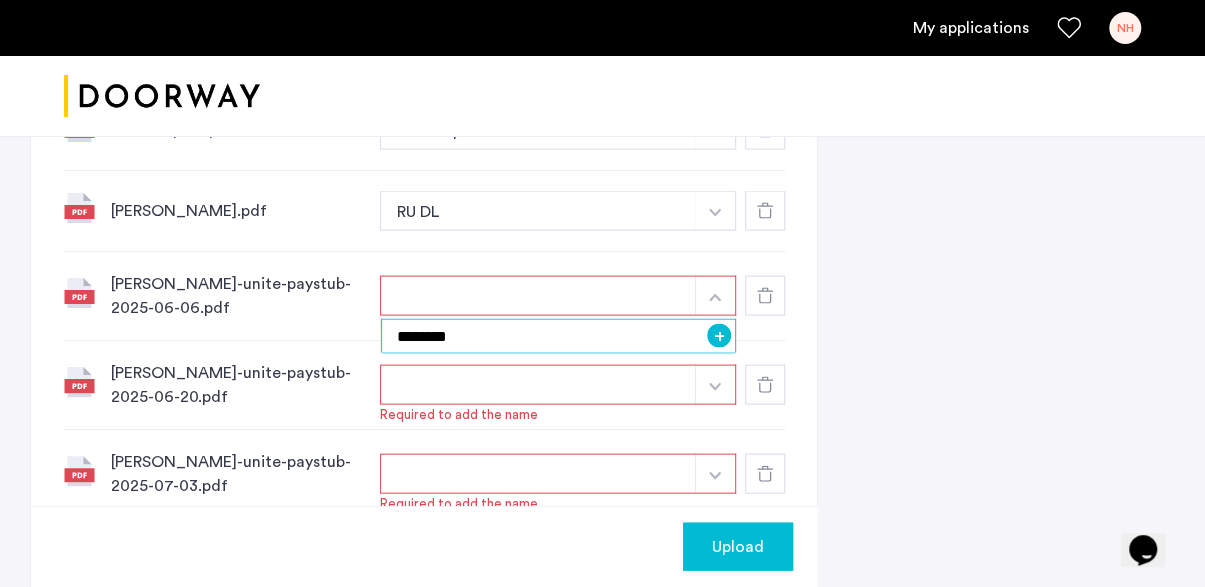 type on "********" 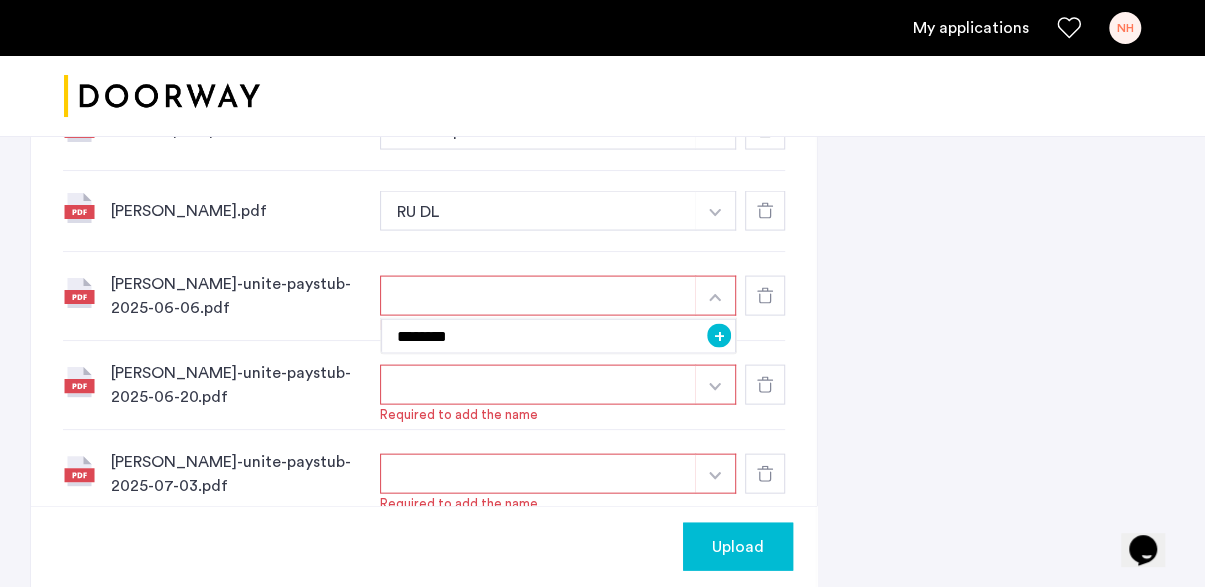 click on "+" at bounding box center [719, 336] 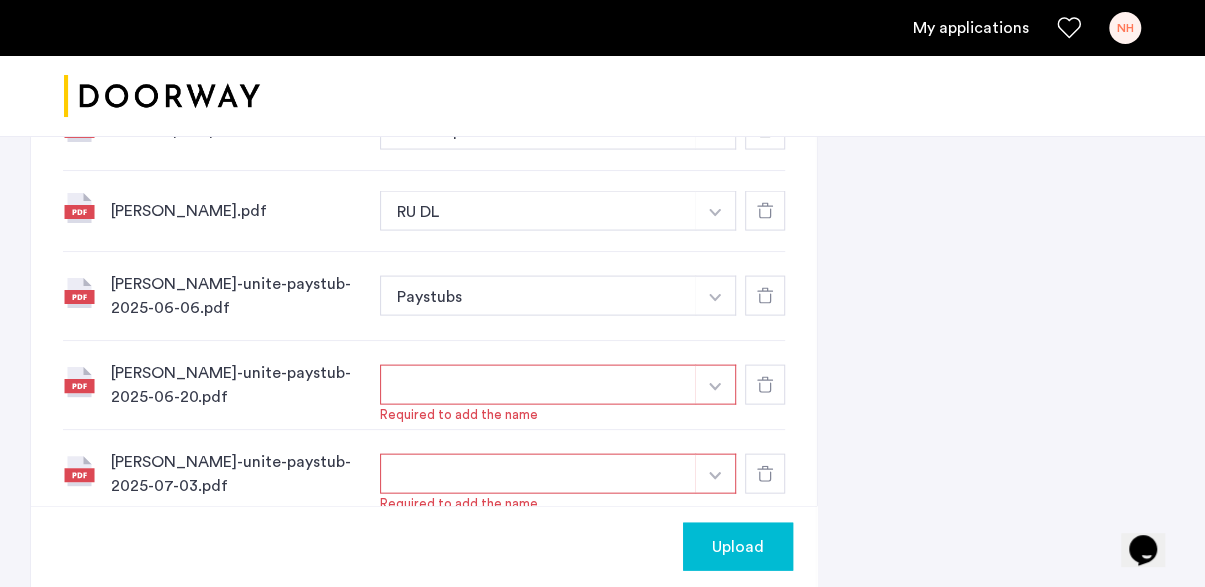 click at bounding box center [715, 385] 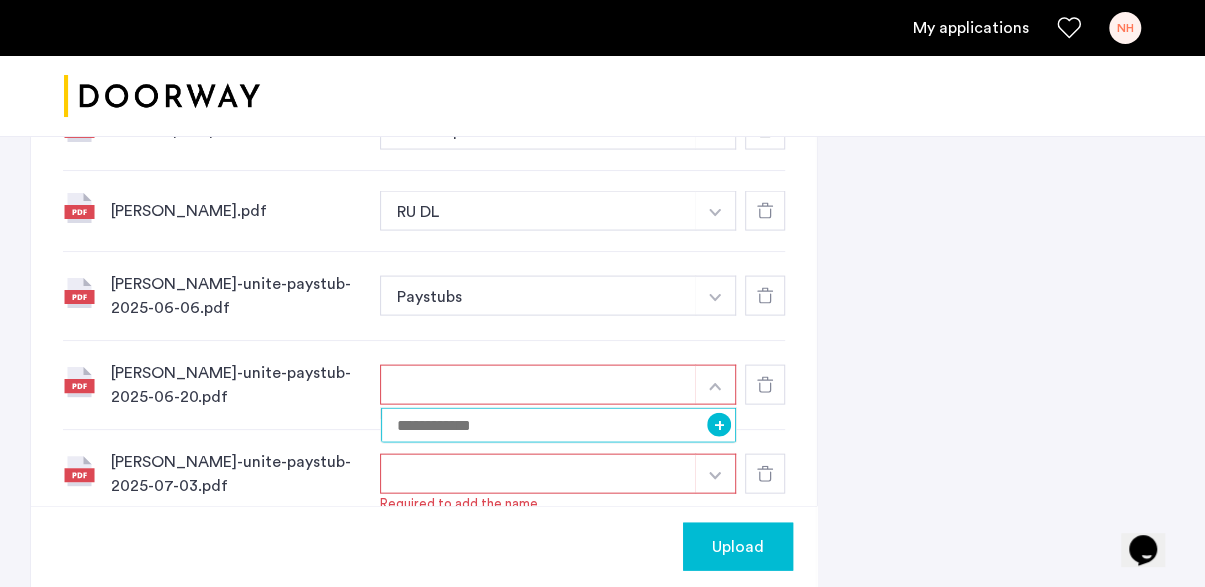 click at bounding box center (558, 425) 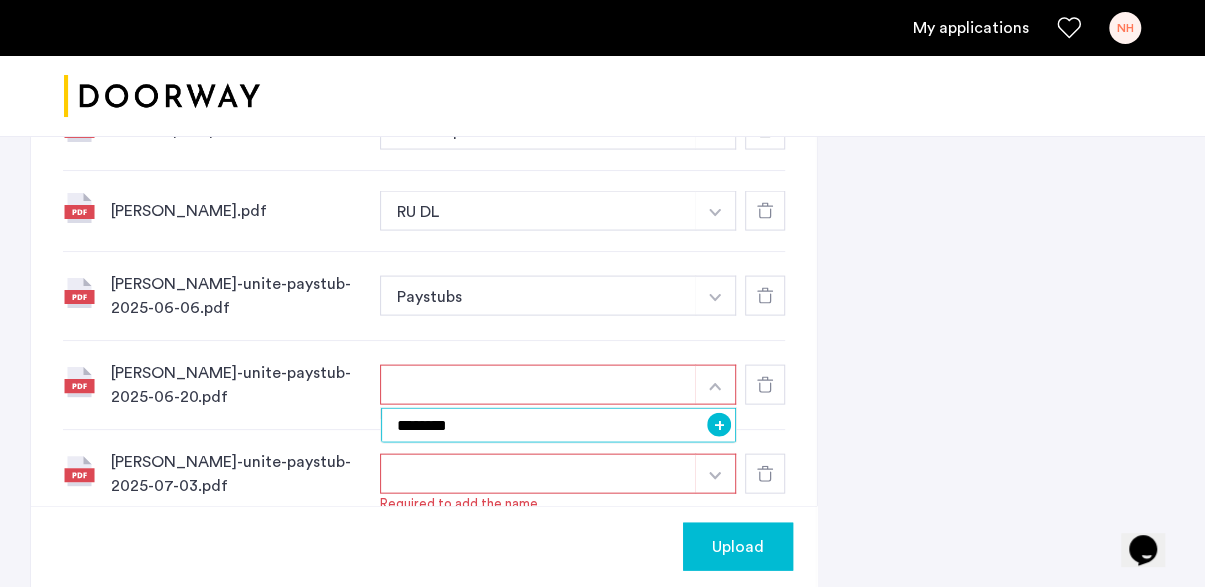 type on "********" 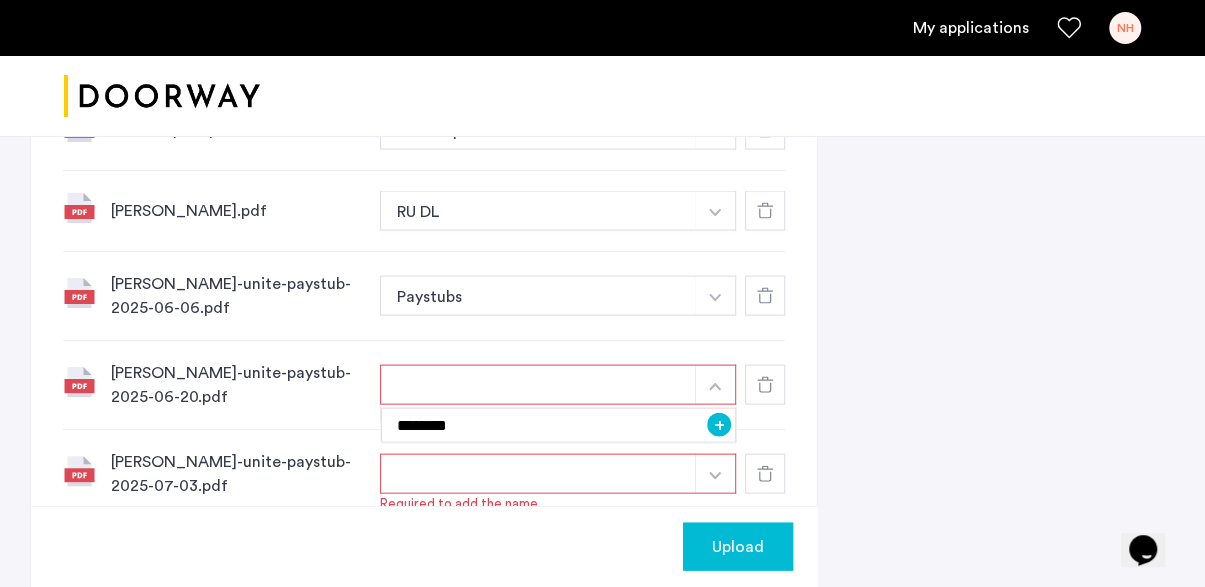 click on "+" at bounding box center [719, 425] 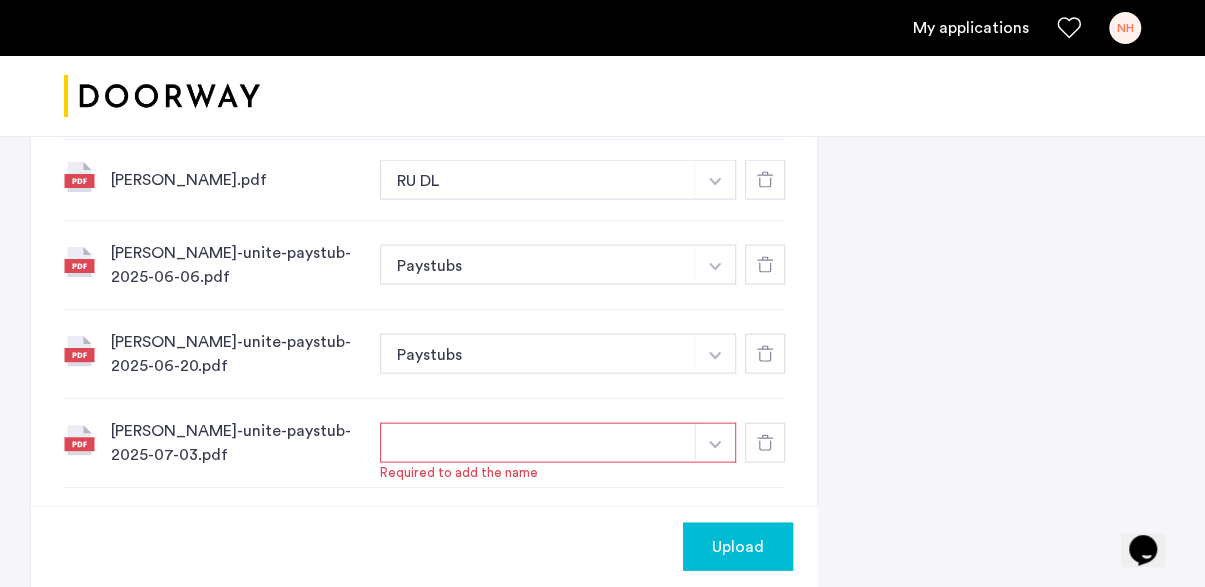 scroll, scrollTop: 1901, scrollLeft: 0, axis: vertical 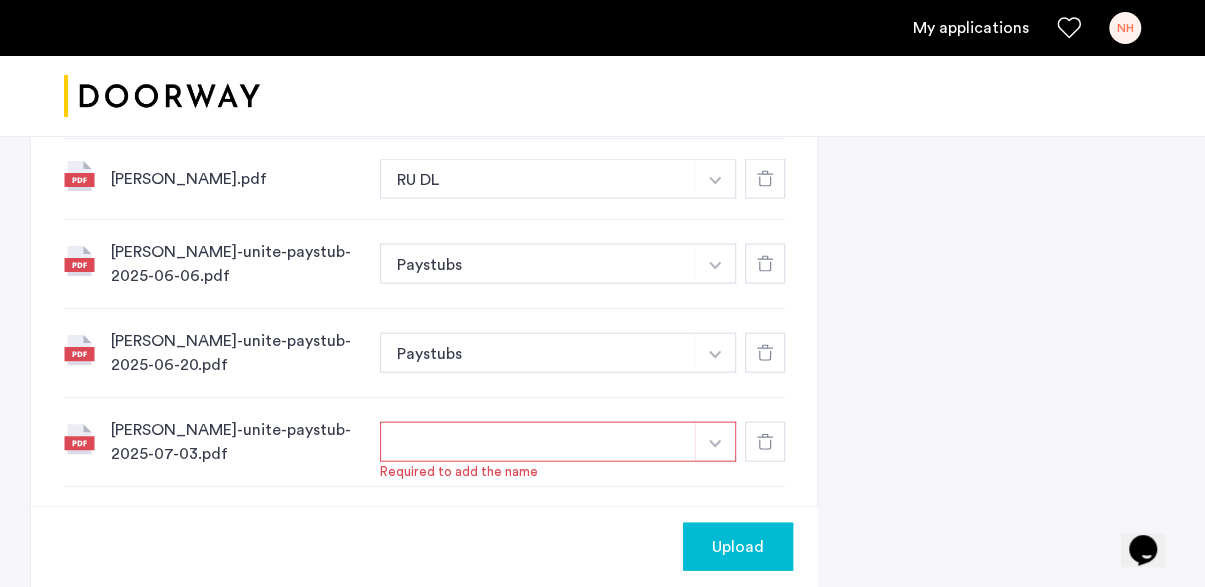 click at bounding box center (538, 442) 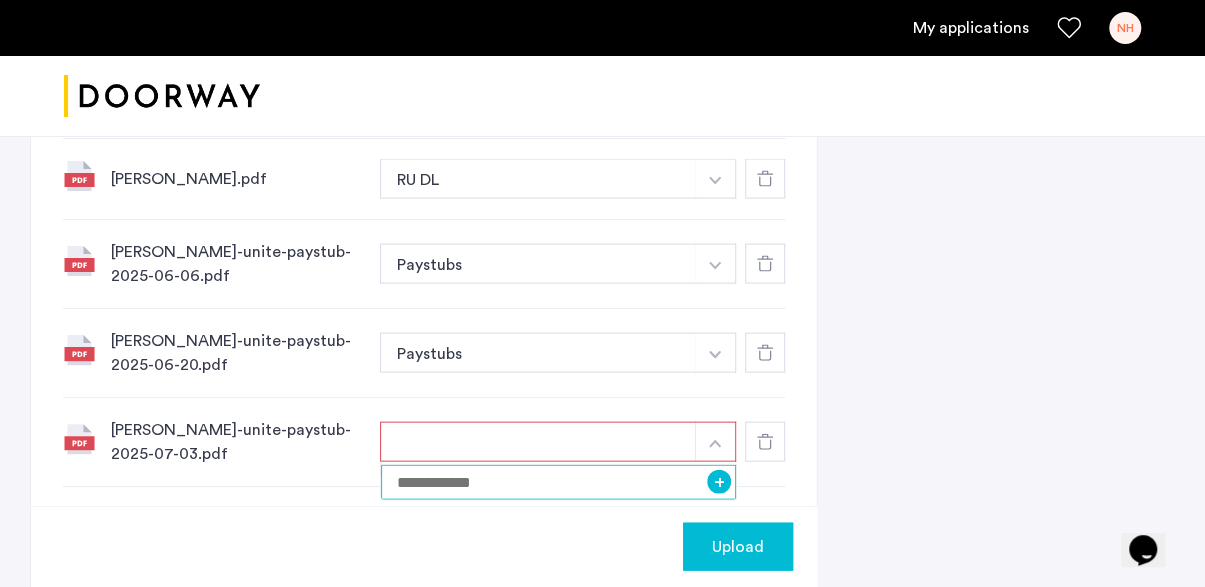 click at bounding box center (558, 482) 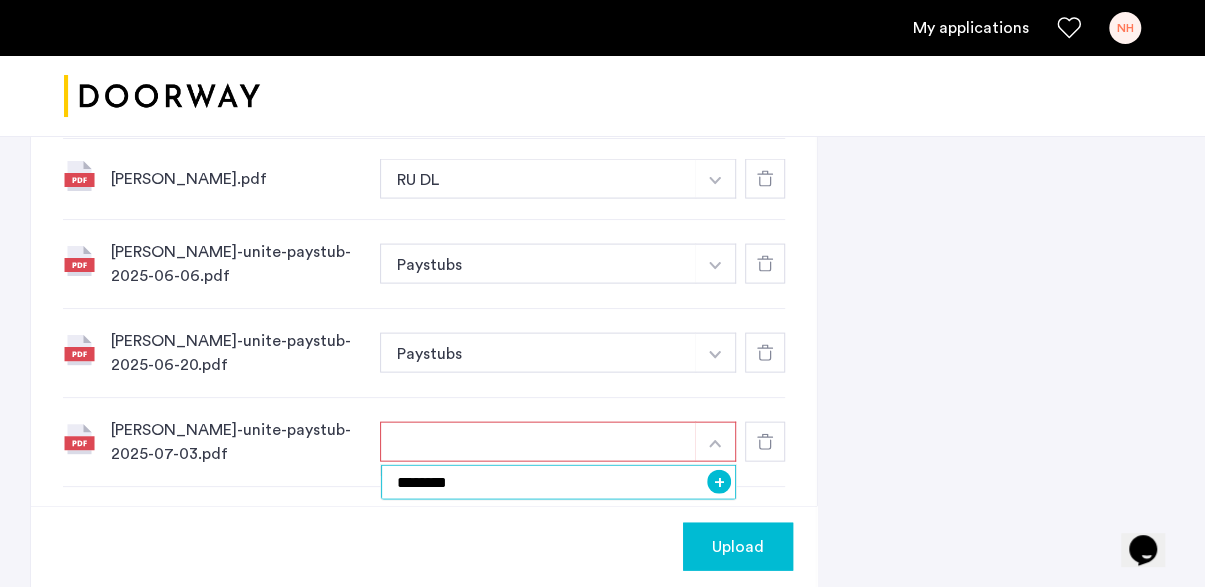 type on "********" 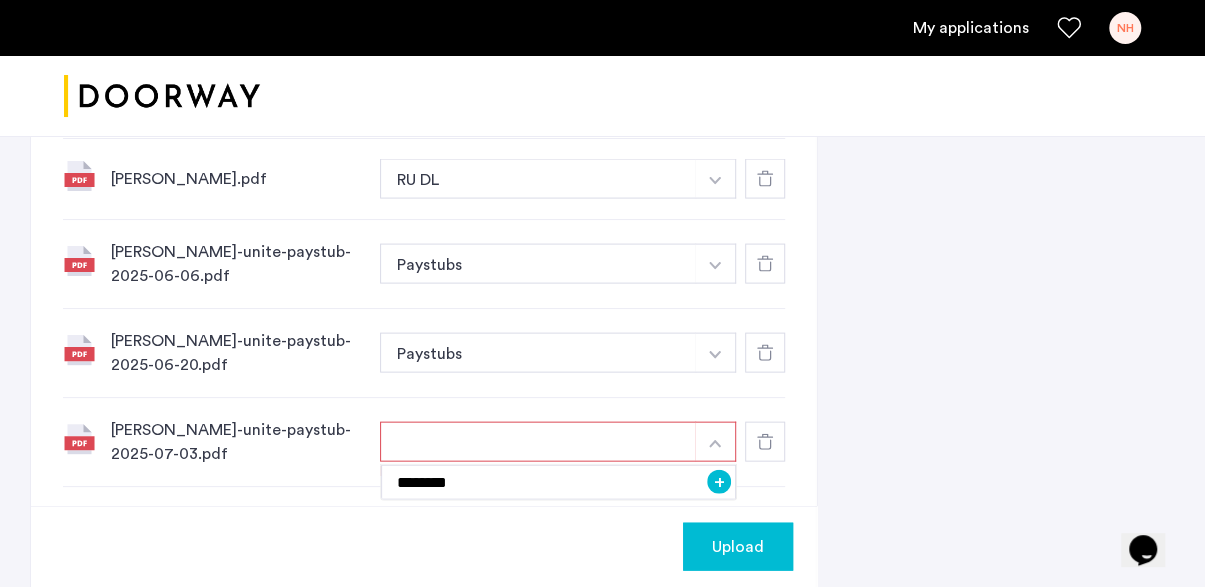 click on "+" at bounding box center (719, 482) 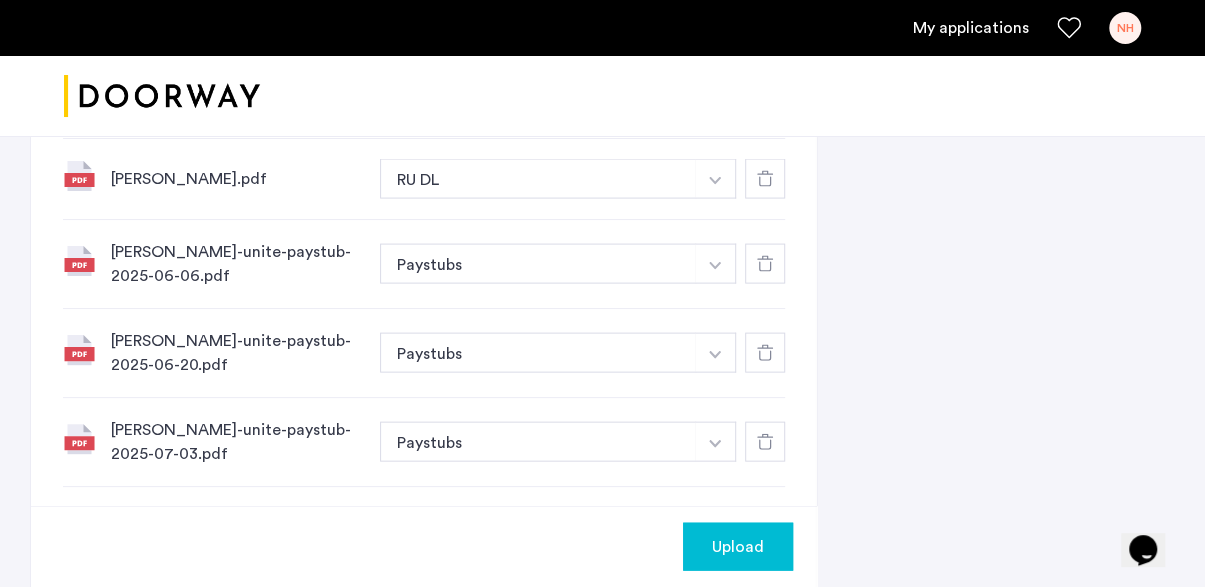 scroll, scrollTop: 2002, scrollLeft: 0, axis: vertical 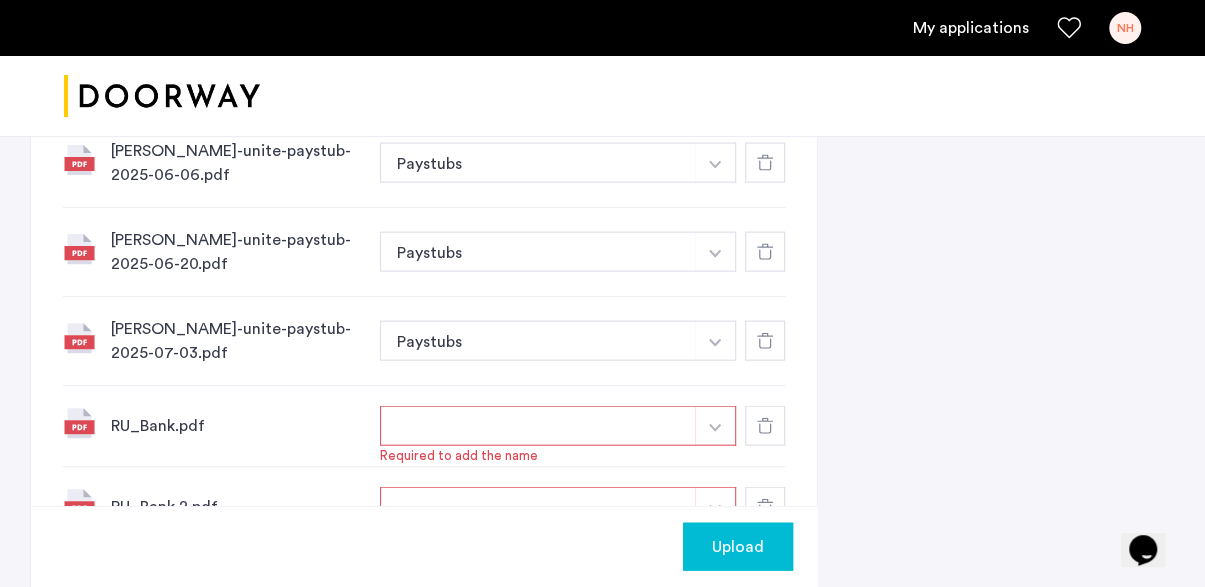 click at bounding box center (715, 428) 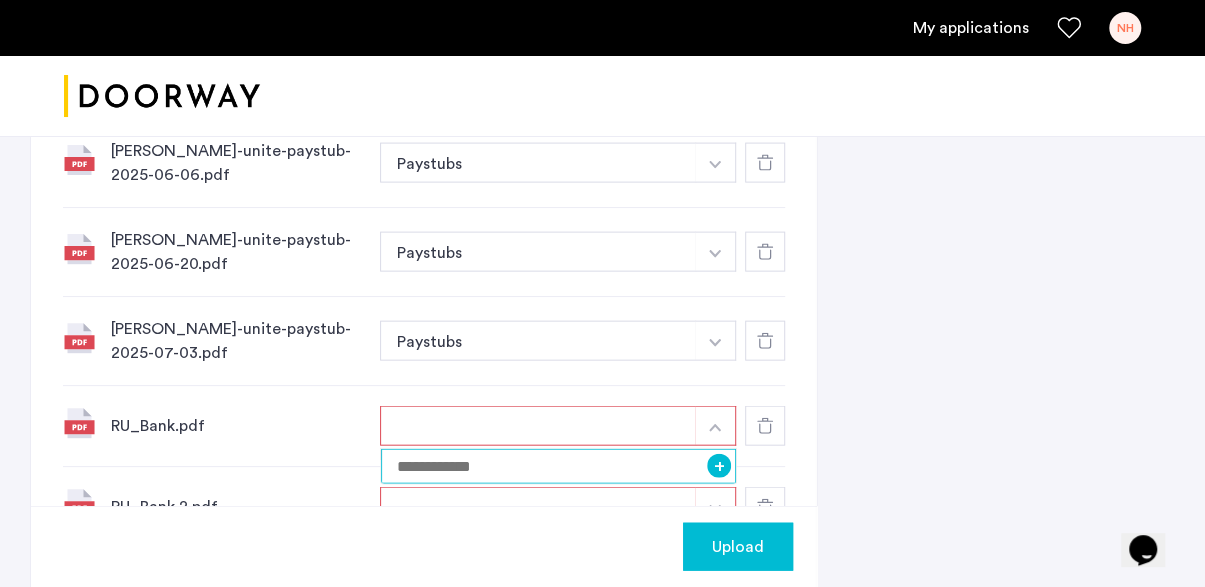 click at bounding box center [558, 466] 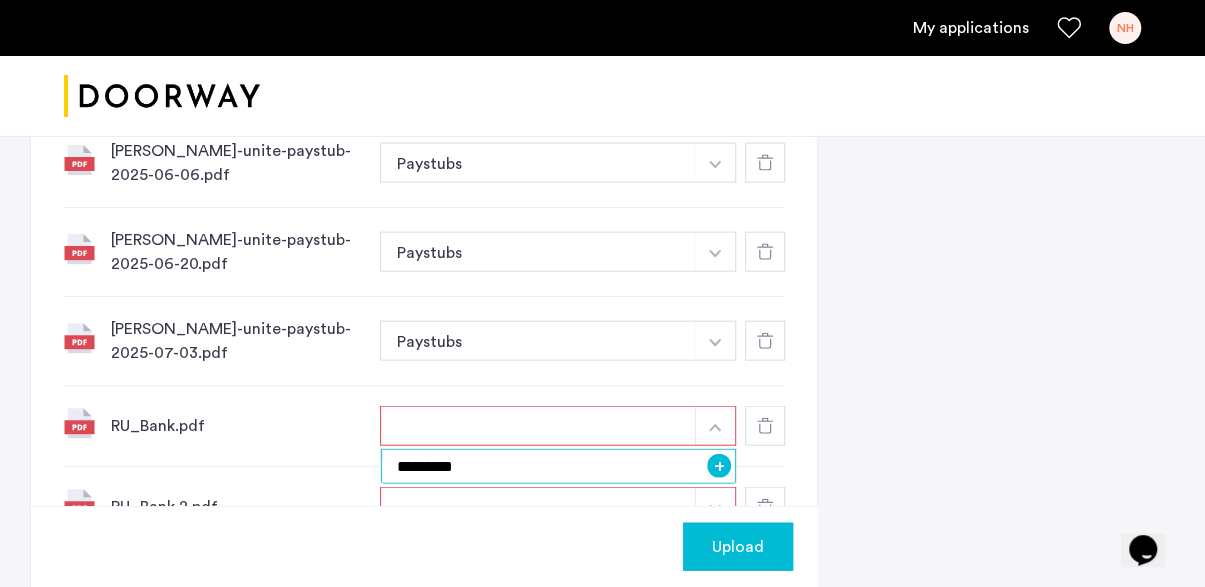 type on "*********" 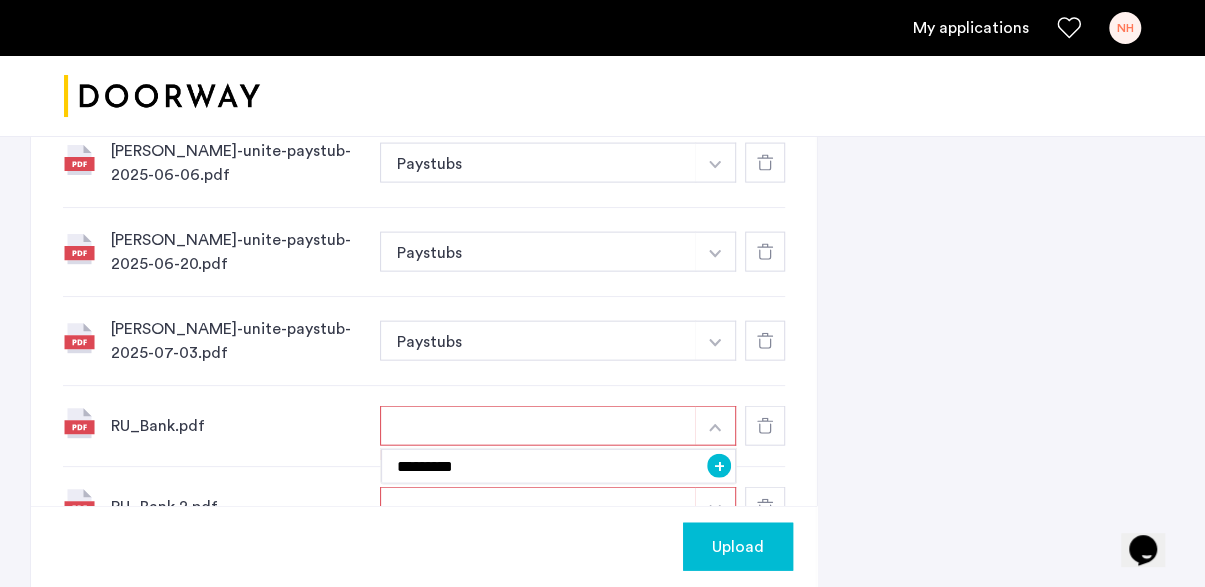 click on "+" at bounding box center [719, 466] 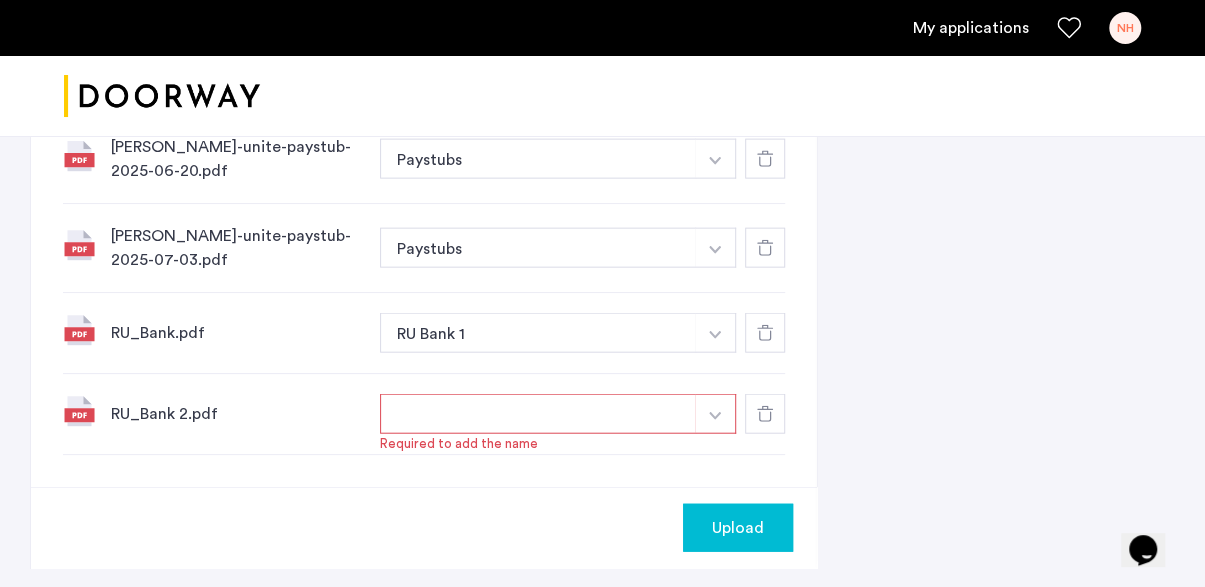 scroll, scrollTop: 2096, scrollLeft: 0, axis: vertical 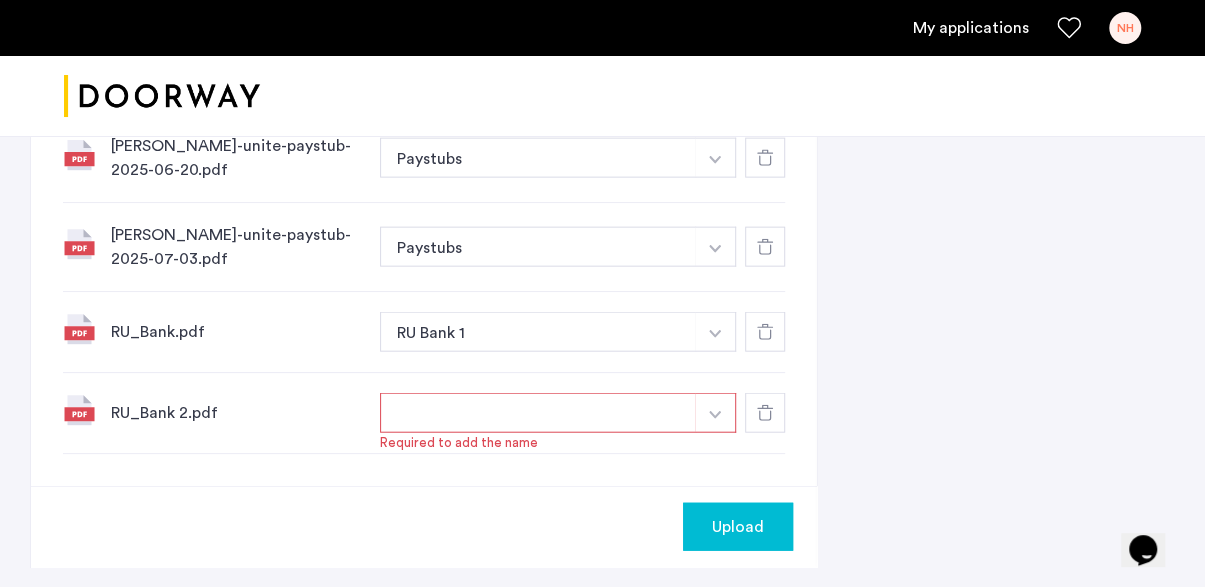 click at bounding box center (715, 415) 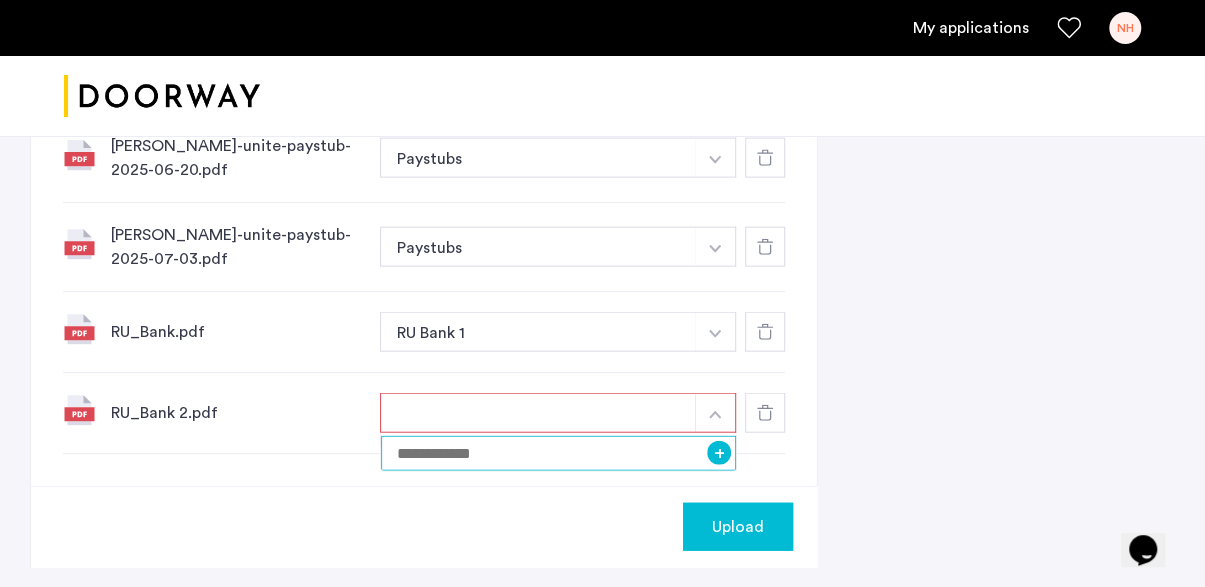 click at bounding box center [558, 453] 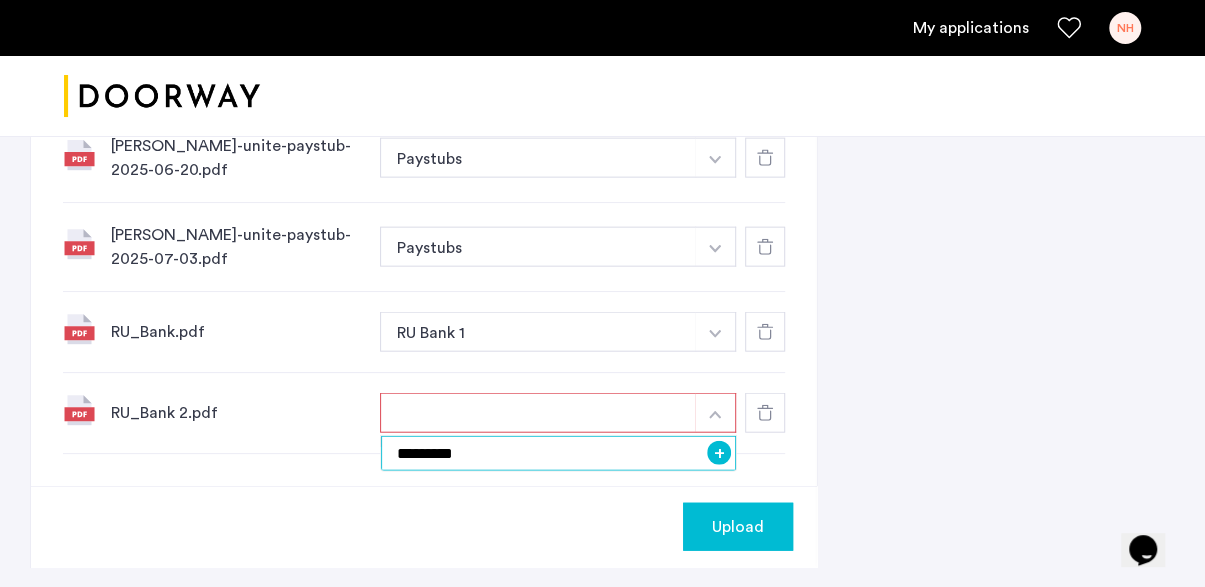 type on "*********" 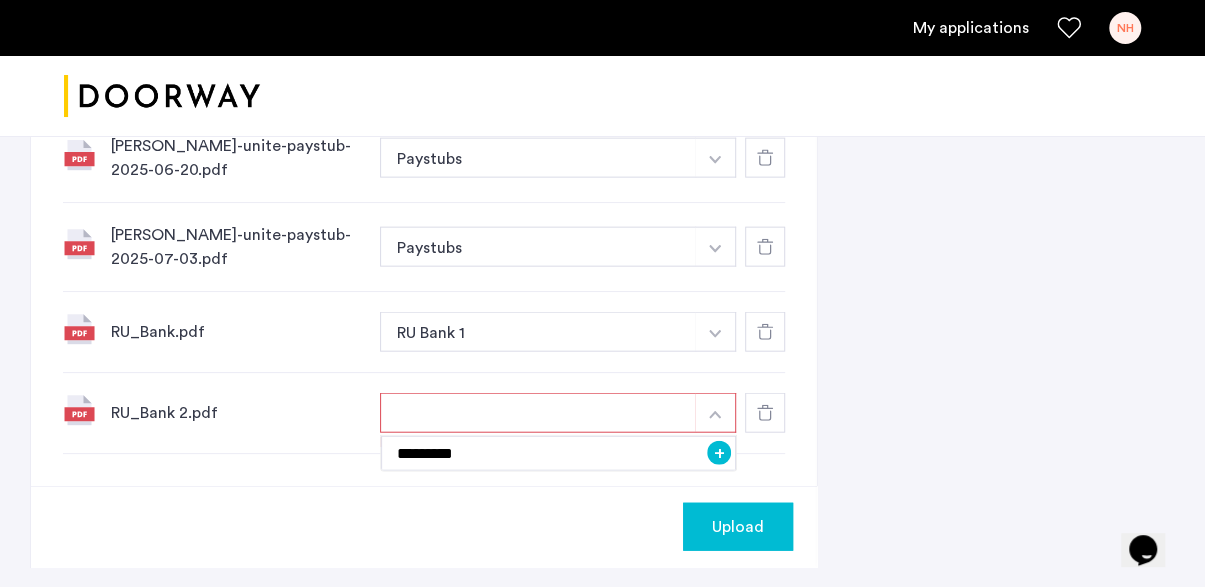 click on "+" at bounding box center (719, 453) 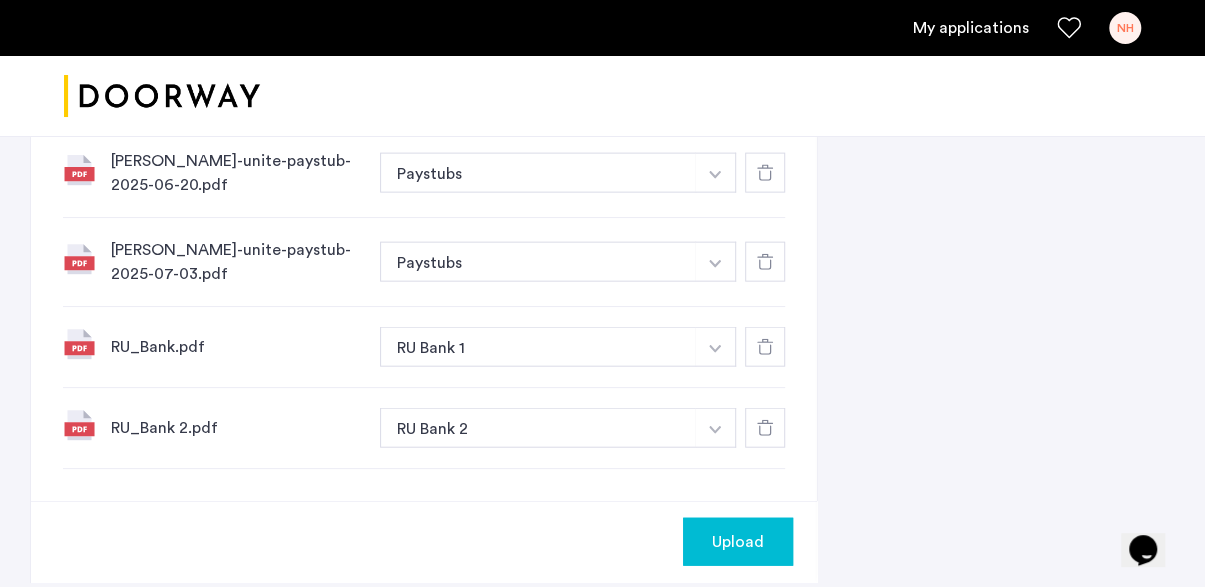 scroll, scrollTop: 2171, scrollLeft: 0, axis: vertical 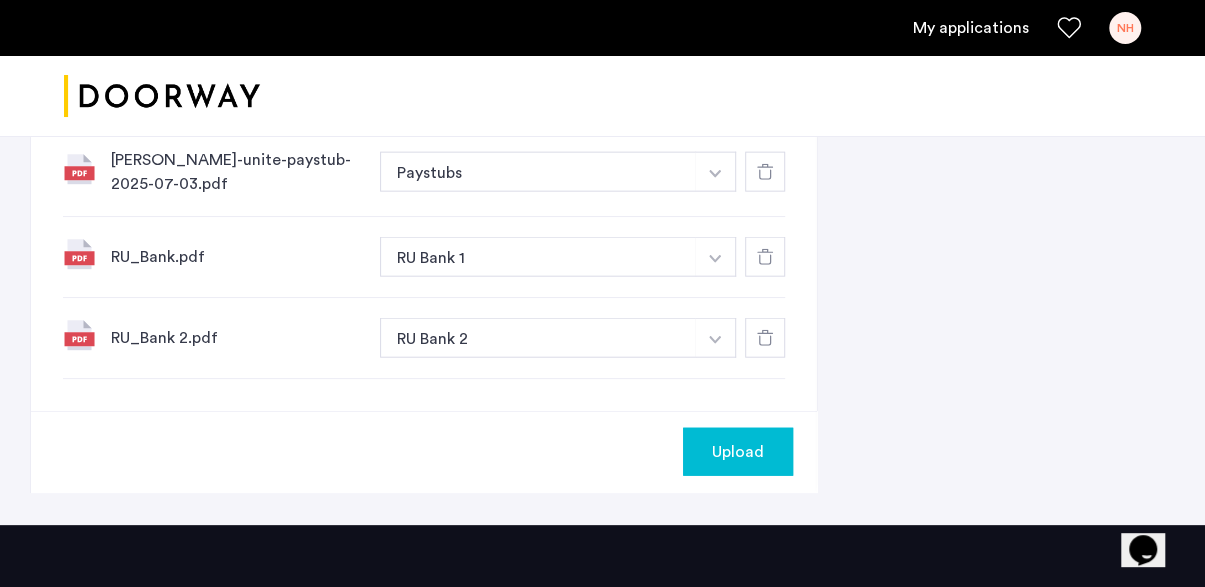 click on "Upload" 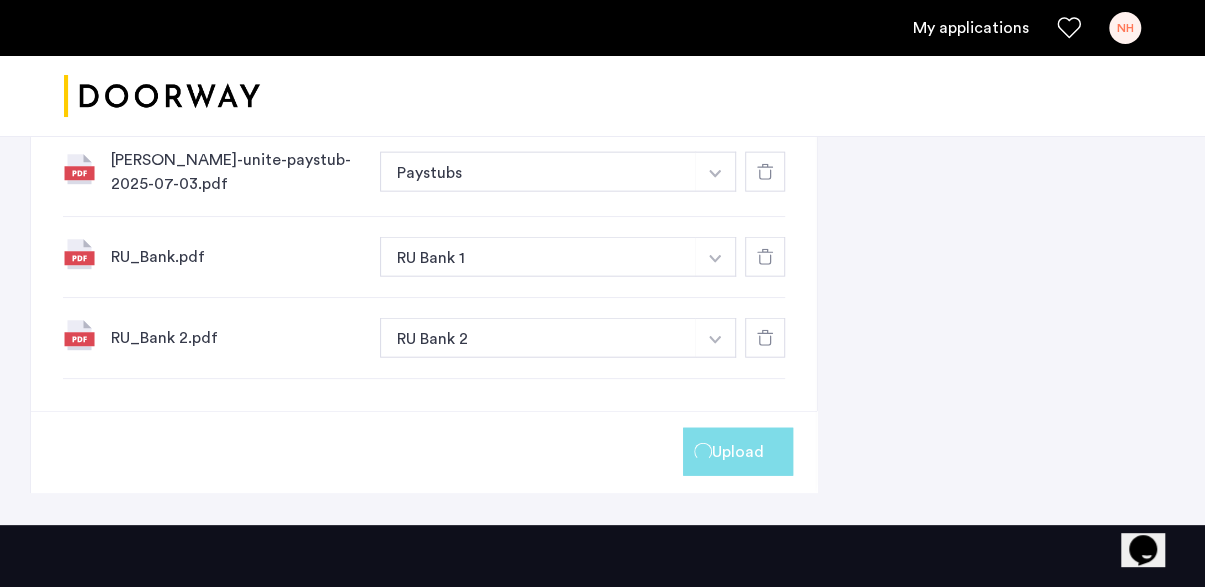 scroll, scrollTop: 1106, scrollLeft: 0, axis: vertical 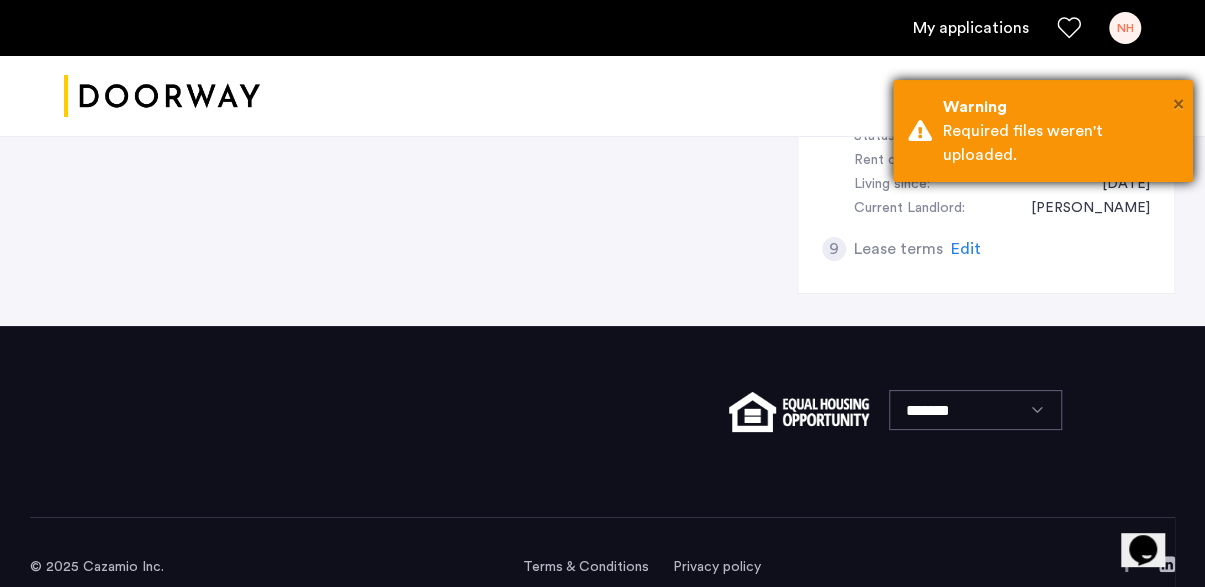 click on "×" at bounding box center (1178, 104) 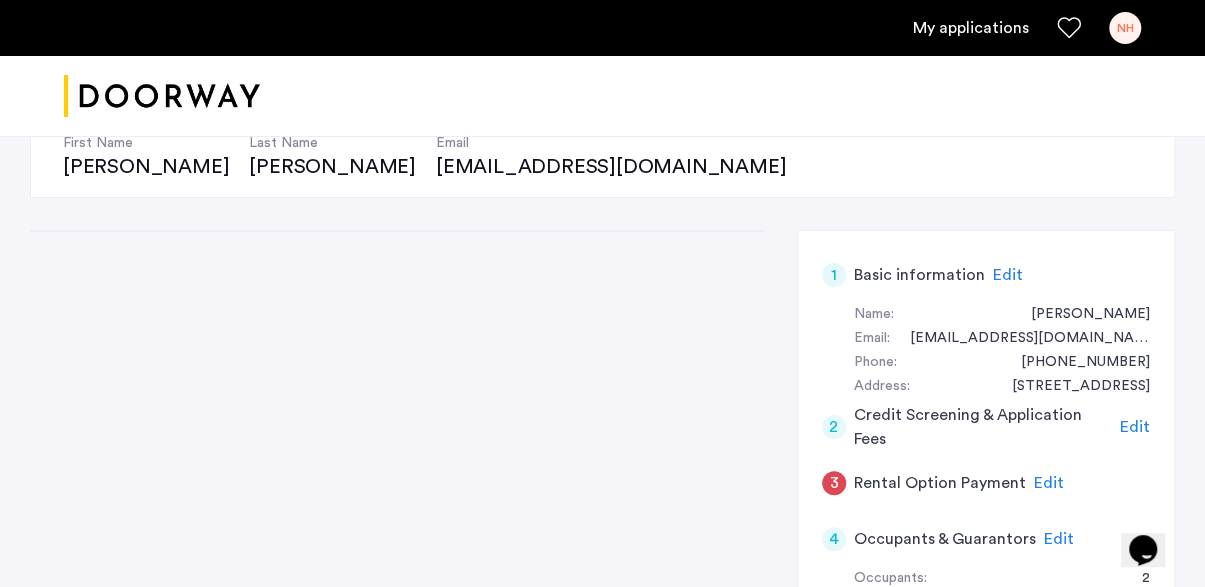 scroll, scrollTop: 346, scrollLeft: 0, axis: vertical 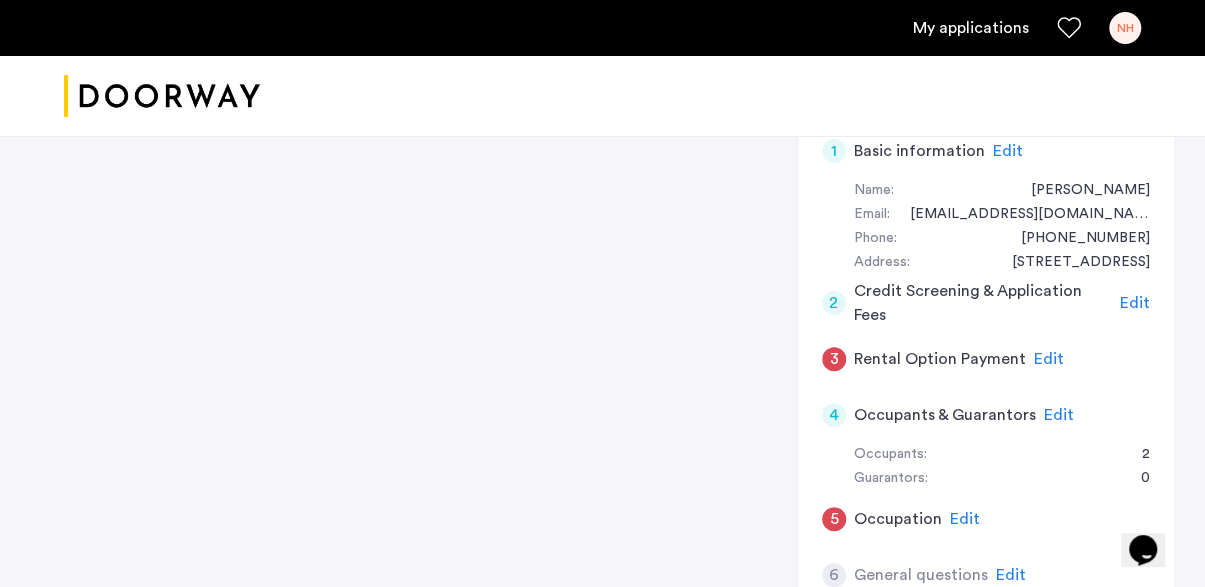 click on "Edit" 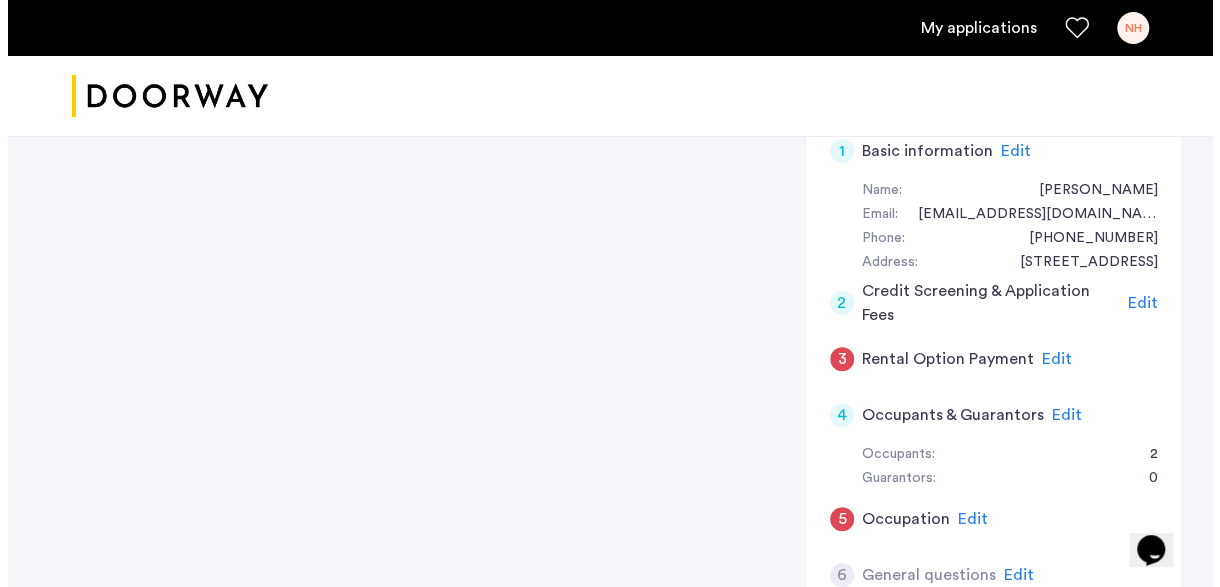 scroll, scrollTop: 0, scrollLeft: 0, axis: both 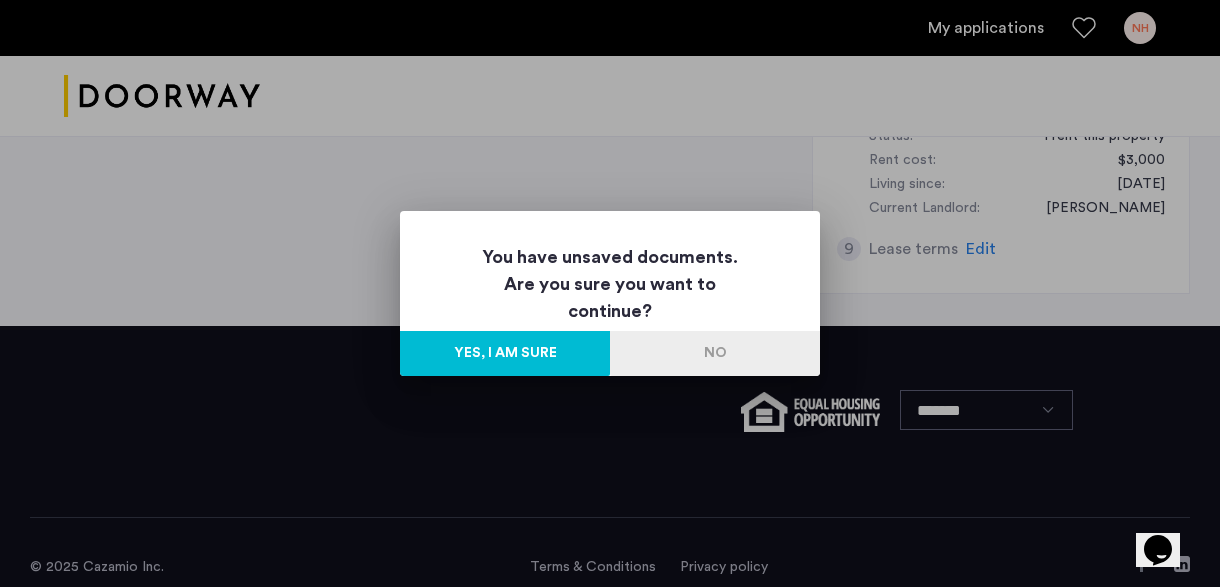 click on "Yes, I am sure" at bounding box center (505, 353) 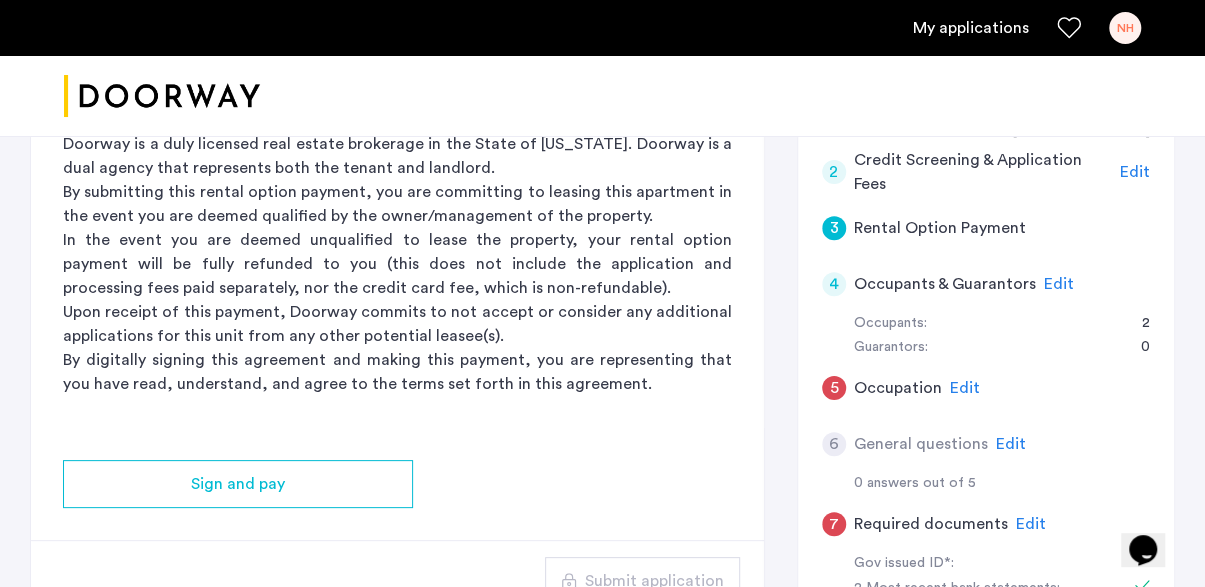 scroll, scrollTop: 585, scrollLeft: 0, axis: vertical 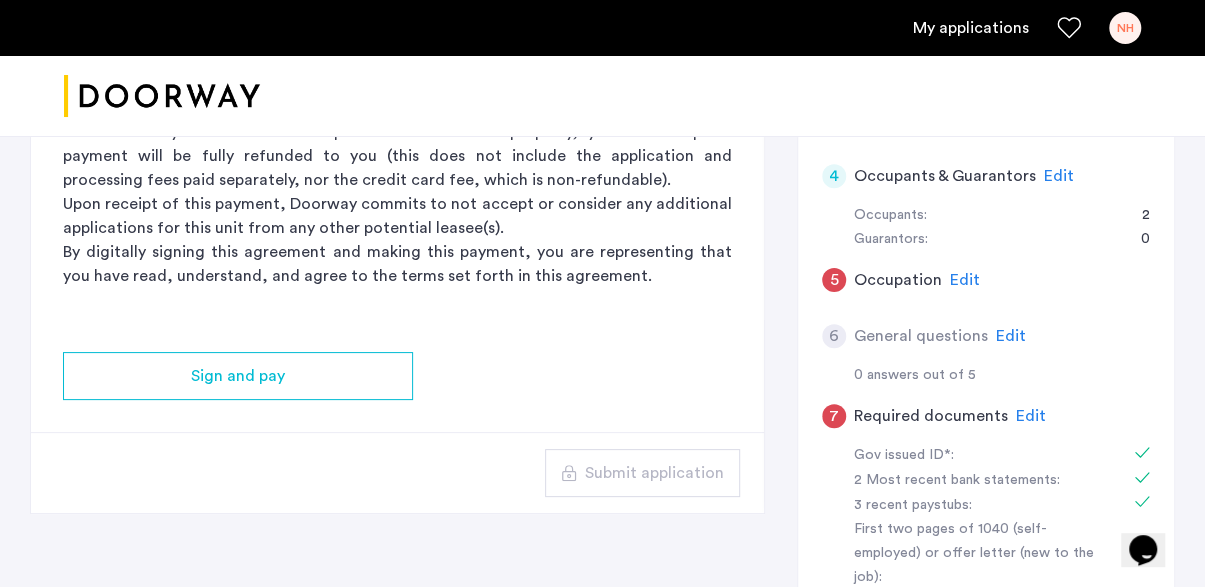 click on "Edit" 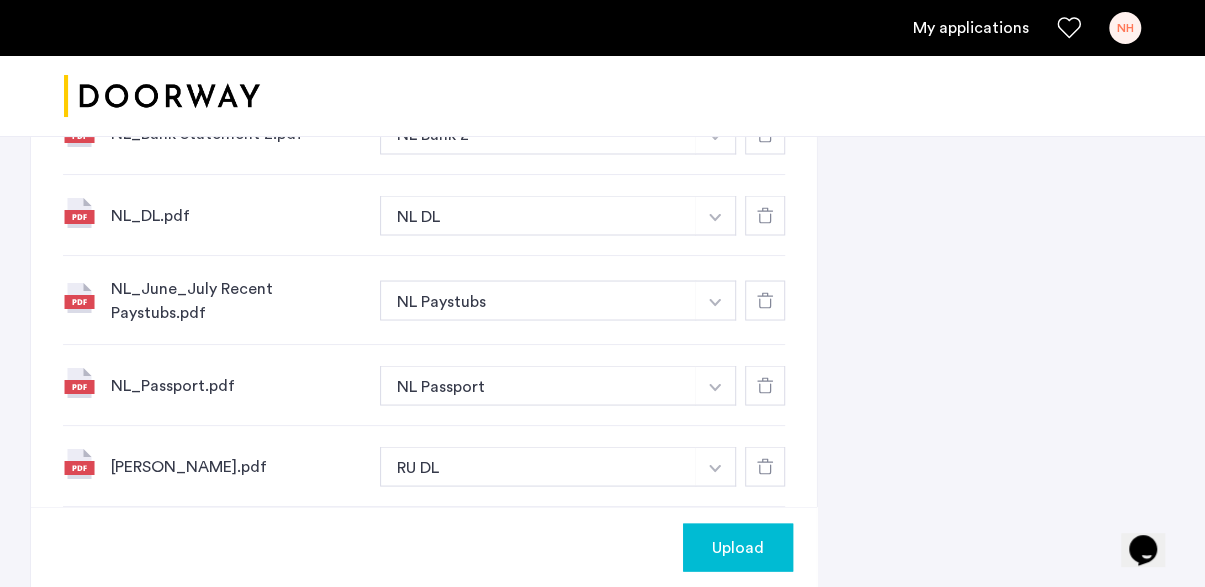 scroll, scrollTop: 1650, scrollLeft: 0, axis: vertical 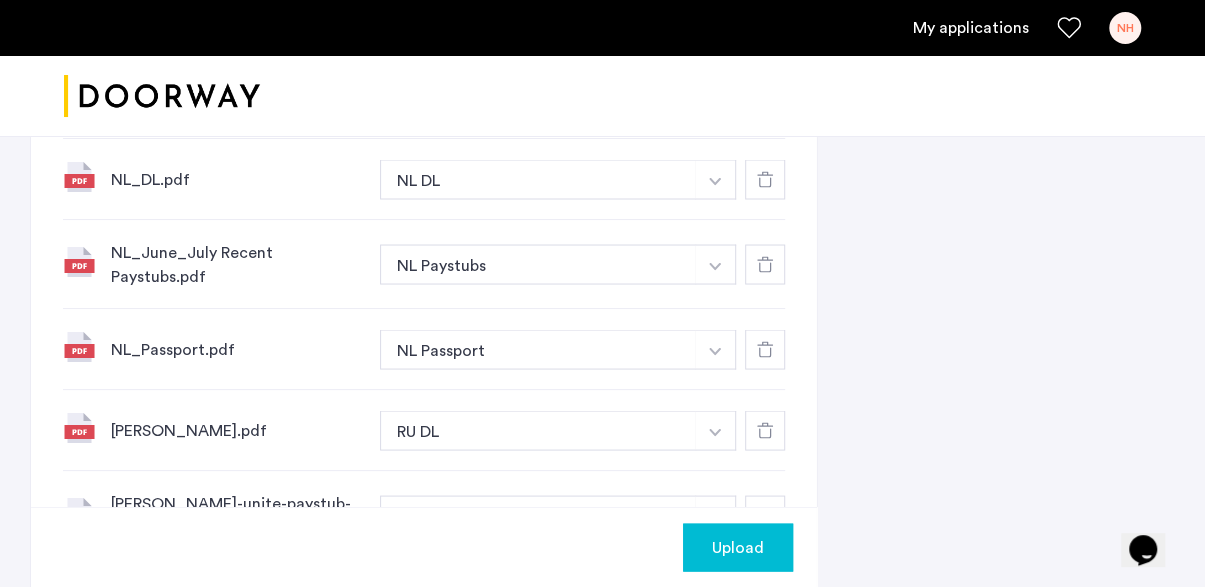 click on "Upload" 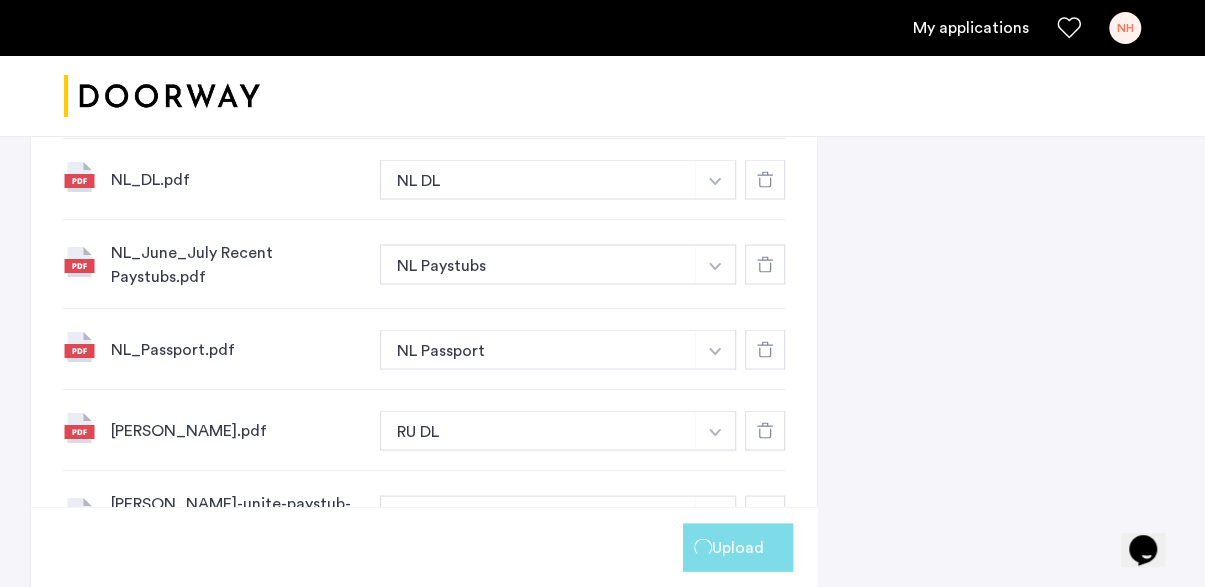 scroll, scrollTop: 1106, scrollLeft: 0, axis: vertical 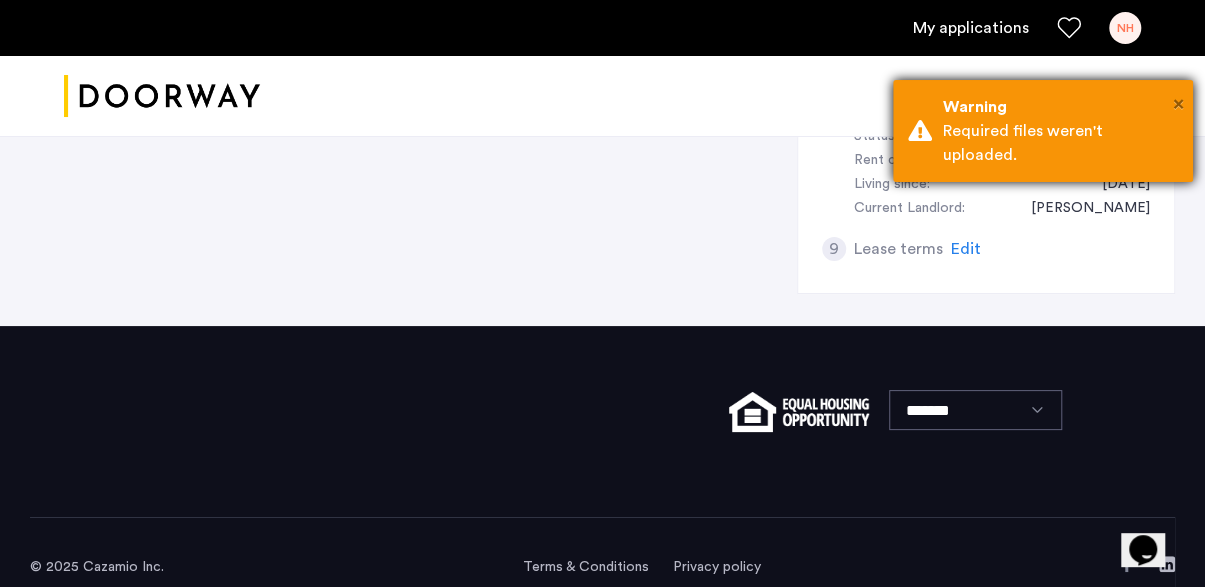 click on "×" at bounding box center [1178, 104] 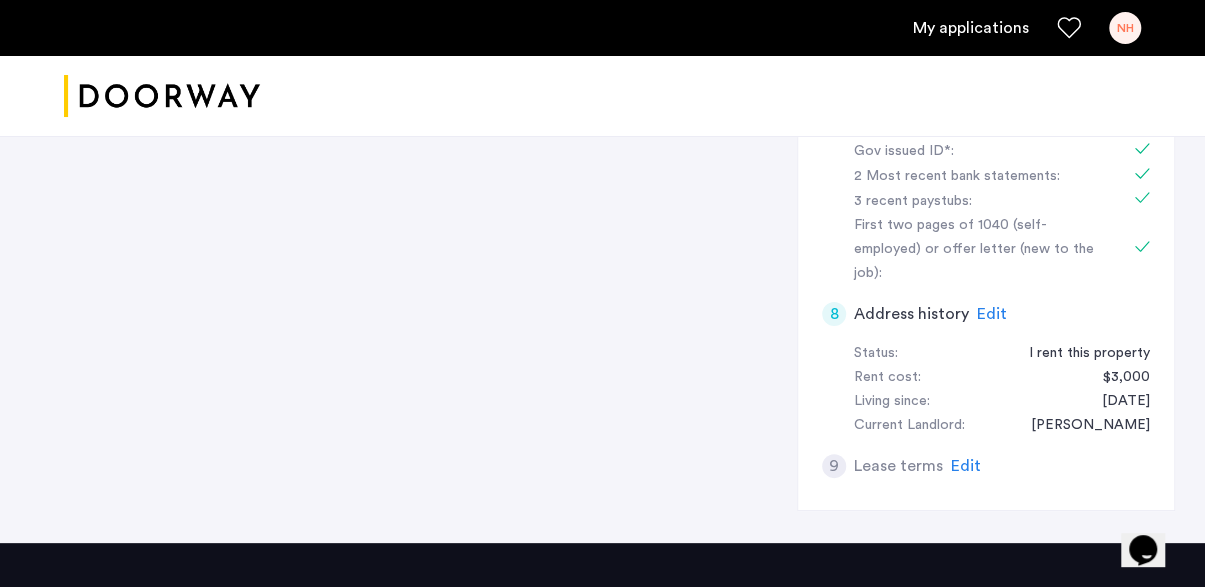 scroll, scrollTop: 890, scrollLeft: 0, axis: vertical 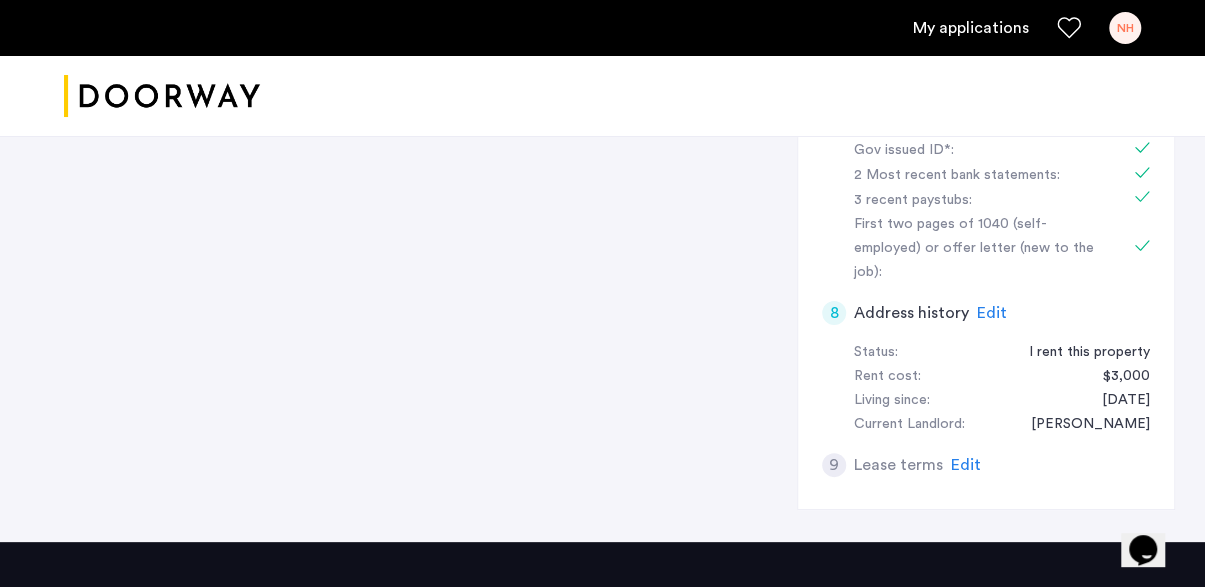 click on "Edit" 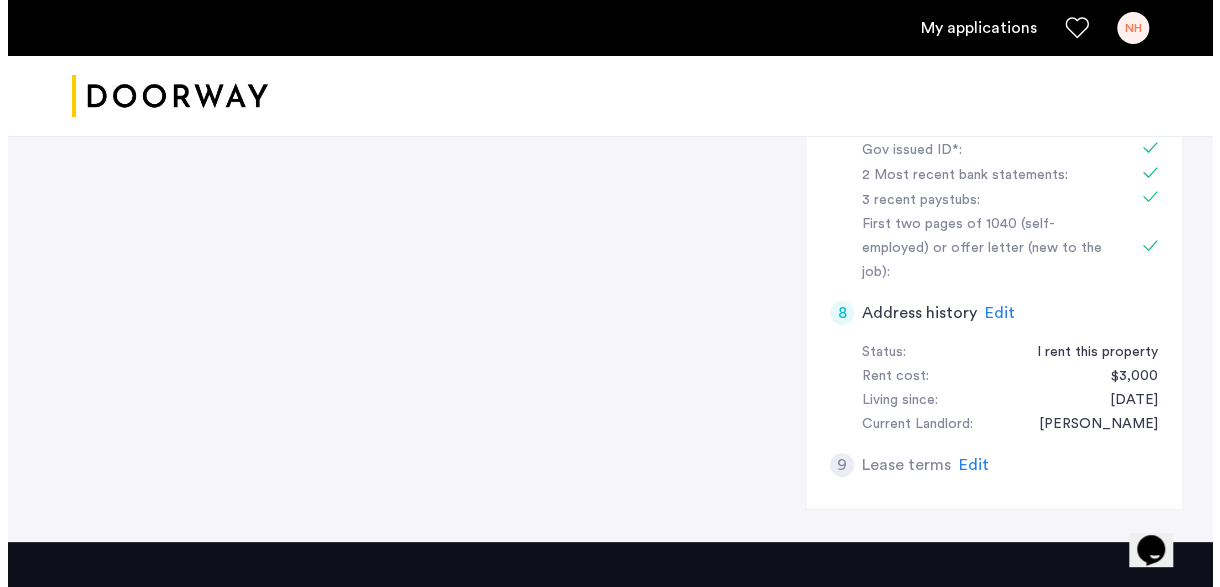 scroll, scrollTop: 0, scrollLeft: 0, axis: both 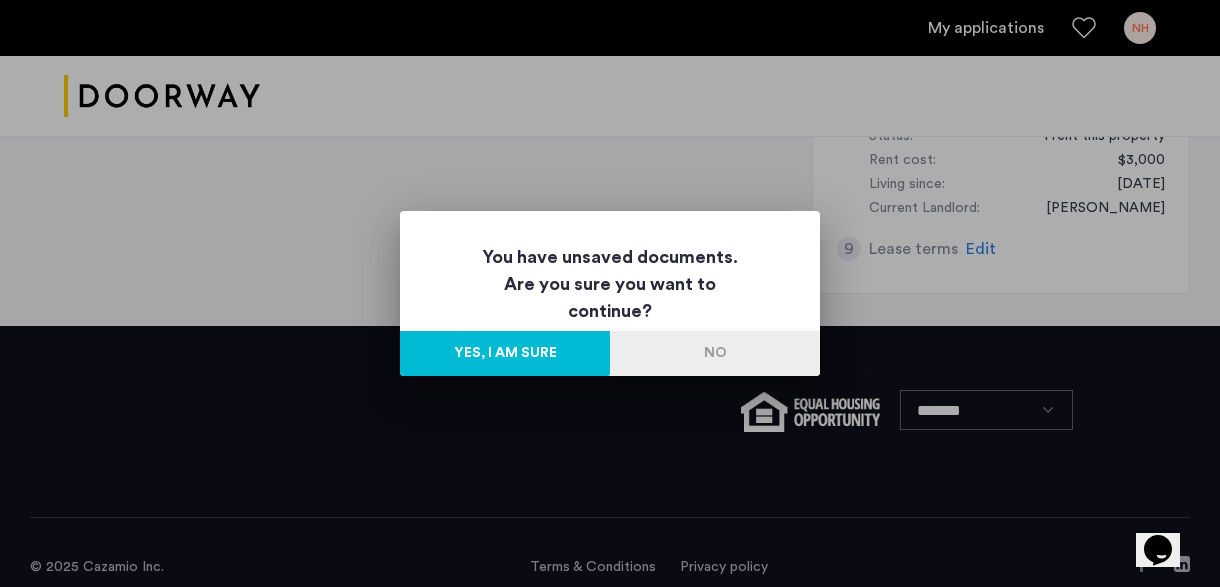click on "Yes, I am sure" at bounding box center (505, 353) 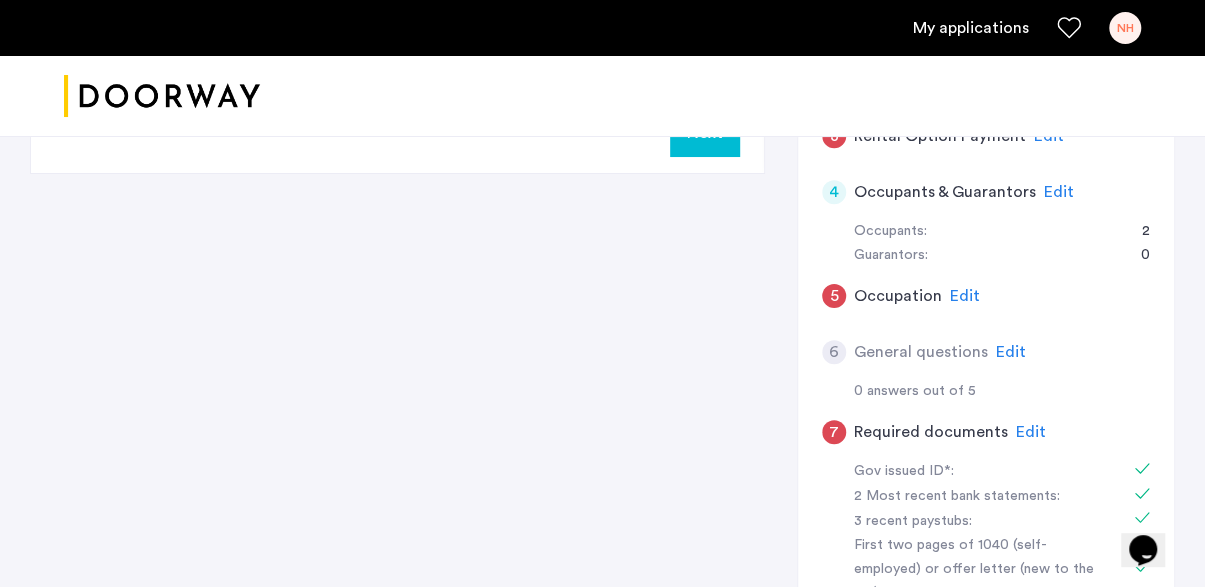 scroll, scrollTop: 257, scrollLeft: 0, axis: vertical 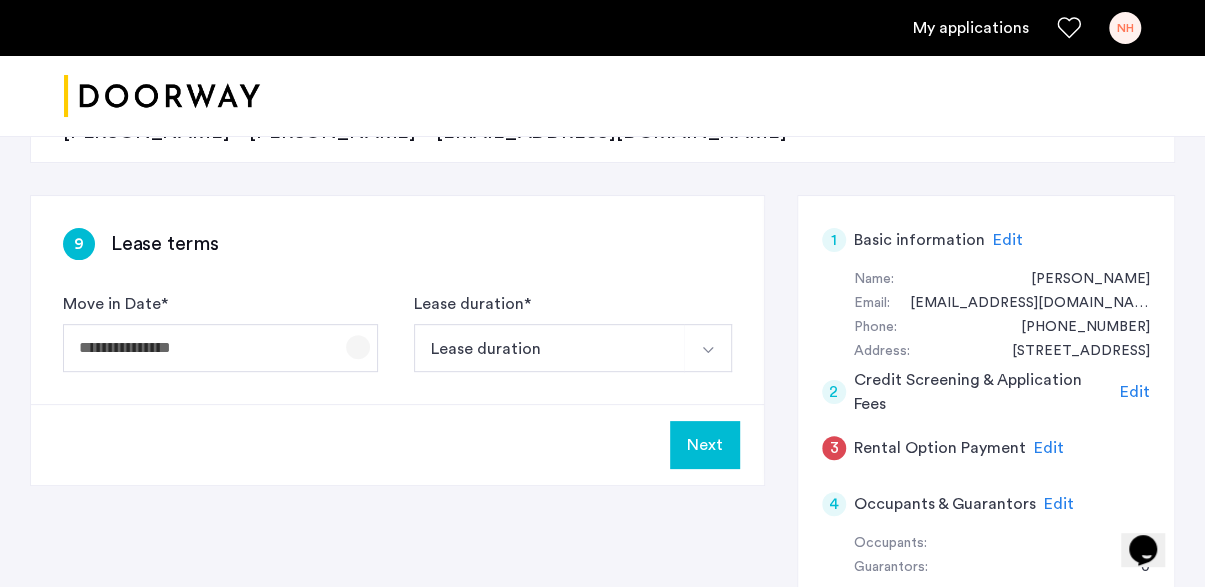 click 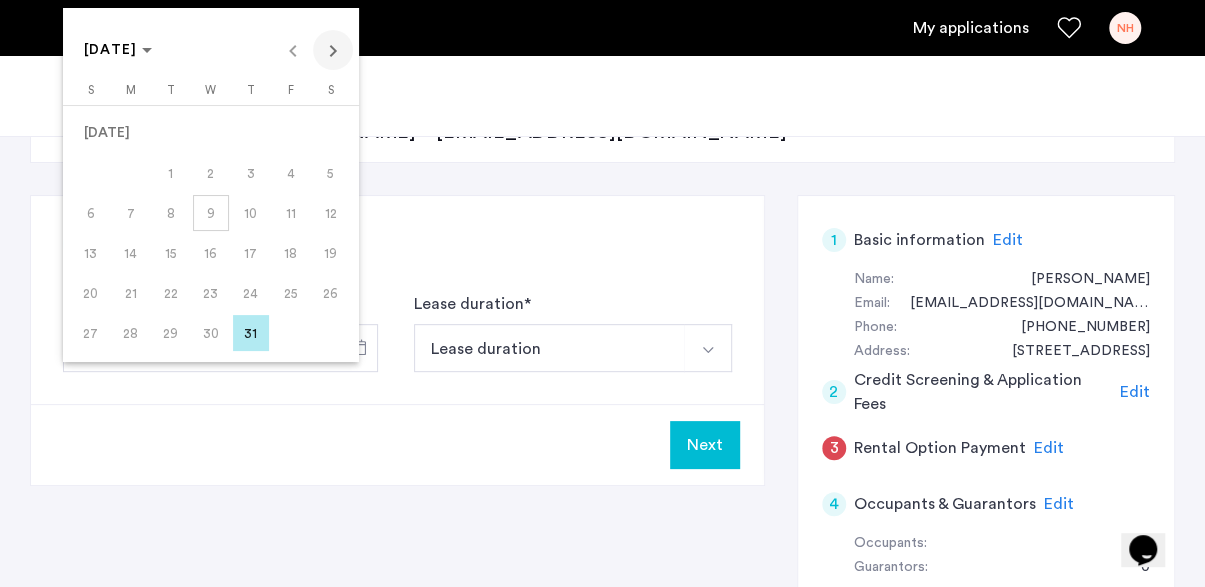 click at bounding box center (333, 50) 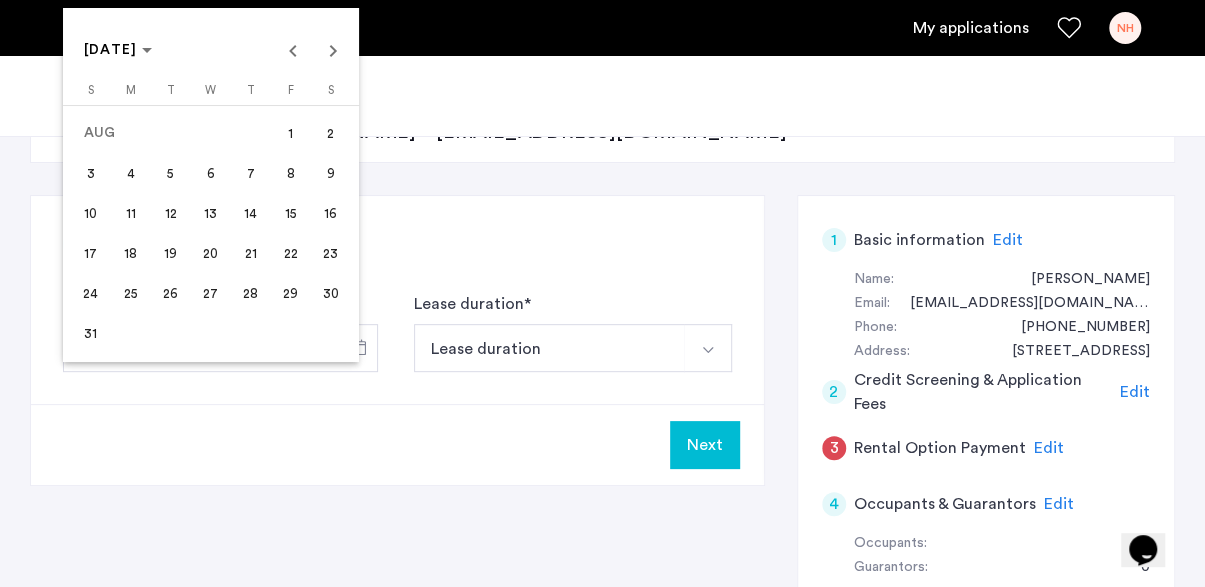 click on "15" at bounding box center [291, 213] 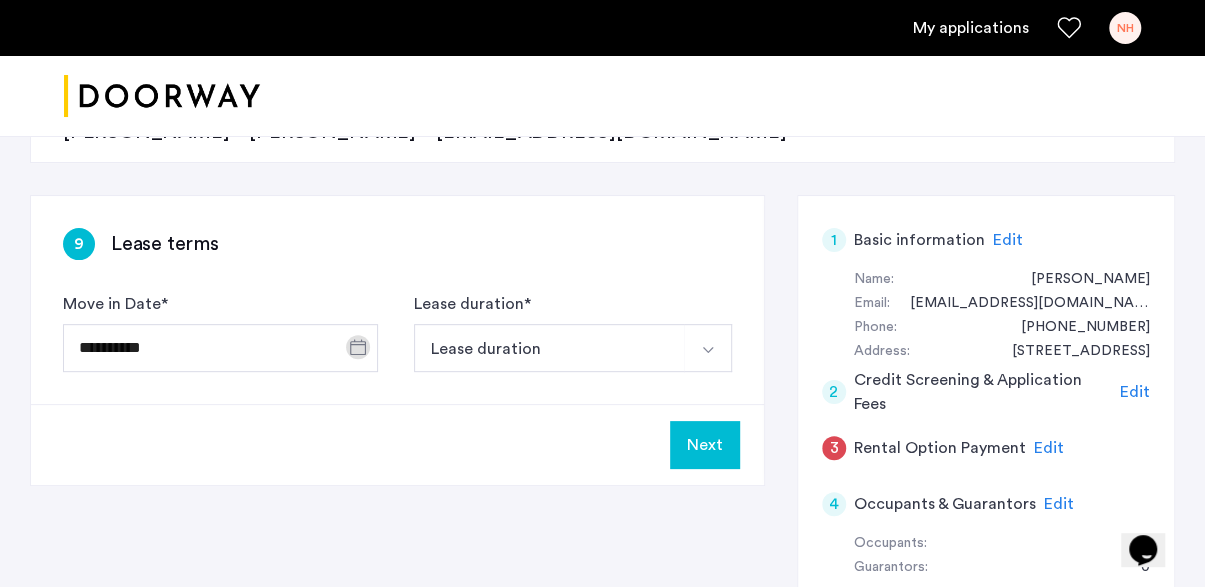 click at bounding box center (708, 350) 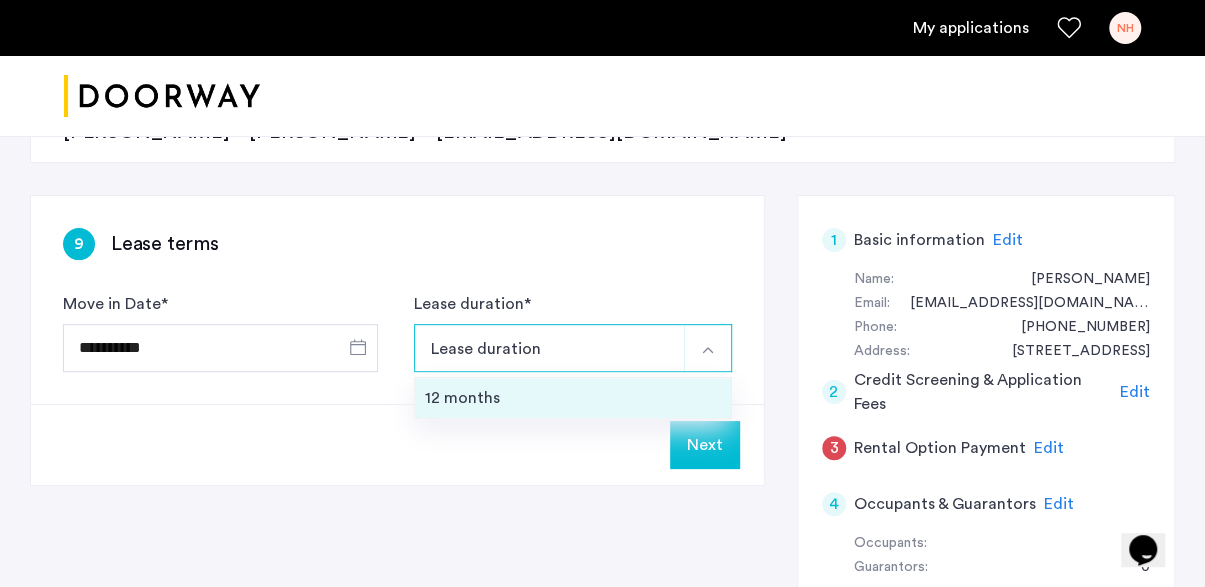 click on "12 months" at bounding box center (573, 398) 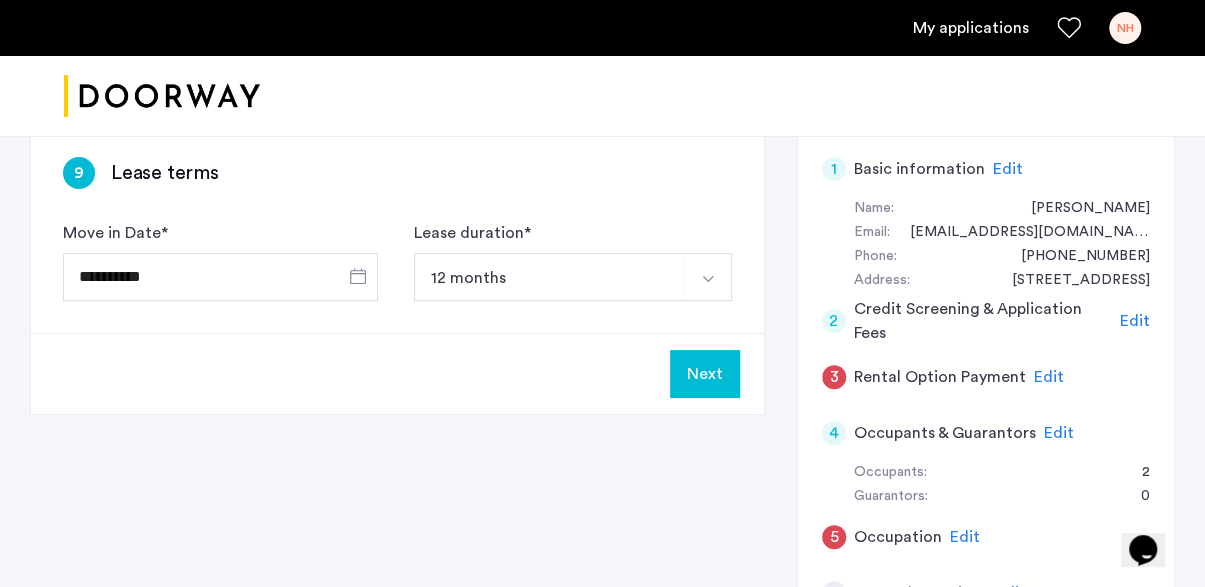 scroll, scrollTop: 330, scrollLeft: 0, axis: vertical 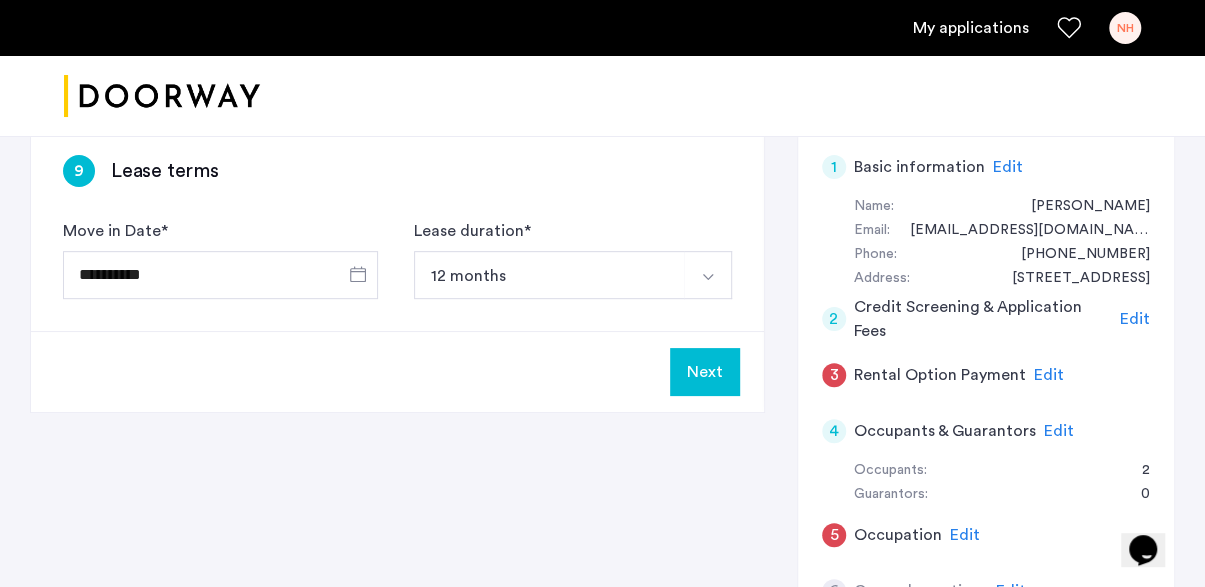 click on "Next" 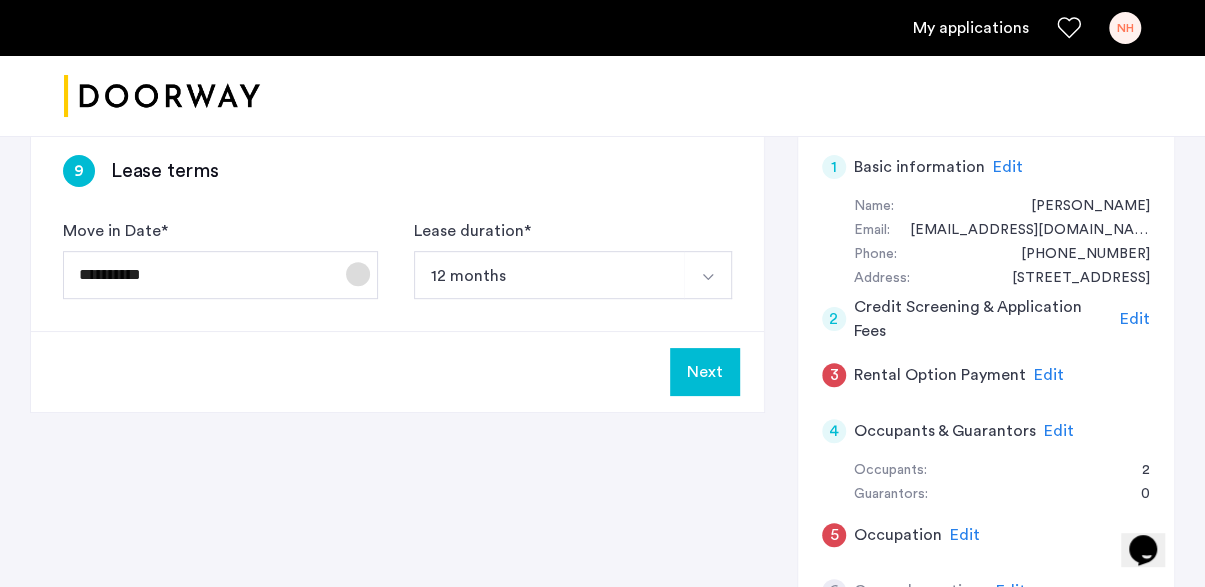 click 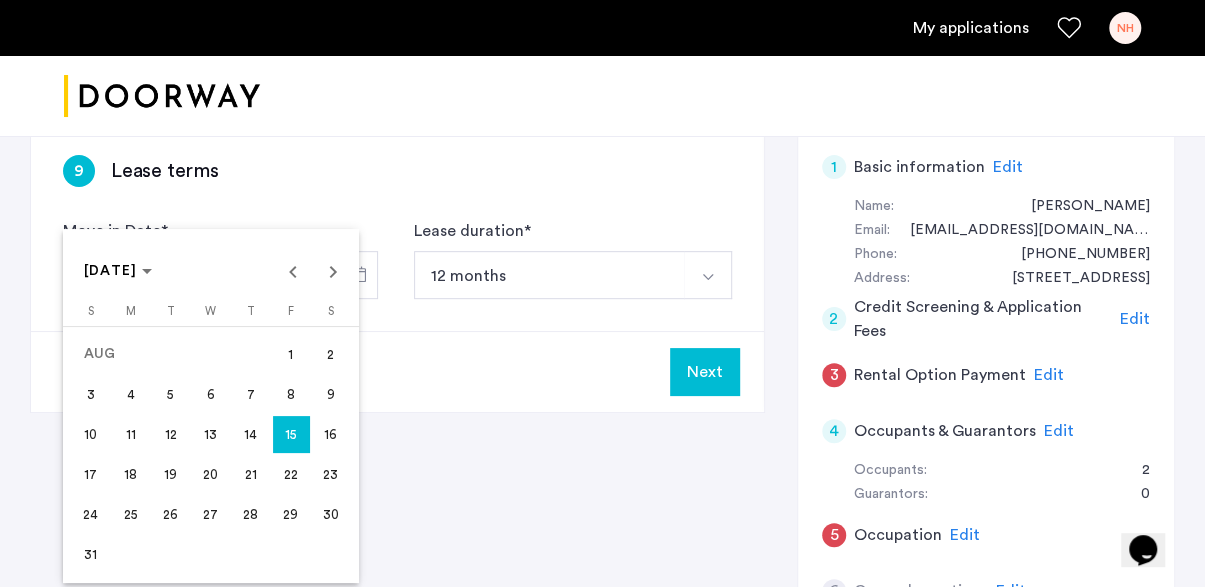 click on "1" at bounding box center (291, 354) 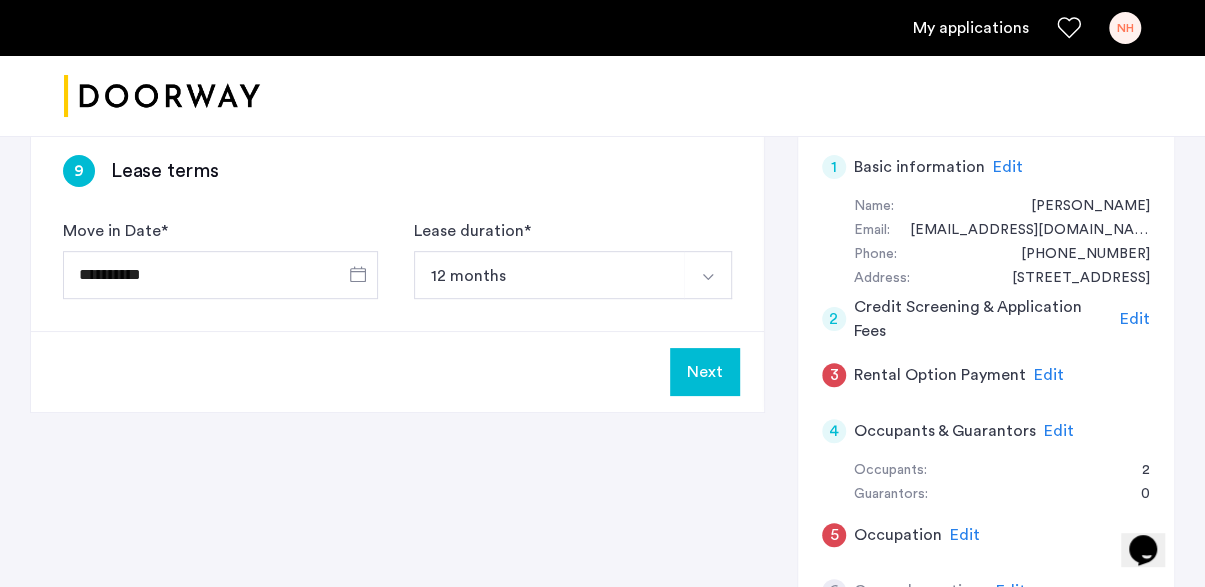 type on "**********" 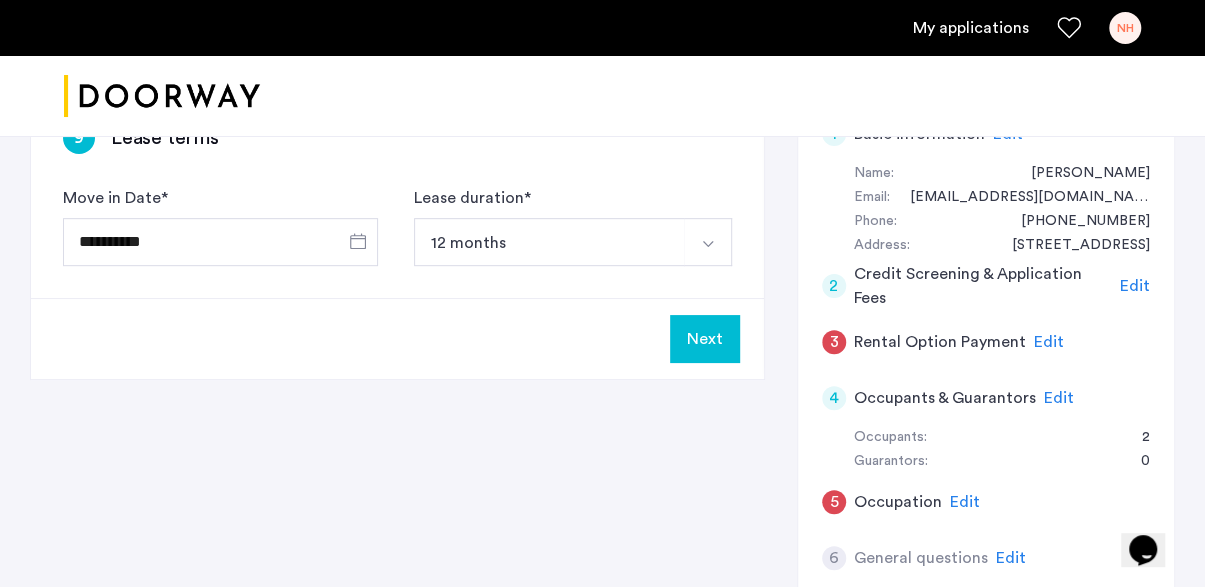 scroll, scrollTop: 365, scrollLeft: 0, axis: vertical 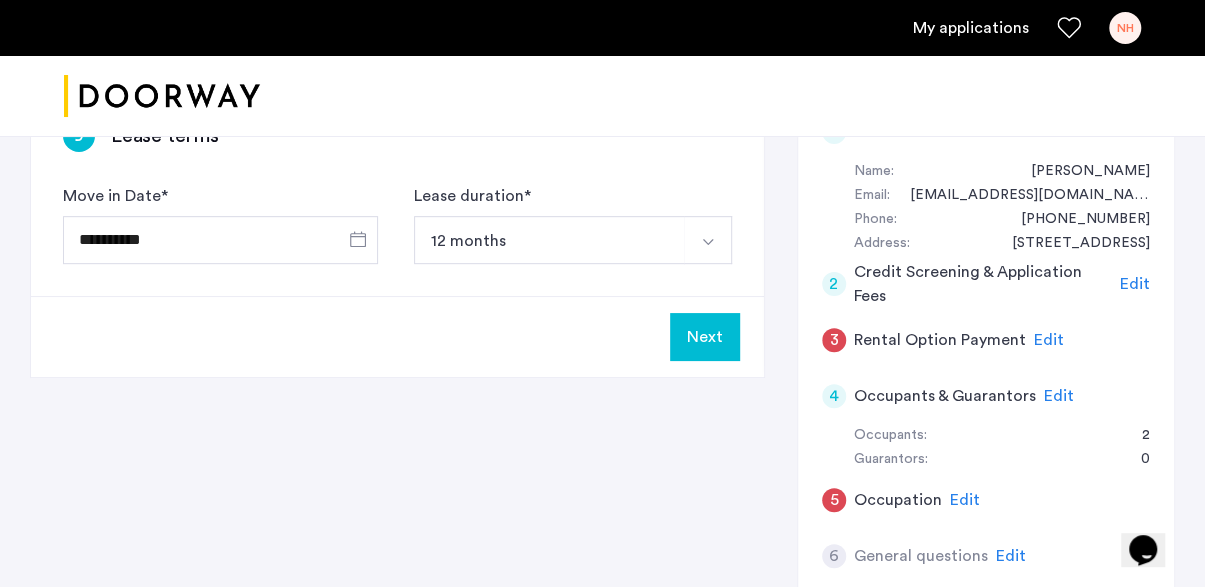 click on "Next" 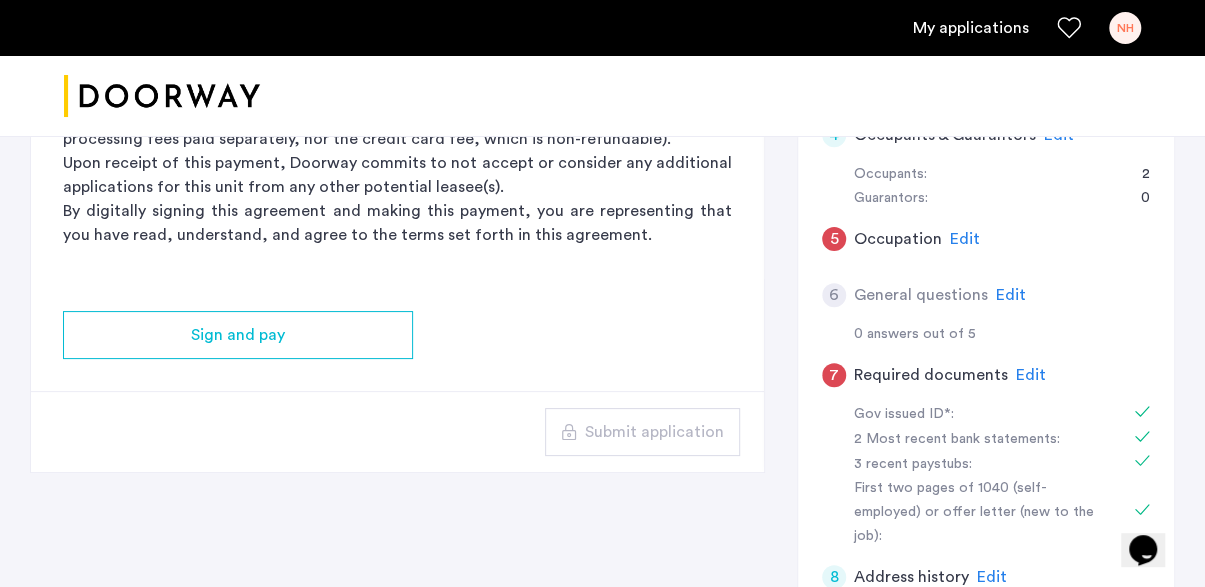 scroll, scrollTop: 623, scrollLeft: 0, axis: vertical 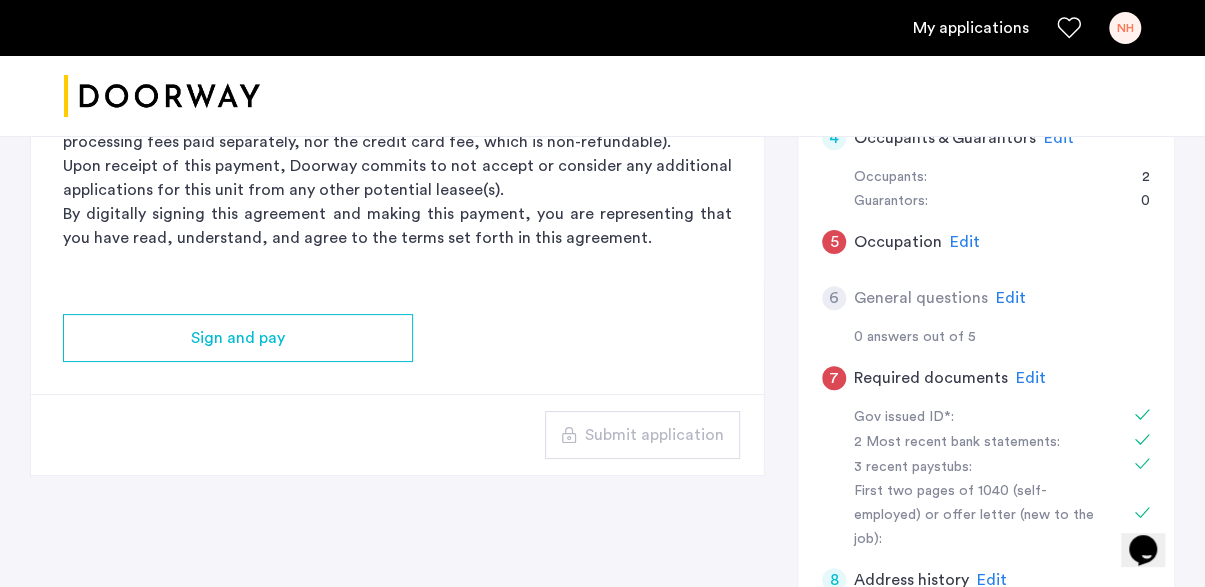 click on "Edit" 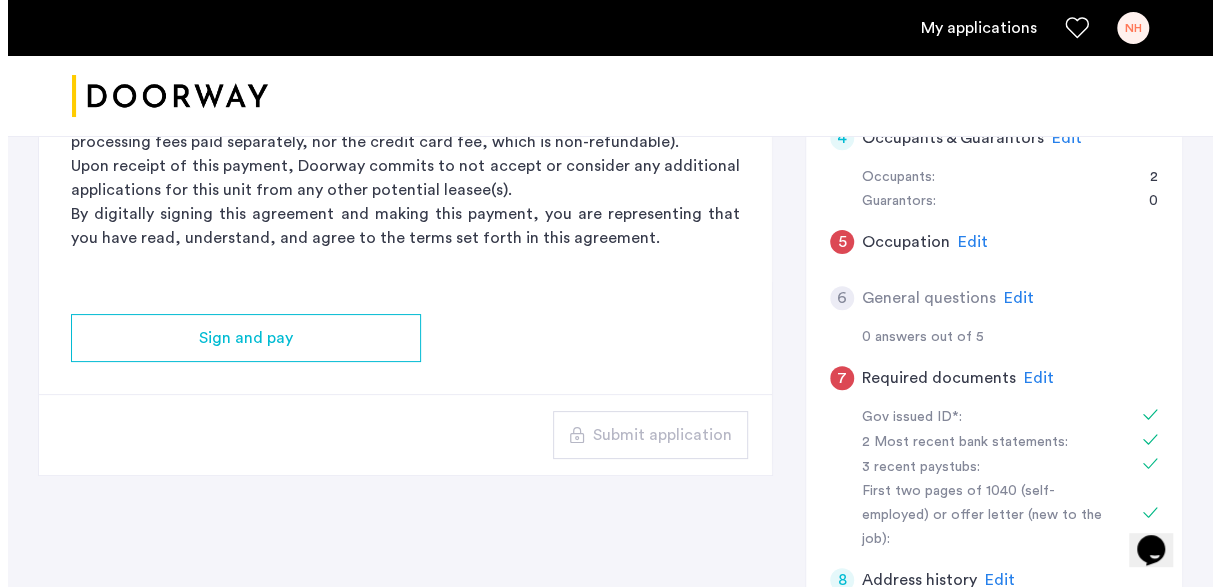 scroll, scrollTop: 0, scrollLeft: 0, axis: both 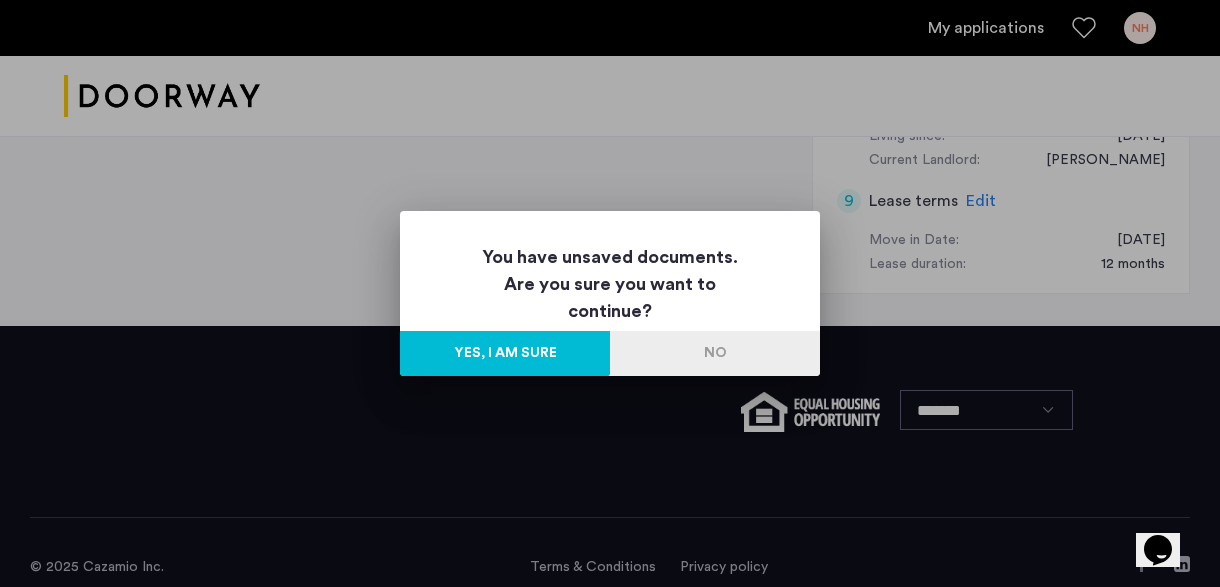click on "Yes, I am sure" at bounding box center [505, 353] 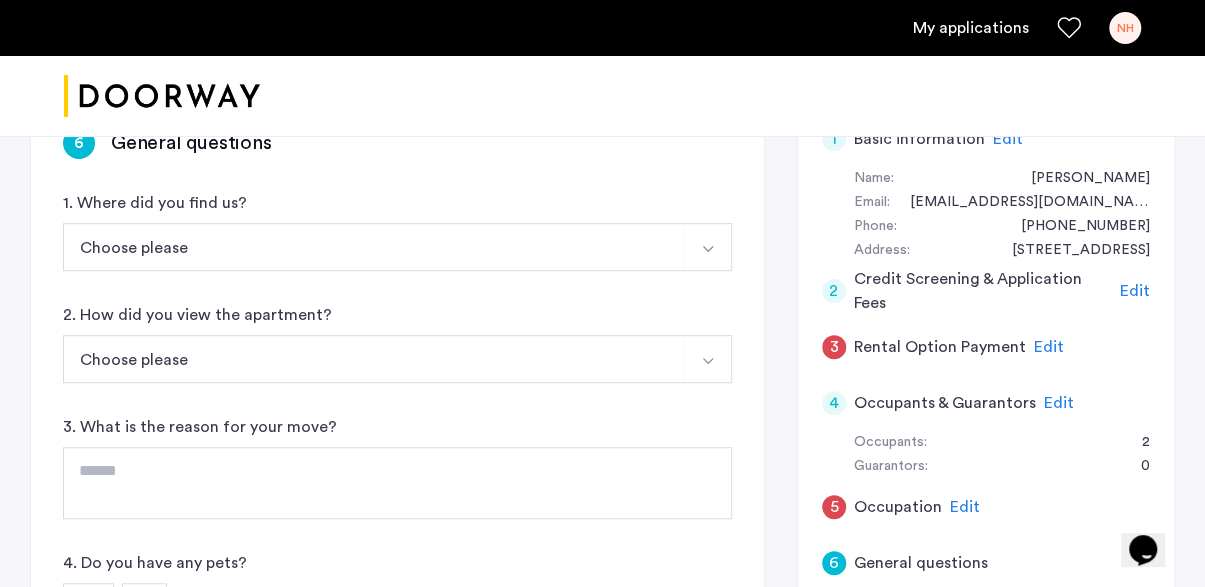 scroll, scrollTop: 361, scrollLeft: 0, axis: vertical 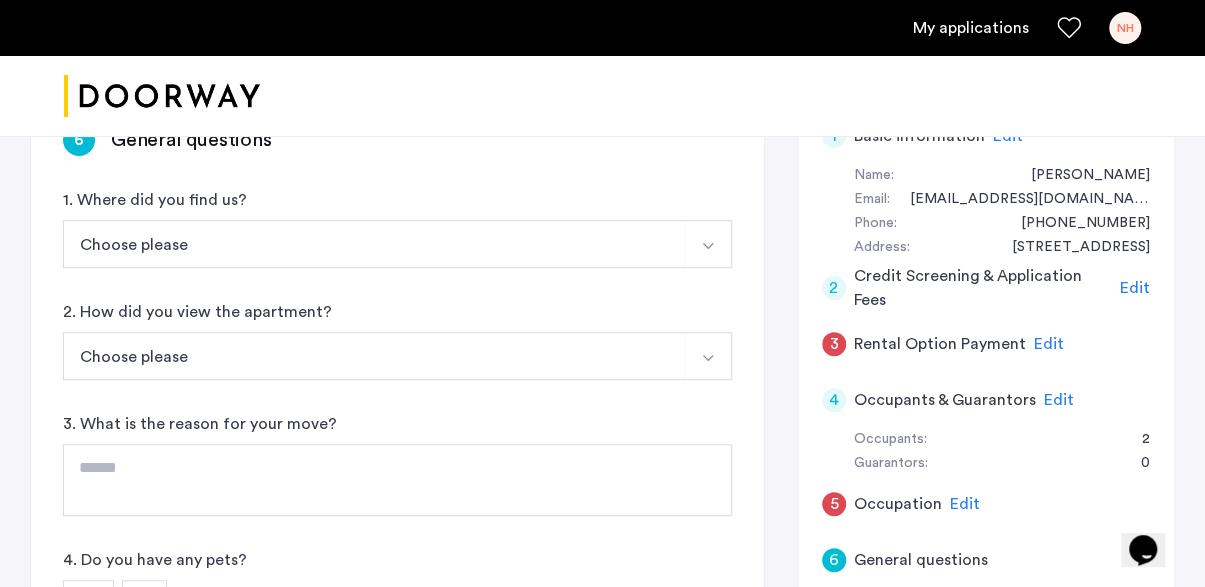 click on "Choose please" at bounding box center (374, 244) 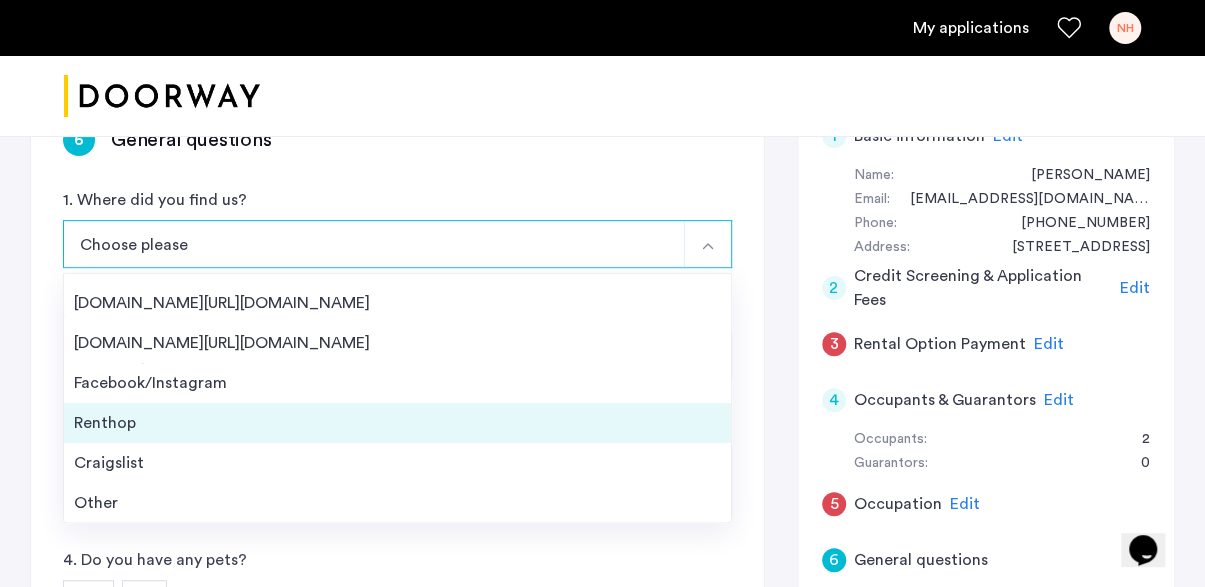 scroll, scrollTop: 0, scrollLeft: 0, axis: both 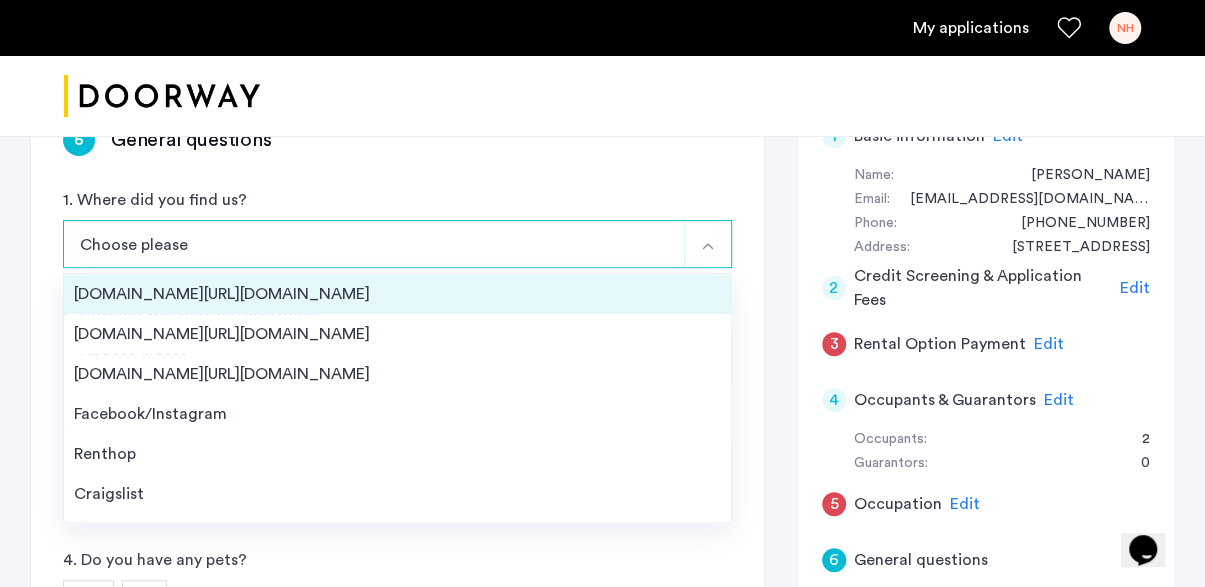 click on "Streeteasy.com/Zillow.com" at bounding box center (397, 294) 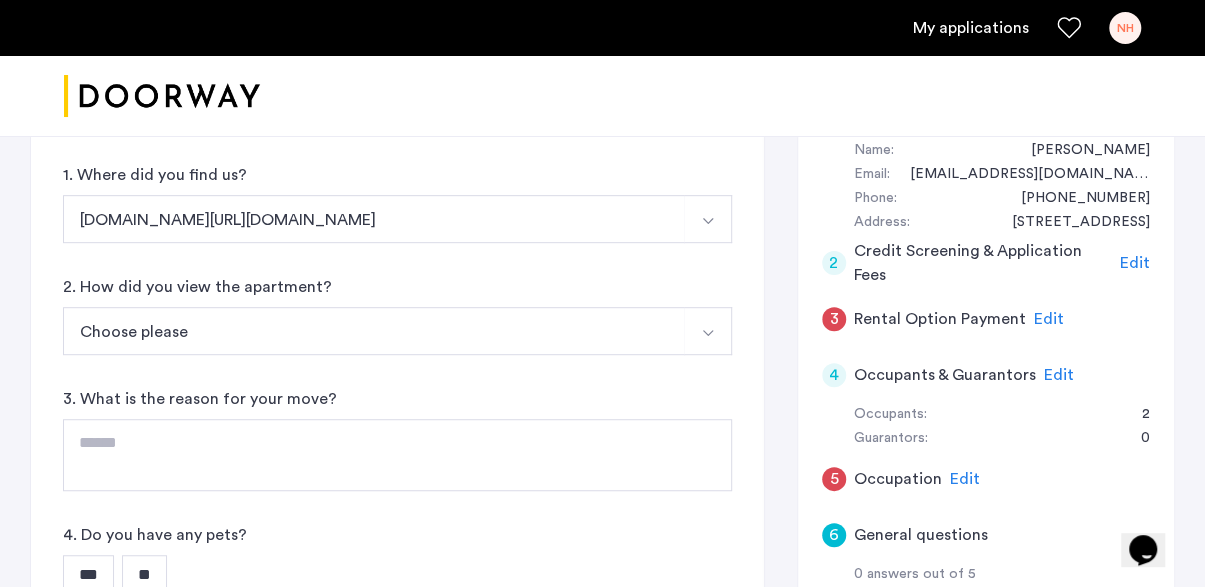 scroll, scrollTop: 387, scrollLeft: 0, axis: vertical 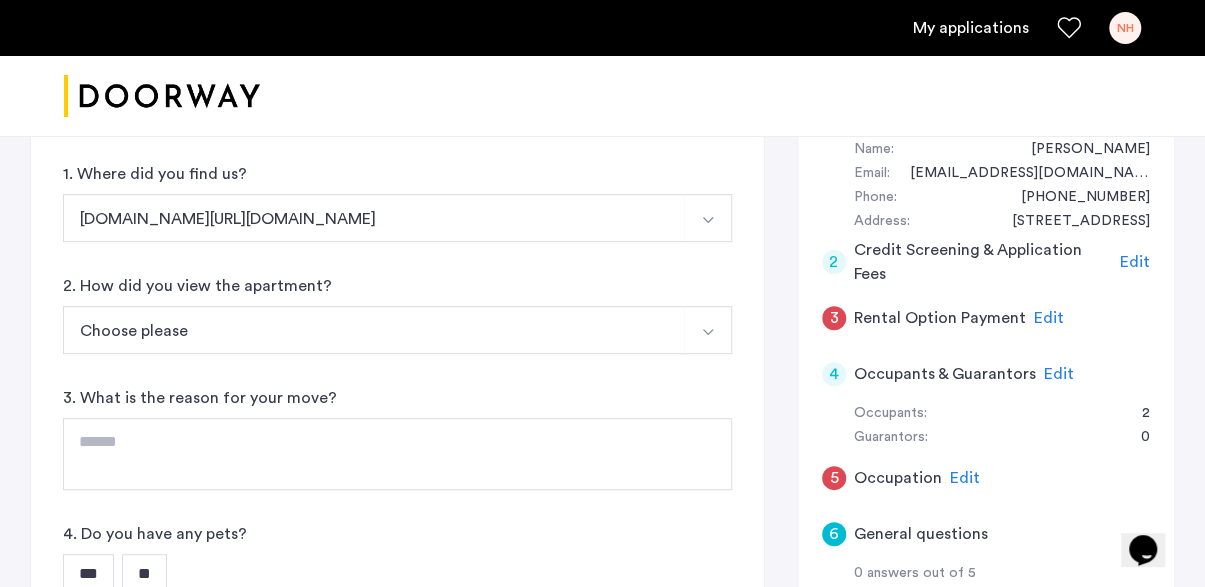 click on "Choose please" at bounding box center [374, 330] 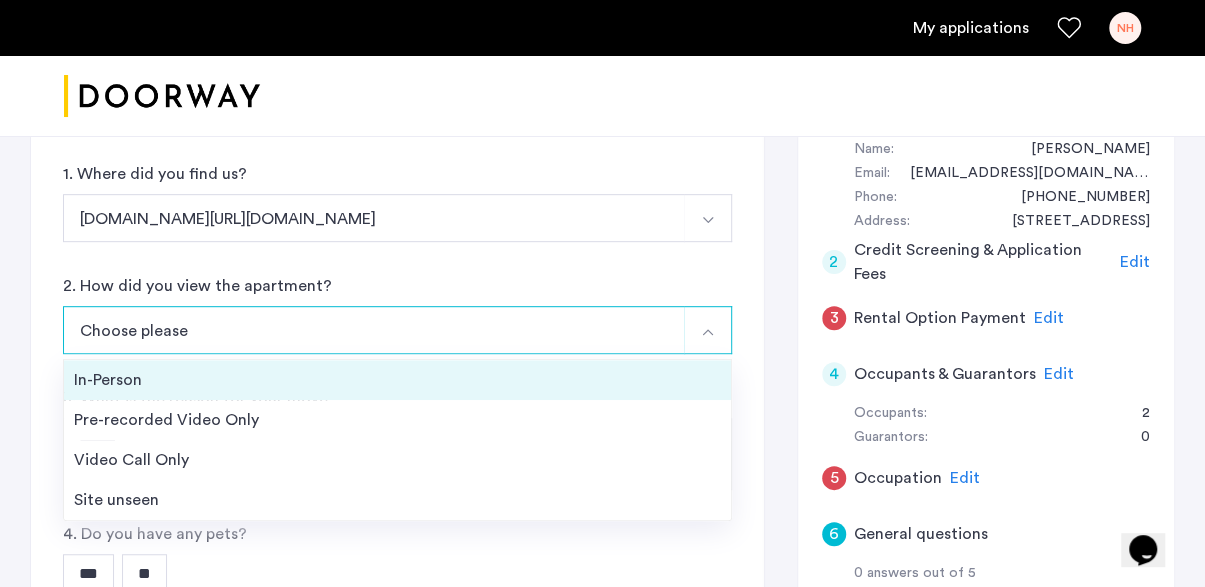 click on "In-Person" at bounding box center [397, 380] 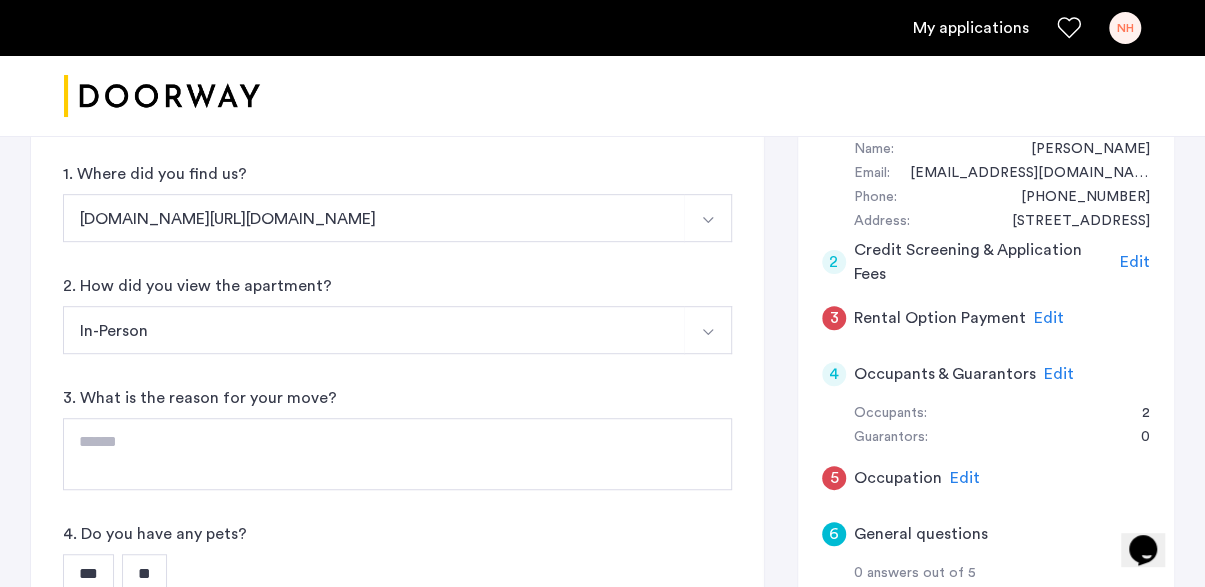 click on "6 General questions 1. Where did you find us? Streeteasy.com/Zillow.com Streeteasy.com/Zillow.com Apartments.com/ForRent.com Zumper.com/Padmapper.com Facebook/Instagram Renthop Craigslist Other 2. How did you view the apartment? In-Person In-Person Pre-recorded Video Only Video Call Only Site unseen 3. What is the reason for your move? 4. Do you have any pets? *** ** 5. Is there anything negative on your credit or background that you'd like to comment on? *** **" 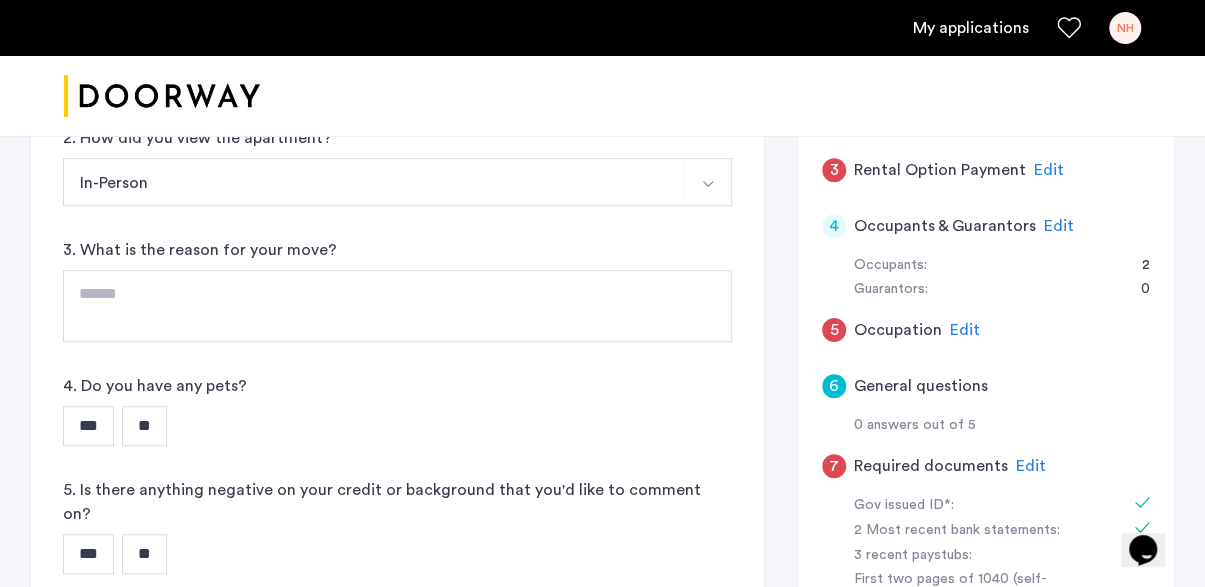 scroll, scrollTop: 709, scrollLeft: 0, axis: vertical 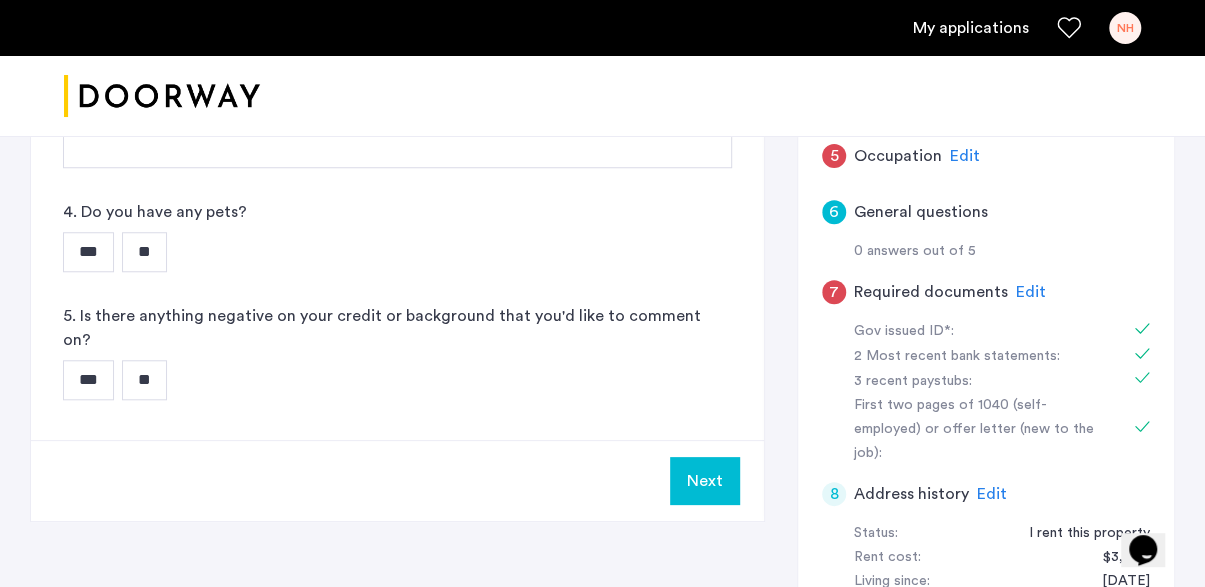click on "**" at bounding box center (144, 252) 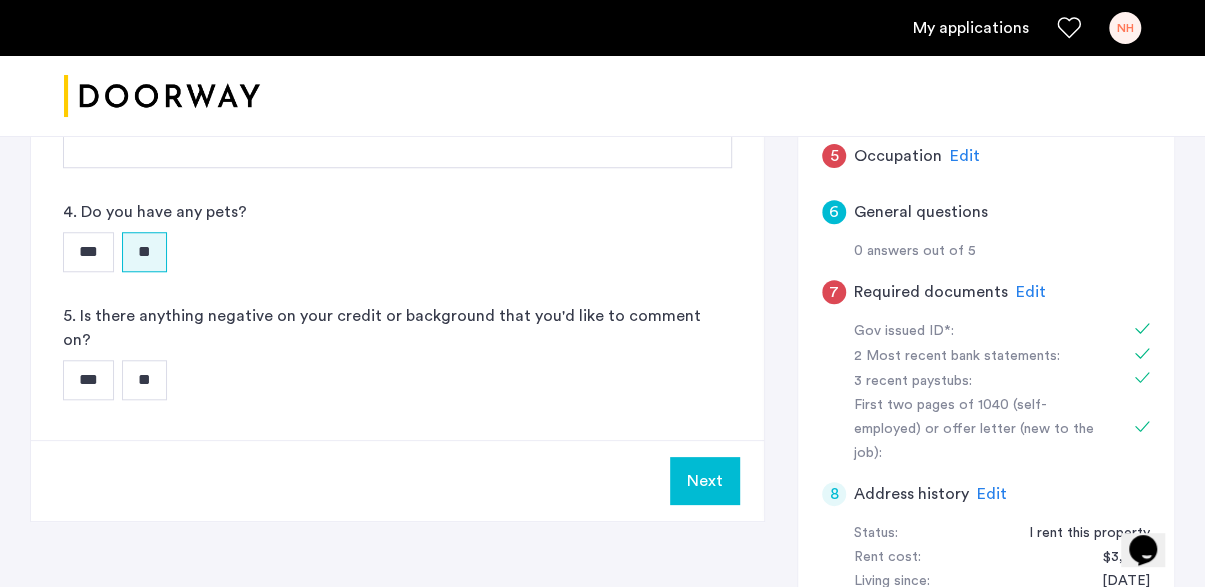 click on "**" at bounding box center (144, 380) 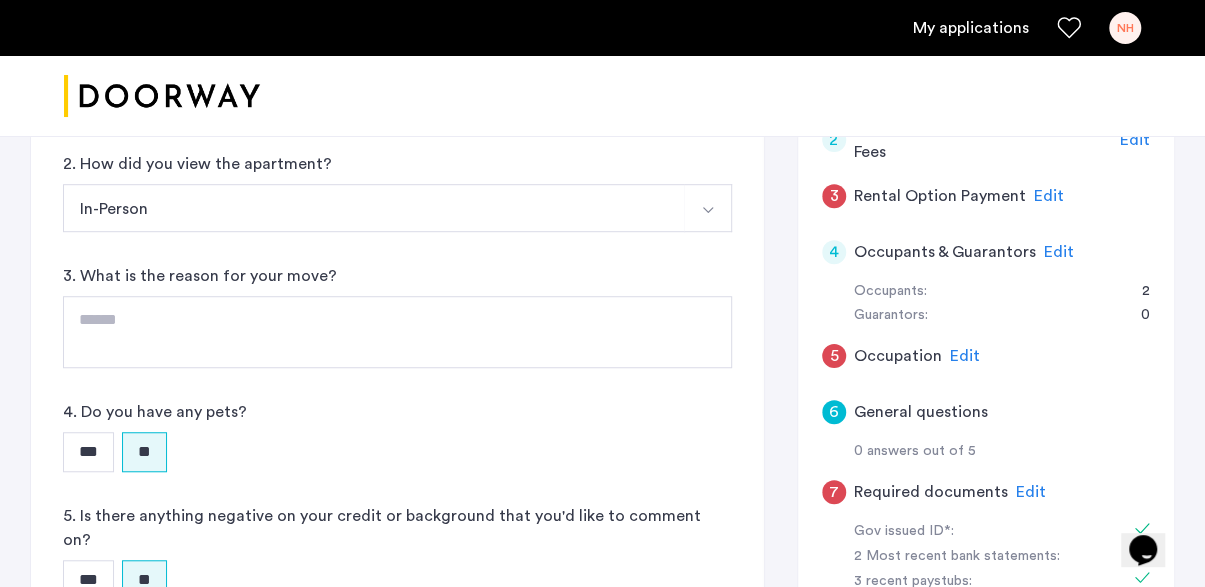scroll, scrollTop: 507, scrollLeft: 0, axis: vertical 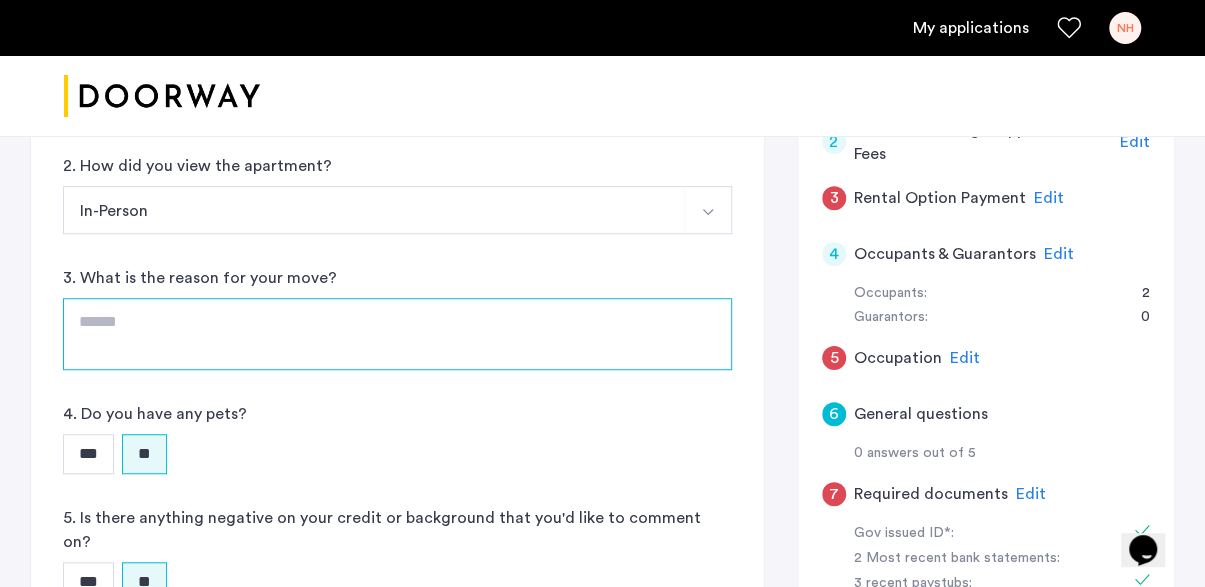 click 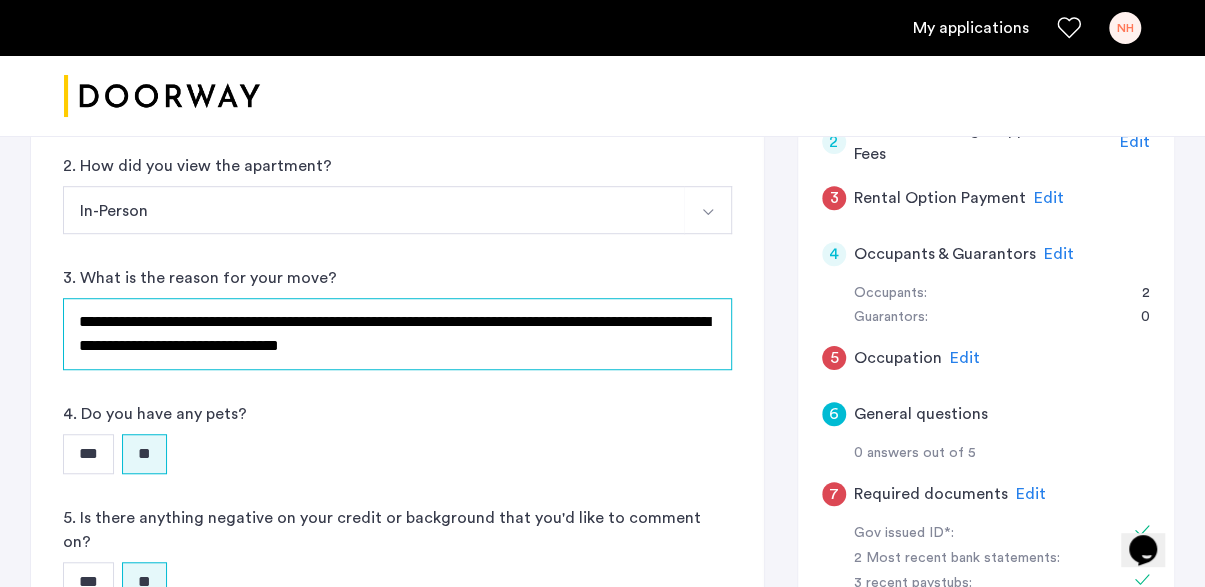 type on "**********" 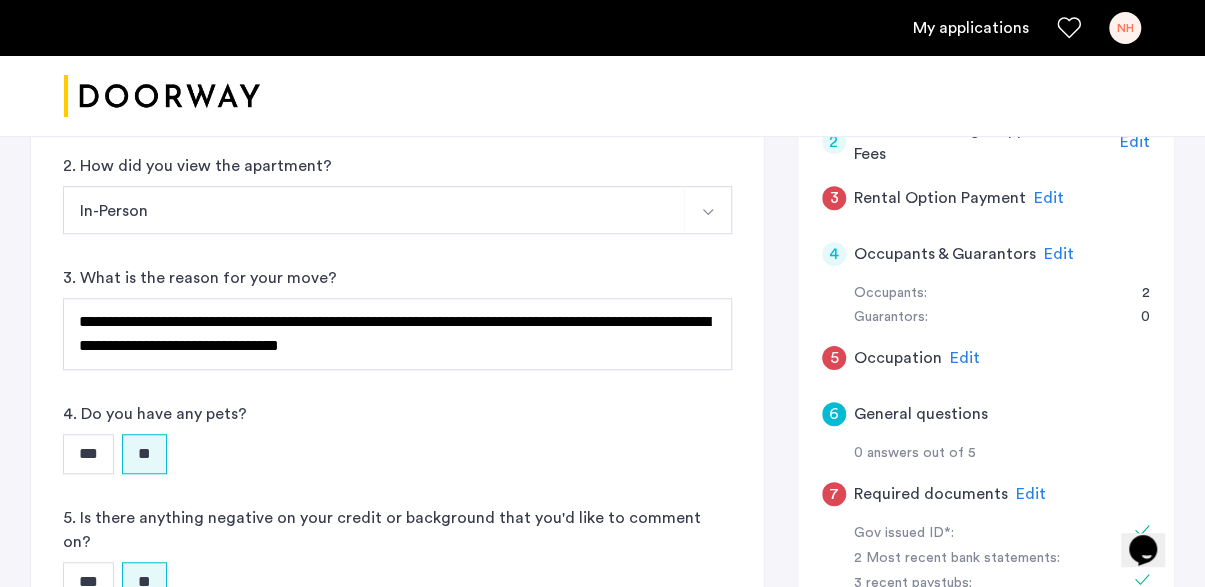 click on "**********" 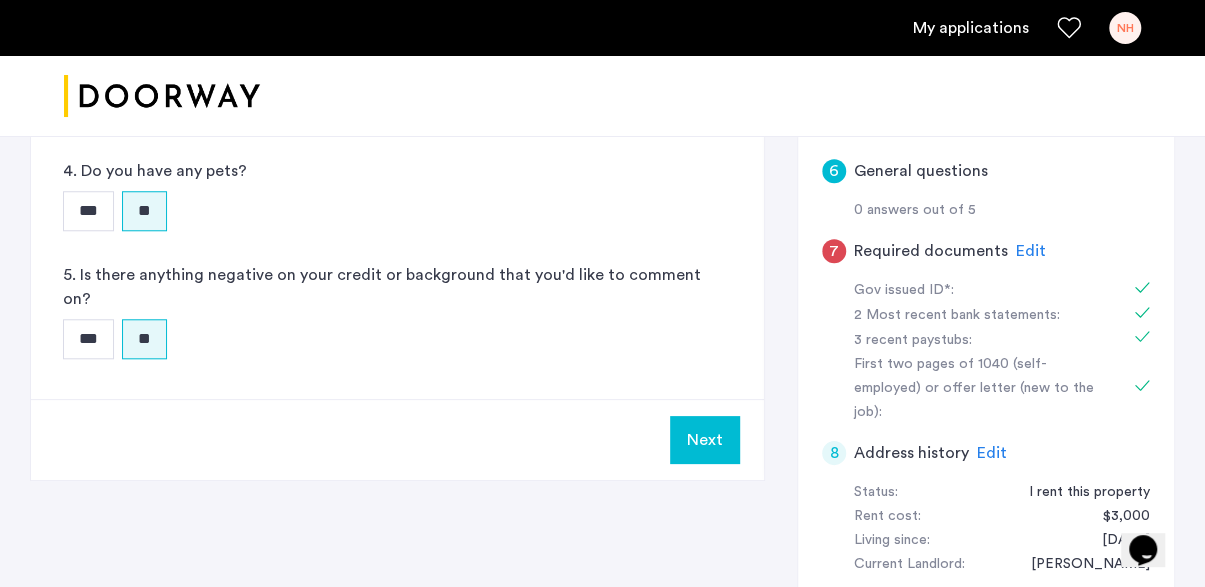 scroll, scrollTop: 752, scrollLeft: 0, axis: vertical 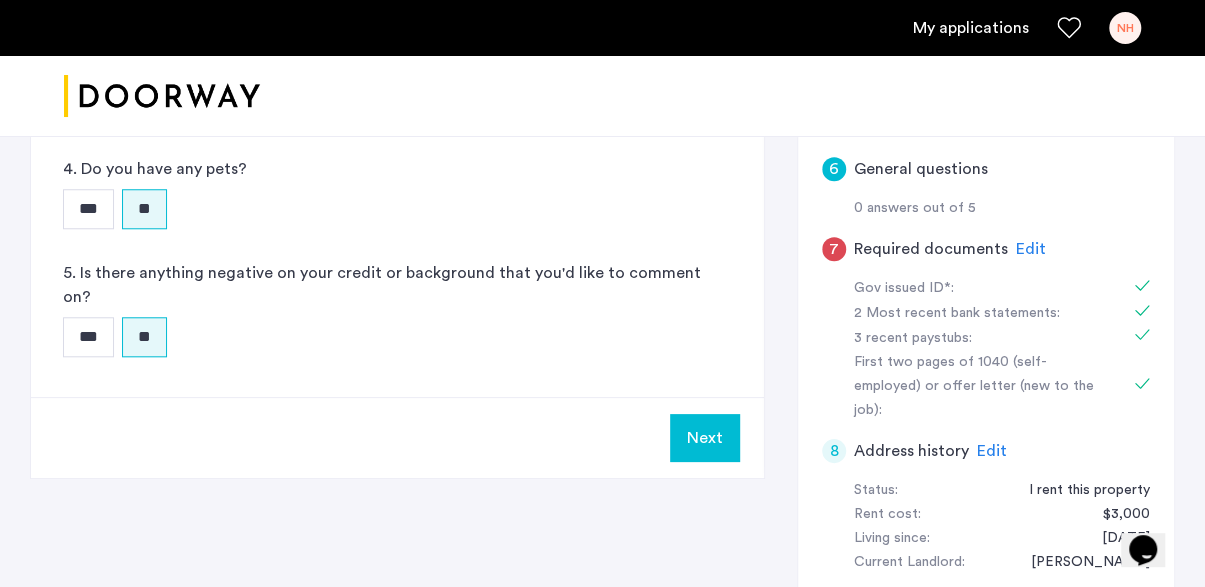 click on "Next" at bounding box center [705, 438] 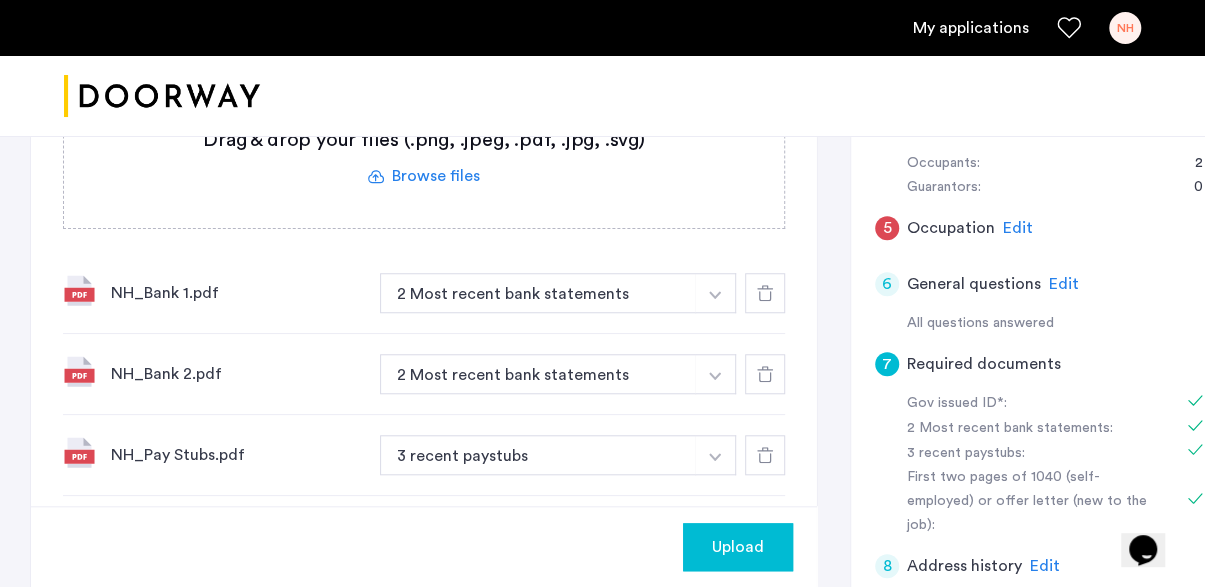 scroll, scrollTop: 636, scrollLeft: 0, axis: vertical 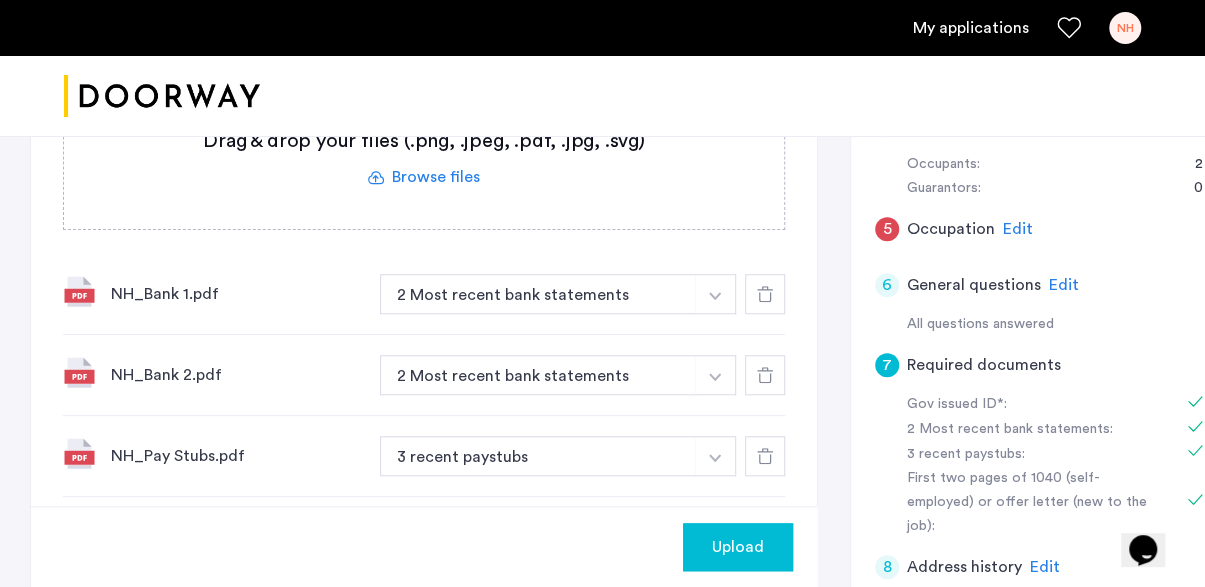 click on "Edit" 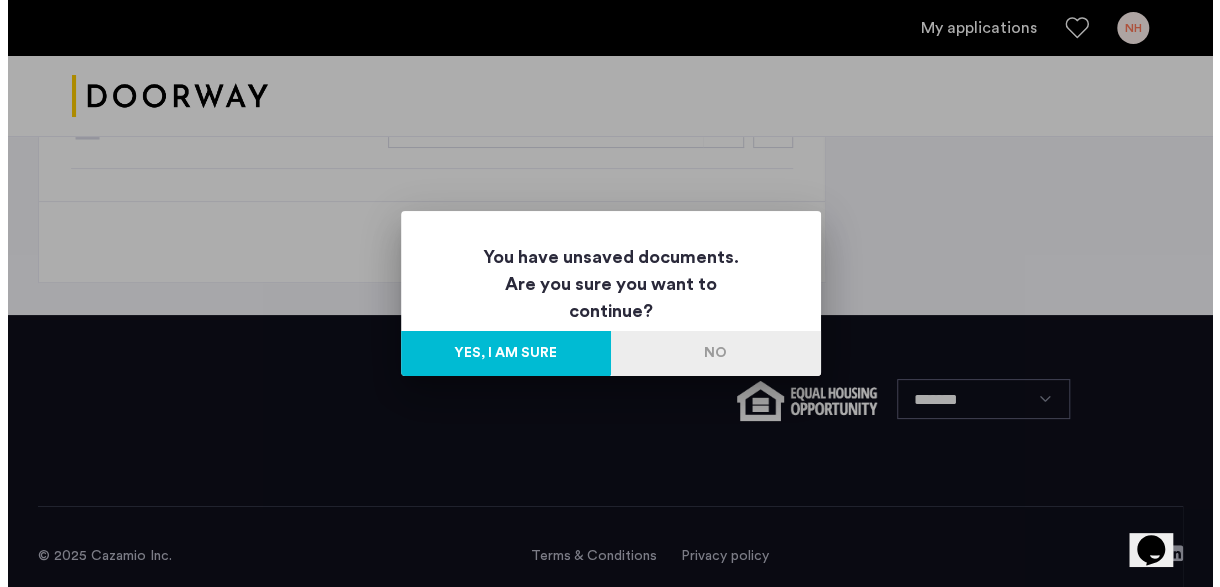 scroll, scrollTop: 0, scrollLeft: 0, axis: both 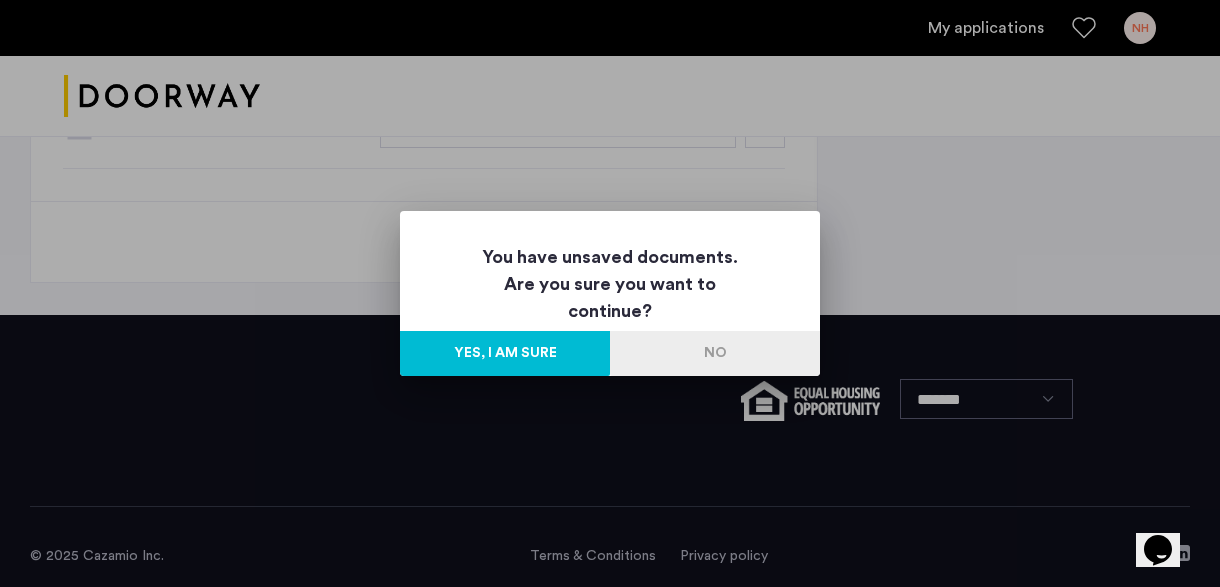 click on "Yes, I am sure" at bounding box center (505, 353) 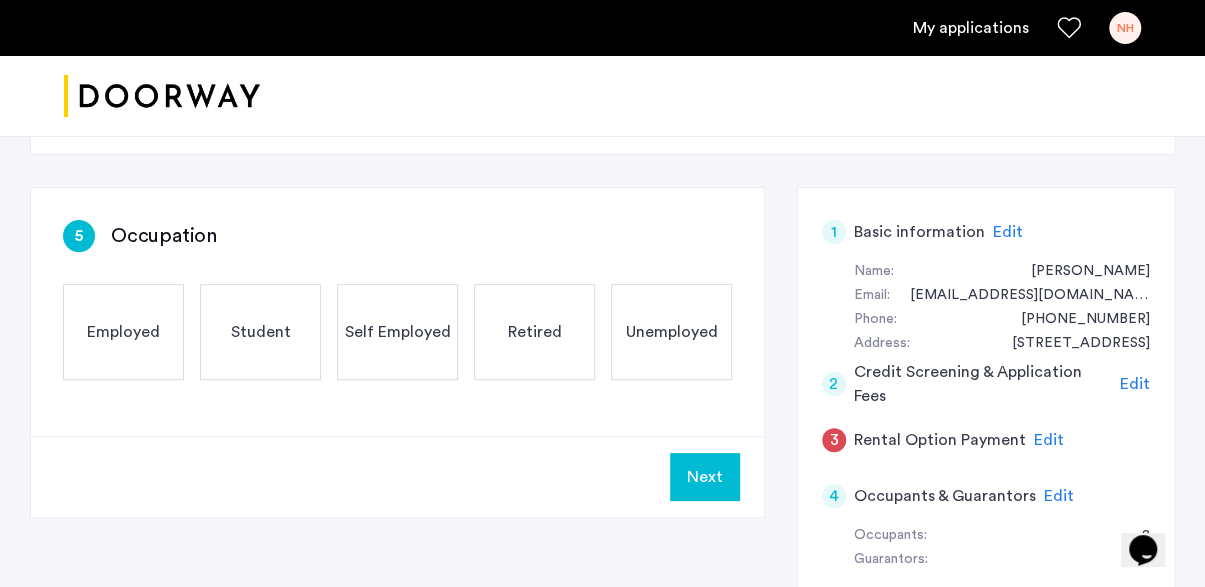scroll, scrollTop: 266, scrollLeft: 0, axis: vertical 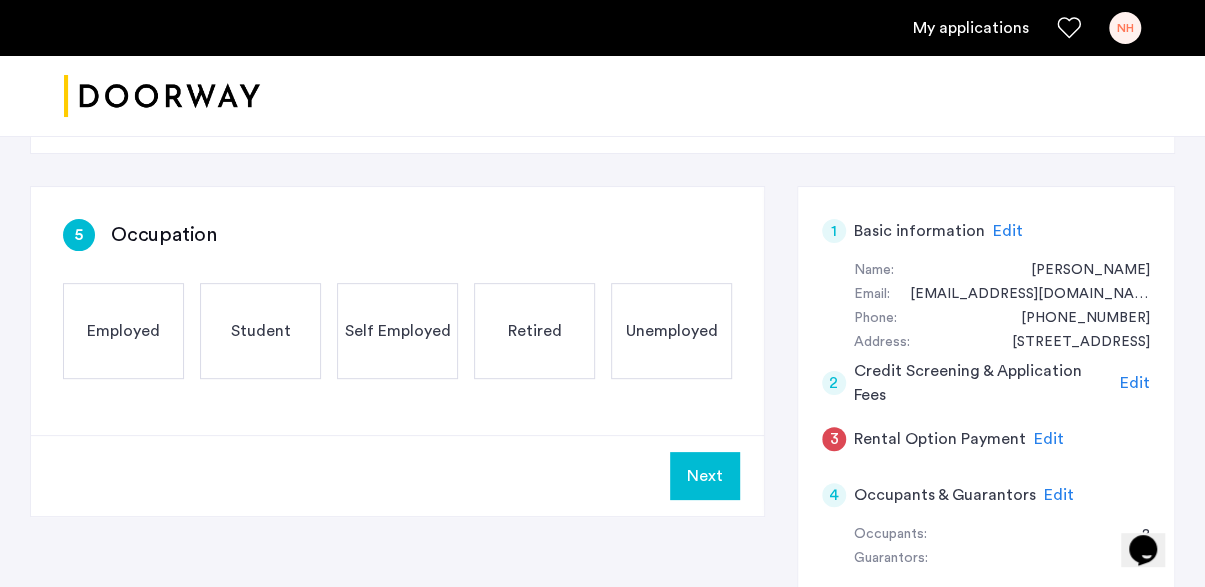 click on "Employed" 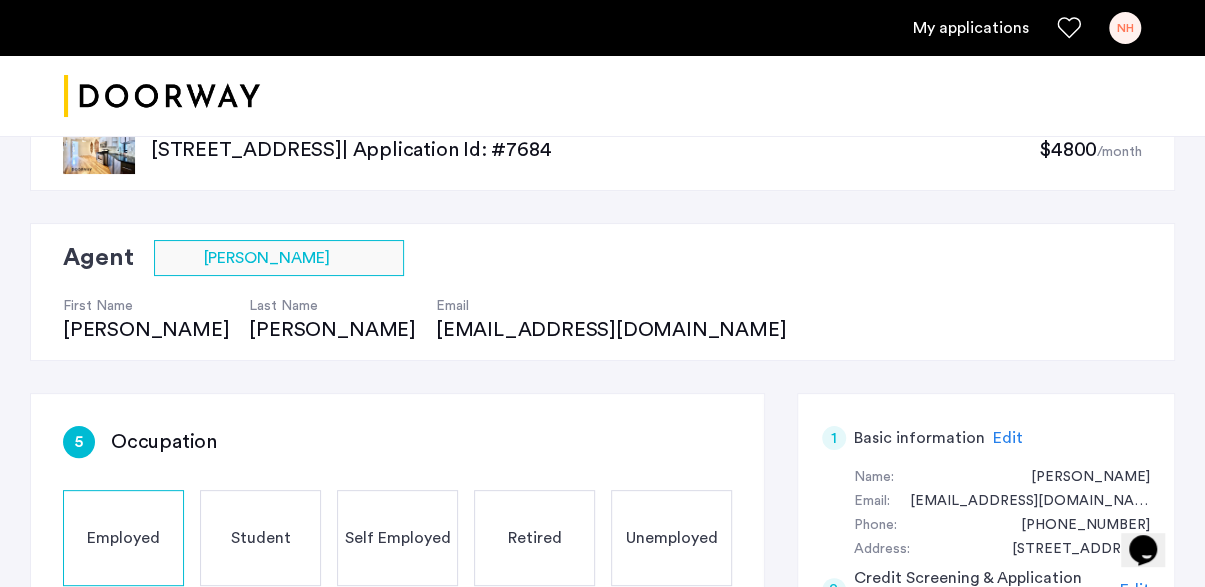 scroll, scrollTop: 43, scrollLeft: 0, axis: vertical 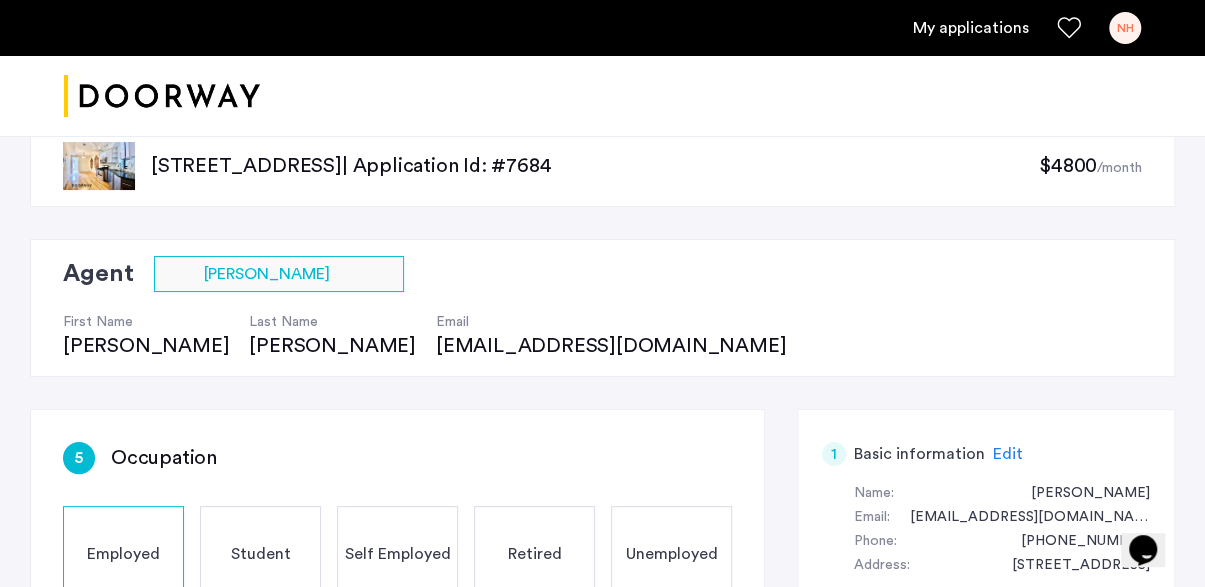click on "NH" at bounding box center (1125, 28) 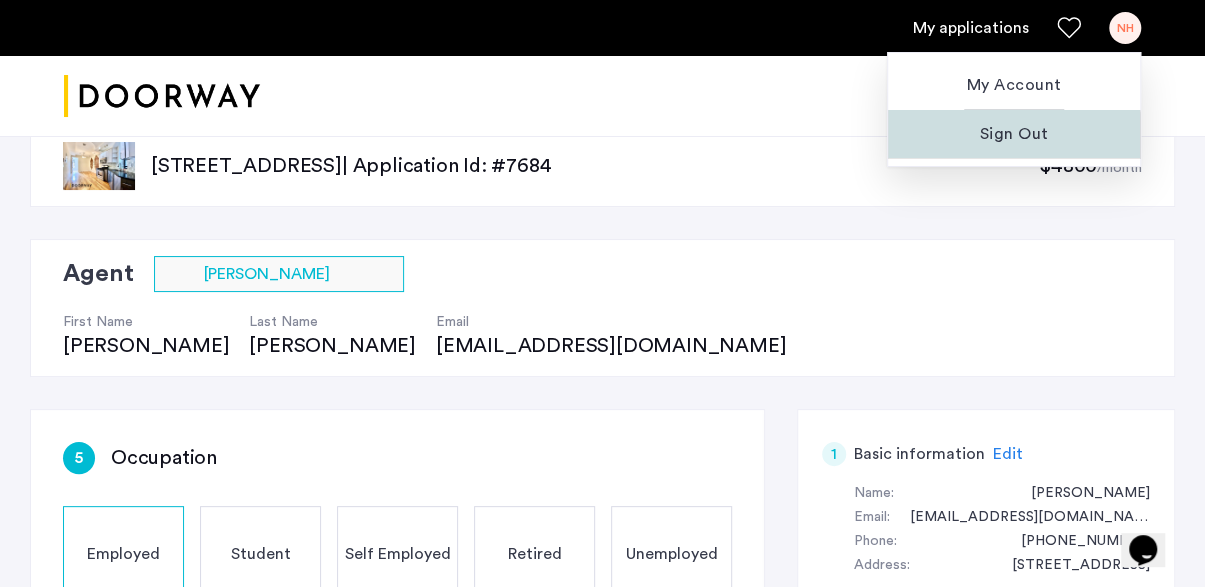click on "Sign Out" at bounding box center (1014, 134) 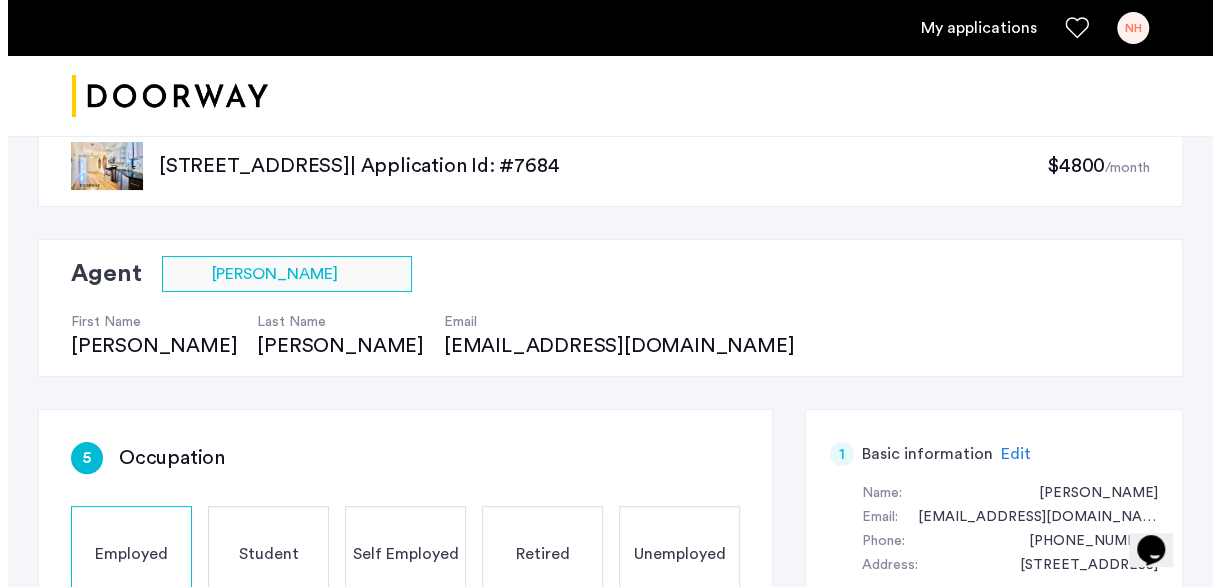 scroll, scrollTop: 0, scrollLeft: 0, axis: both 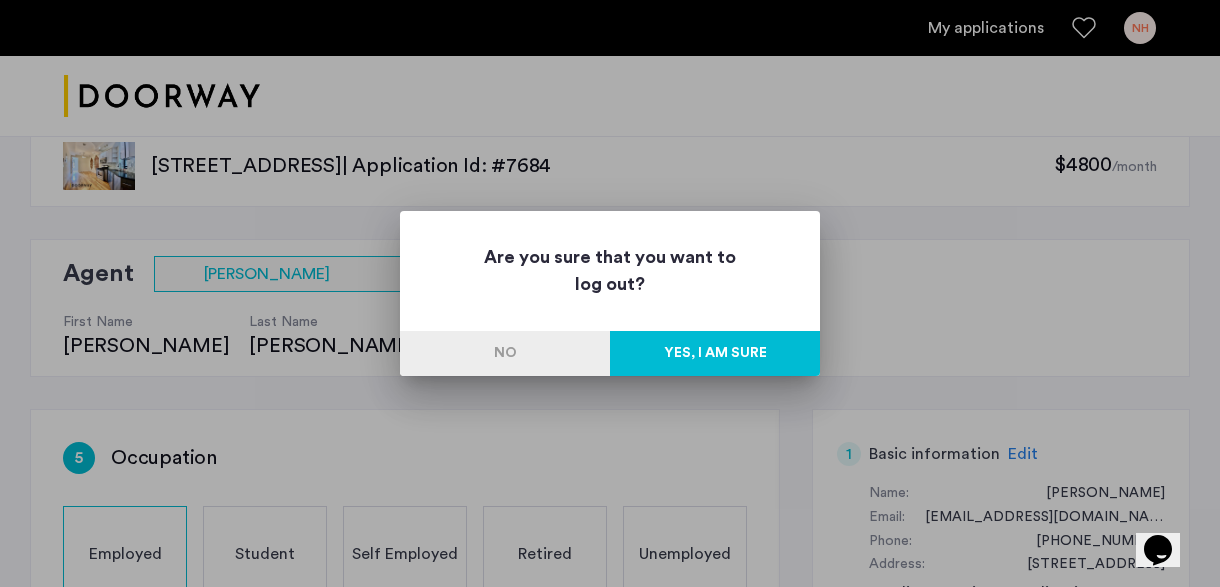 click on "Yes, I am sure" at bounding box center (715, 353) 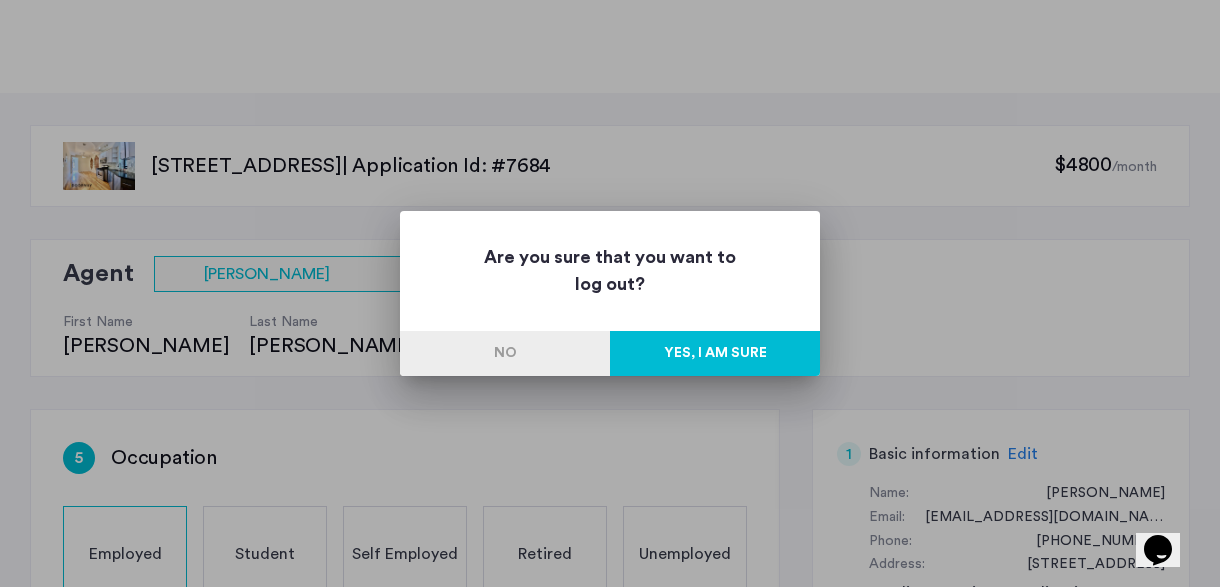click on "Yes, I am sure" at bounding box center [715, 353] 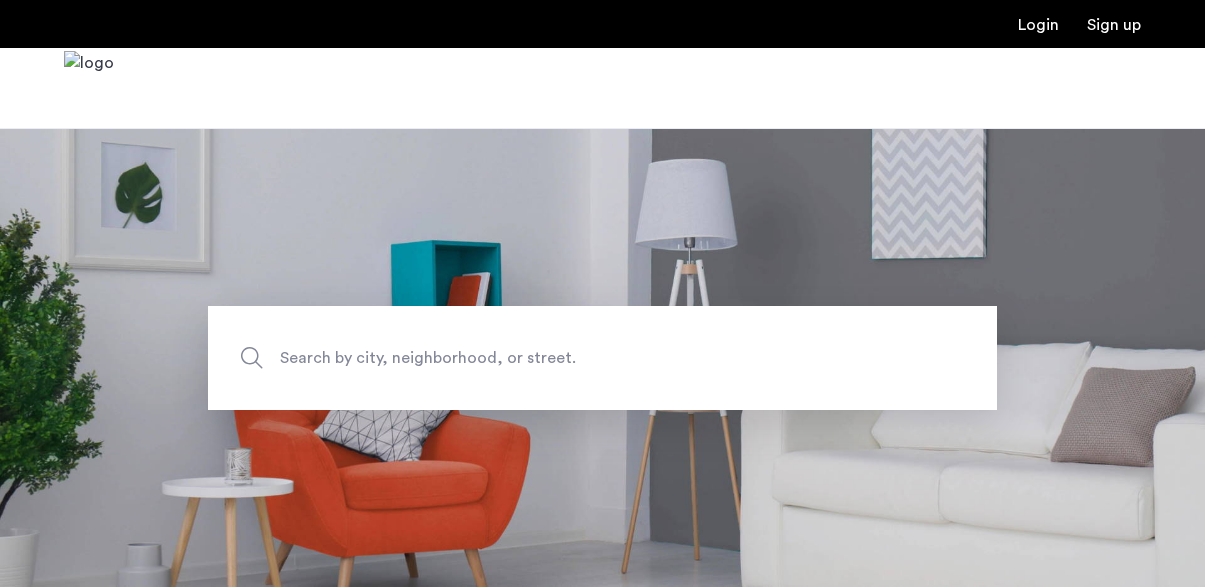 scroll, scrollTop: 0, scrollLeft: 0, axis: both 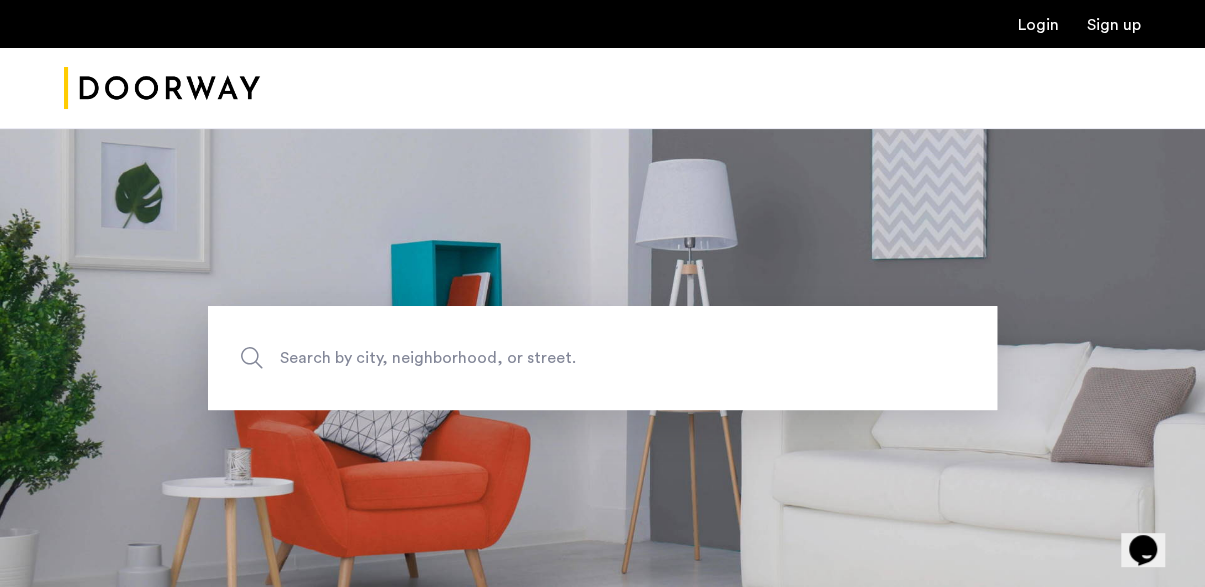 click on "Search by city, neighborhood, or street." 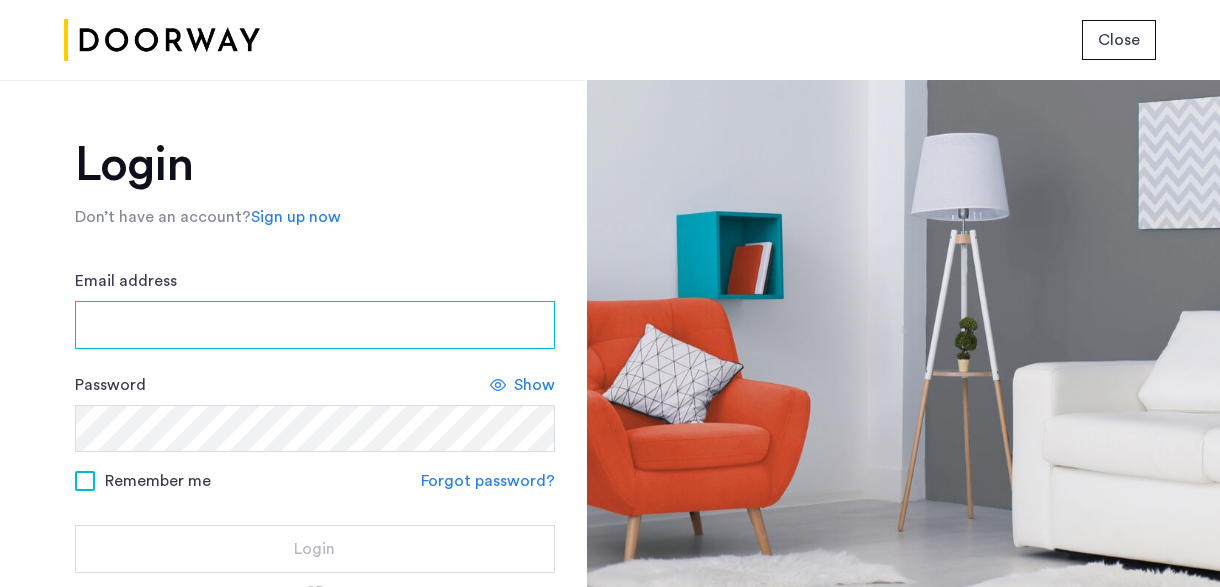 click on "Email address" at bounding box center [315, 325] 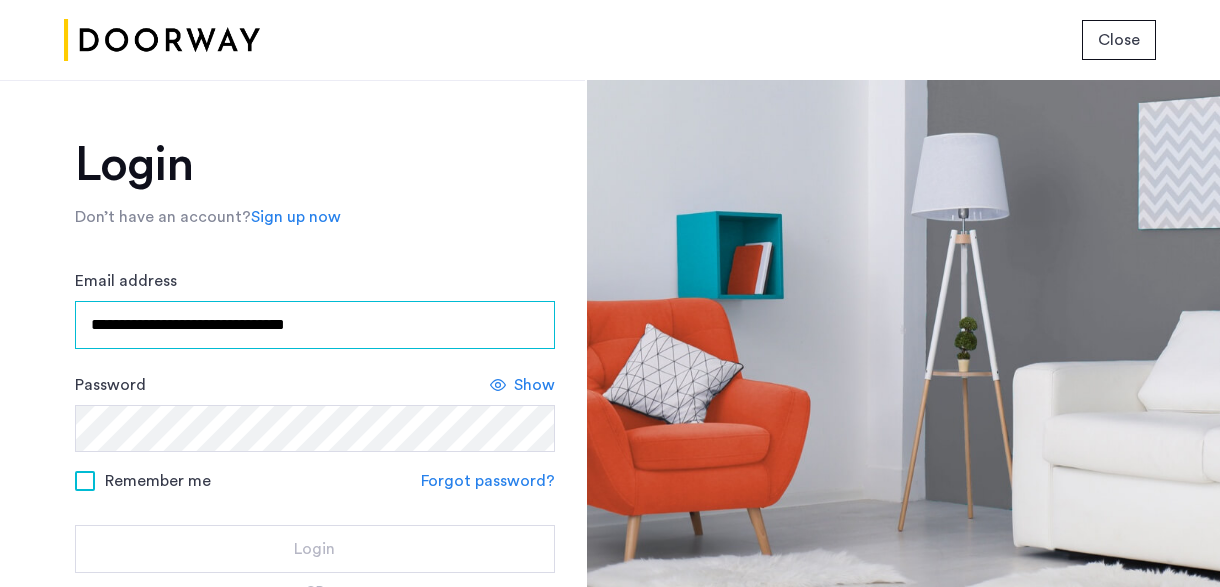 type on "**********" 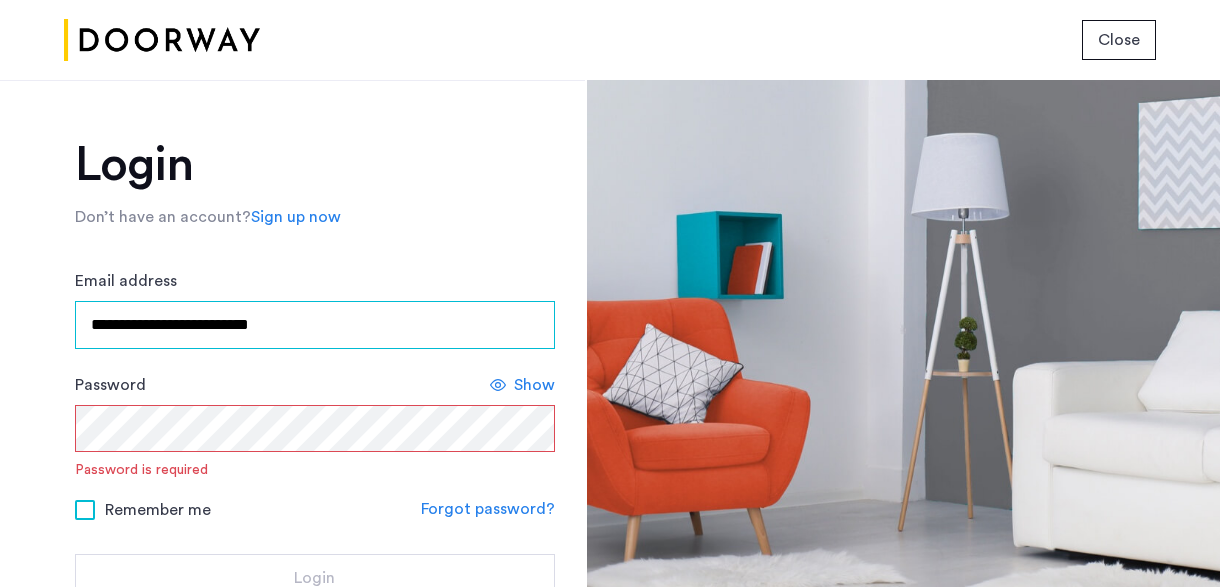 click on "**********" at bounding box center (315, 325) 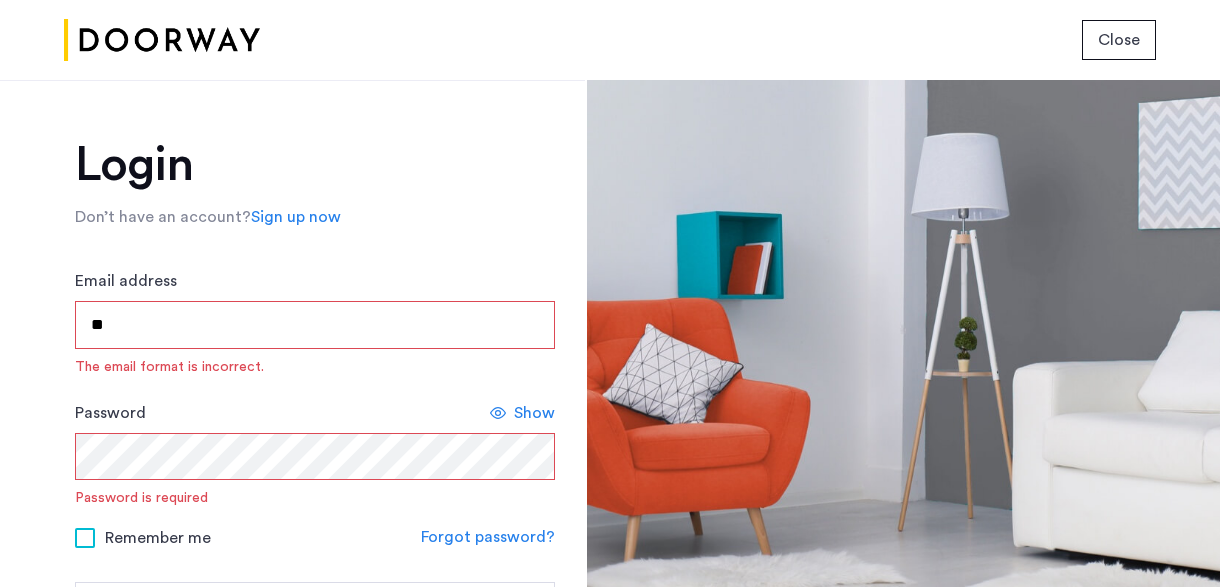 type on "*" 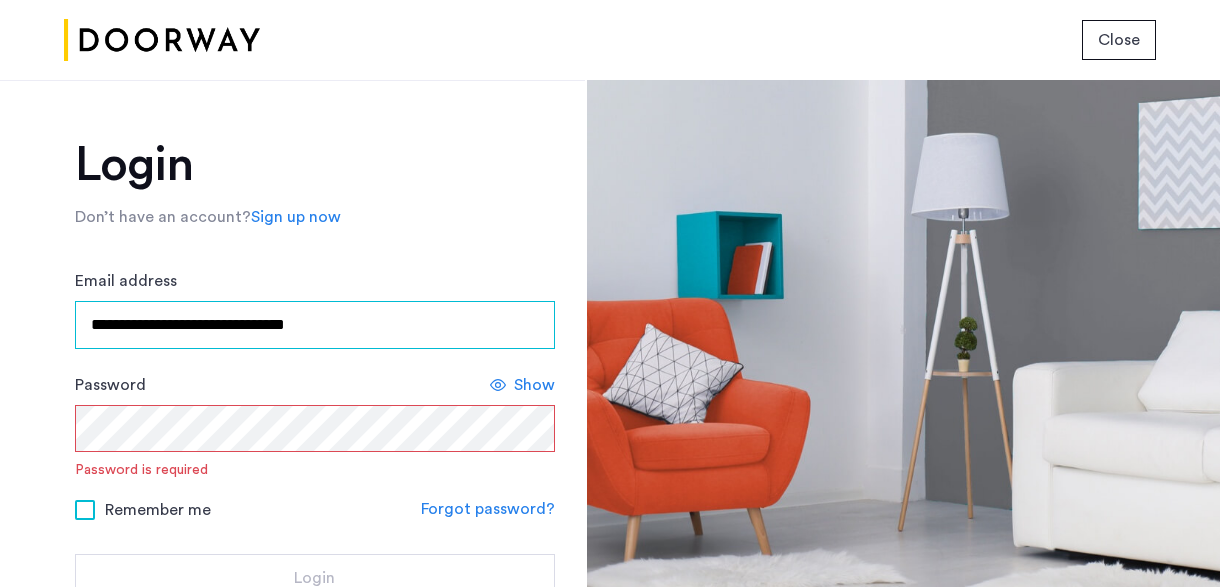 type on "**********" 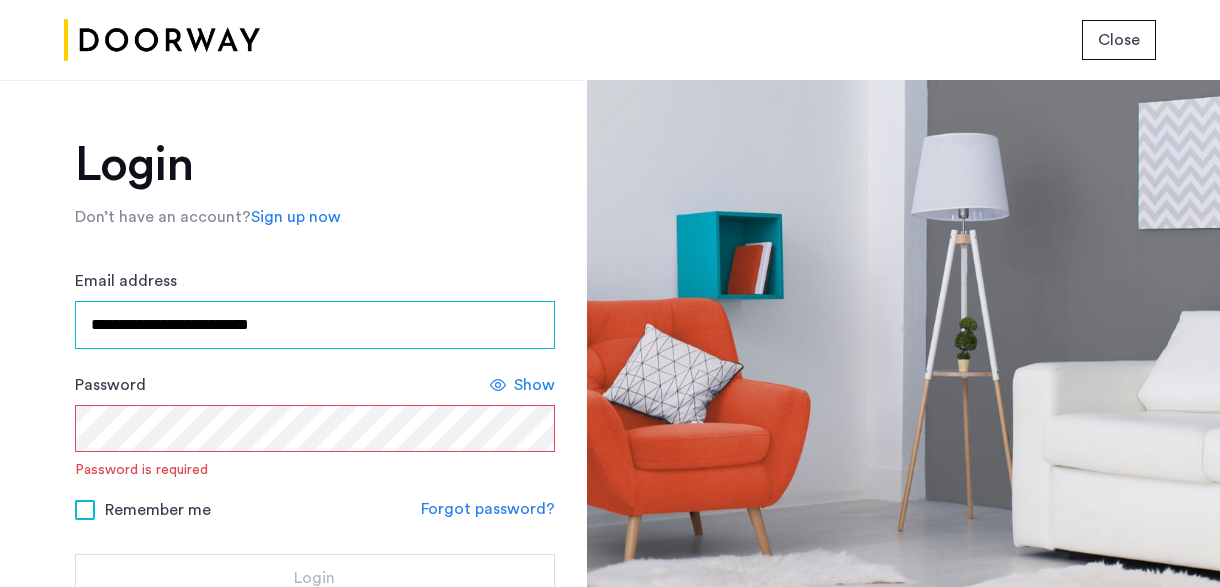 click on "**********" at bounding box center [315, 325] 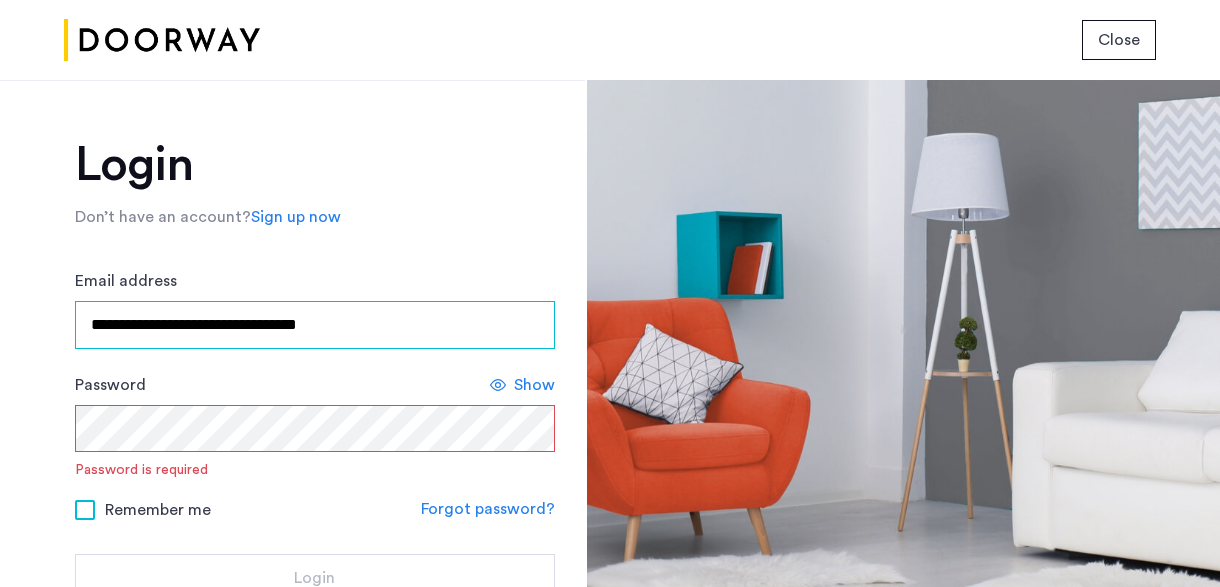 click on "**********" at bounding box center [315, 325] 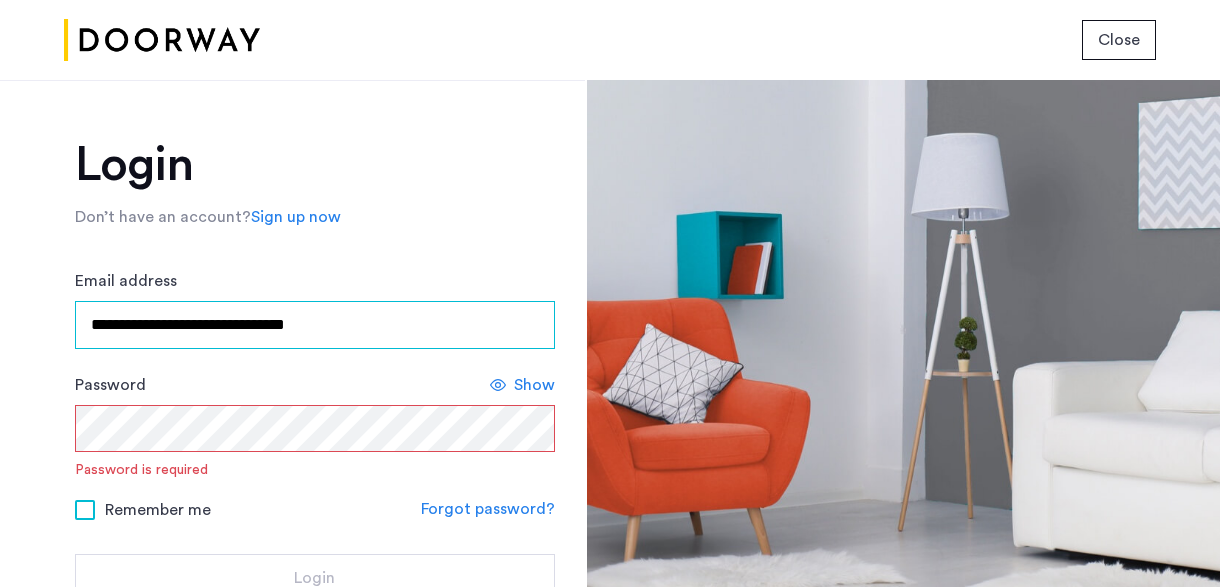 type on "**********" 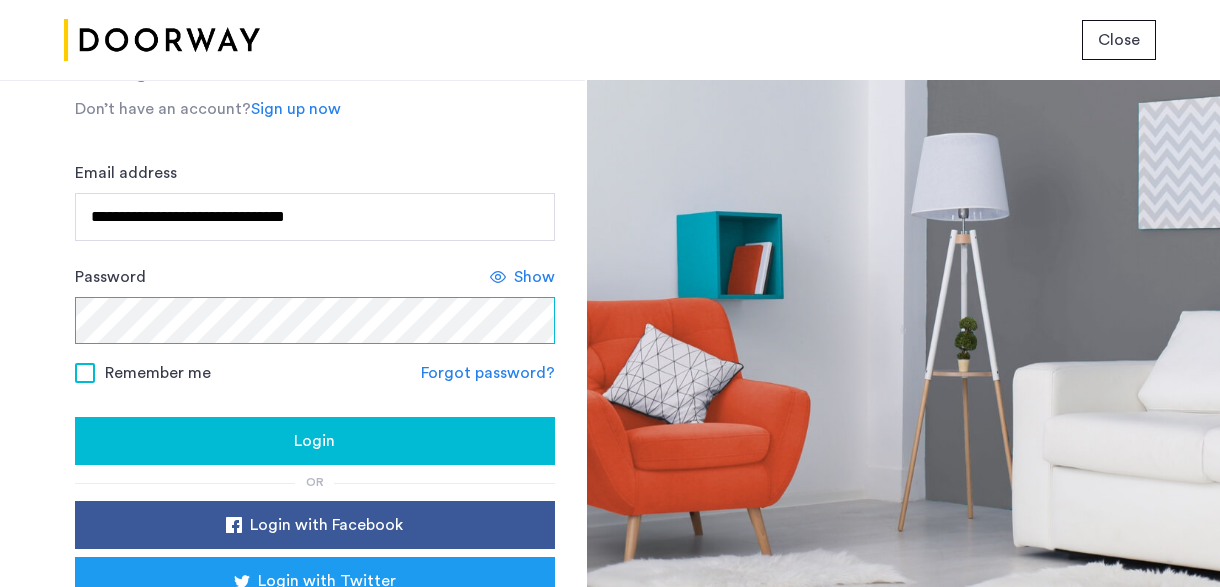 scroll, scrollTop: 109, scrollLeft: 0, axis: vertical 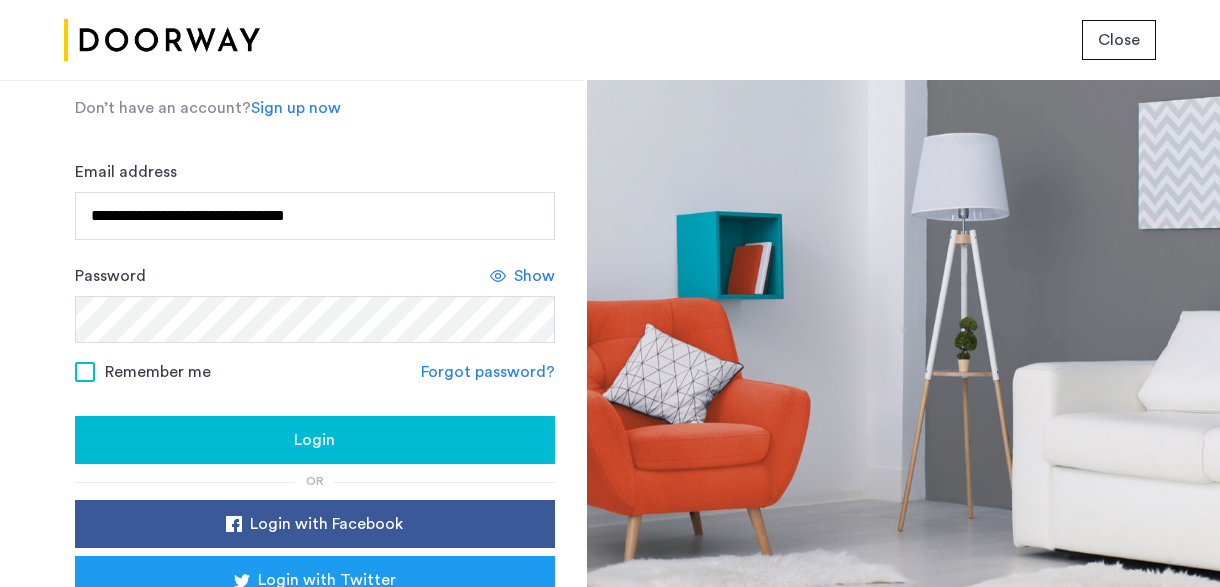 click 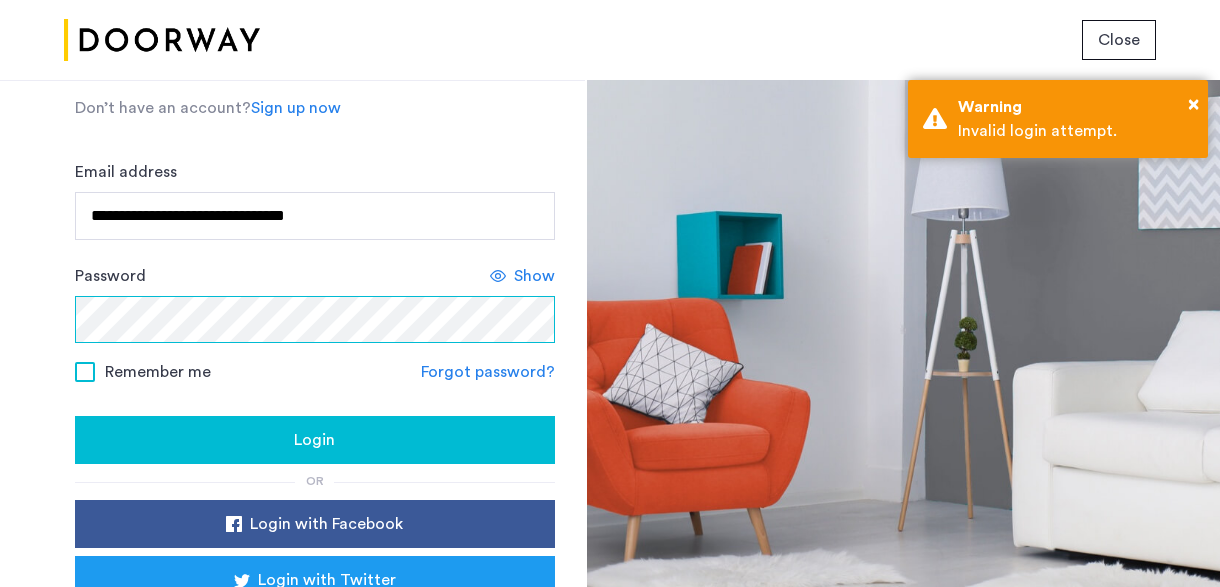 click on "Login" 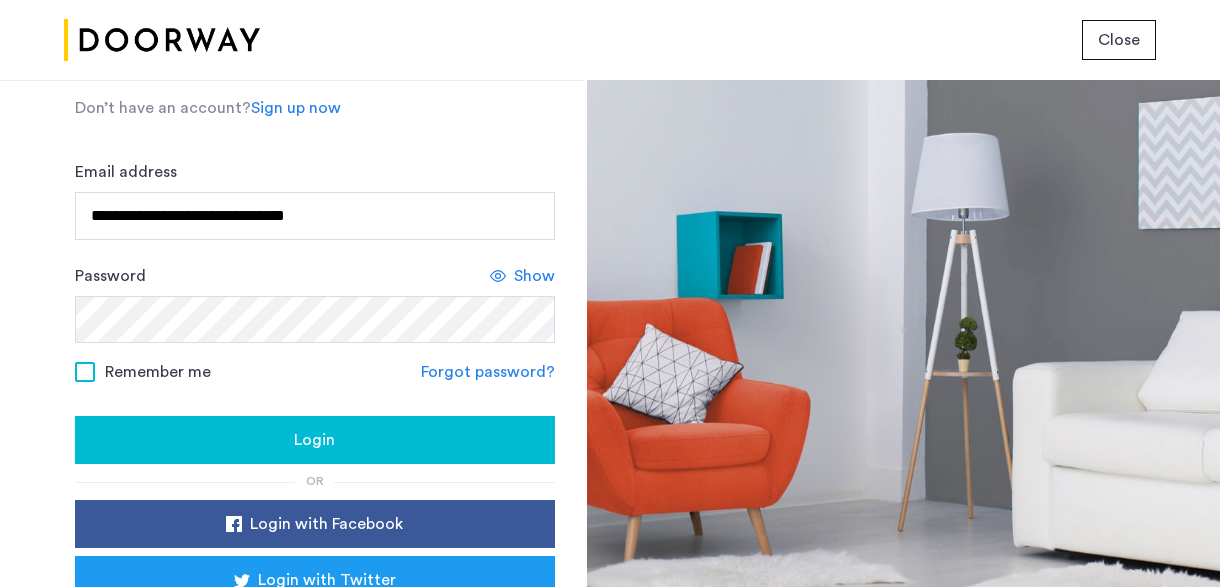 click on "Login" 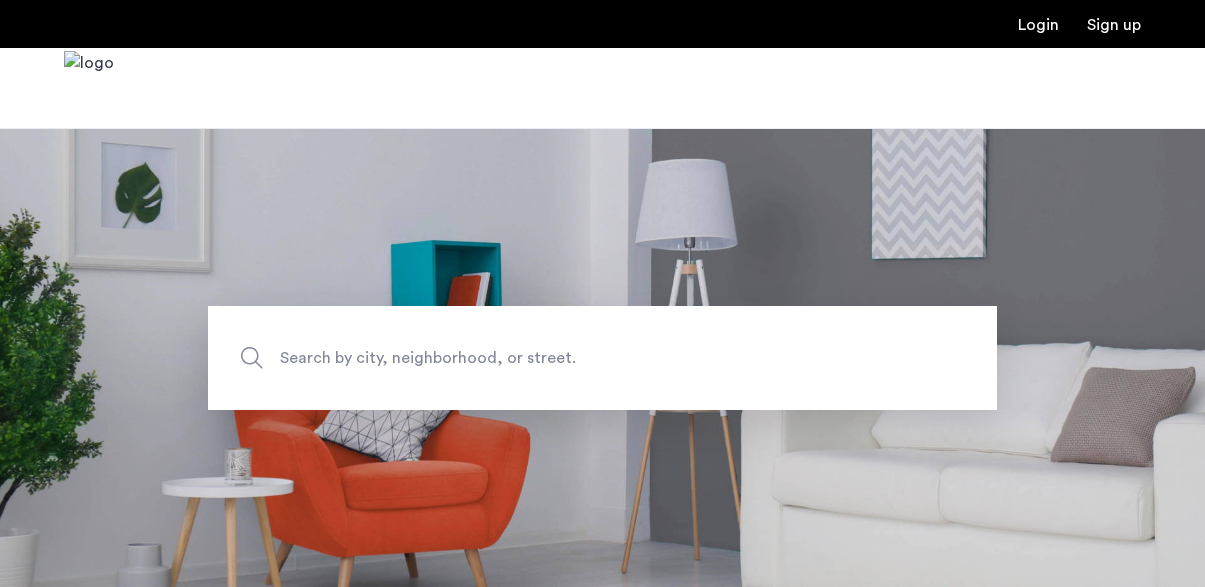 scroll, scrollTop: 0, scrollLeft: 0, axis: both 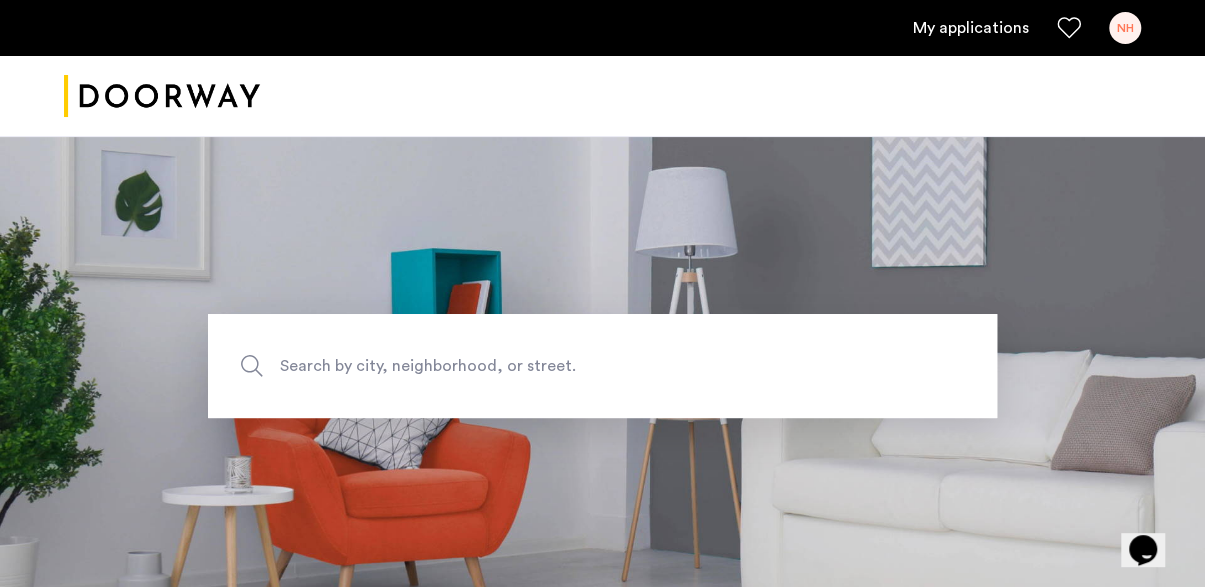 click on "My applications" at bounding box center [971, 28] 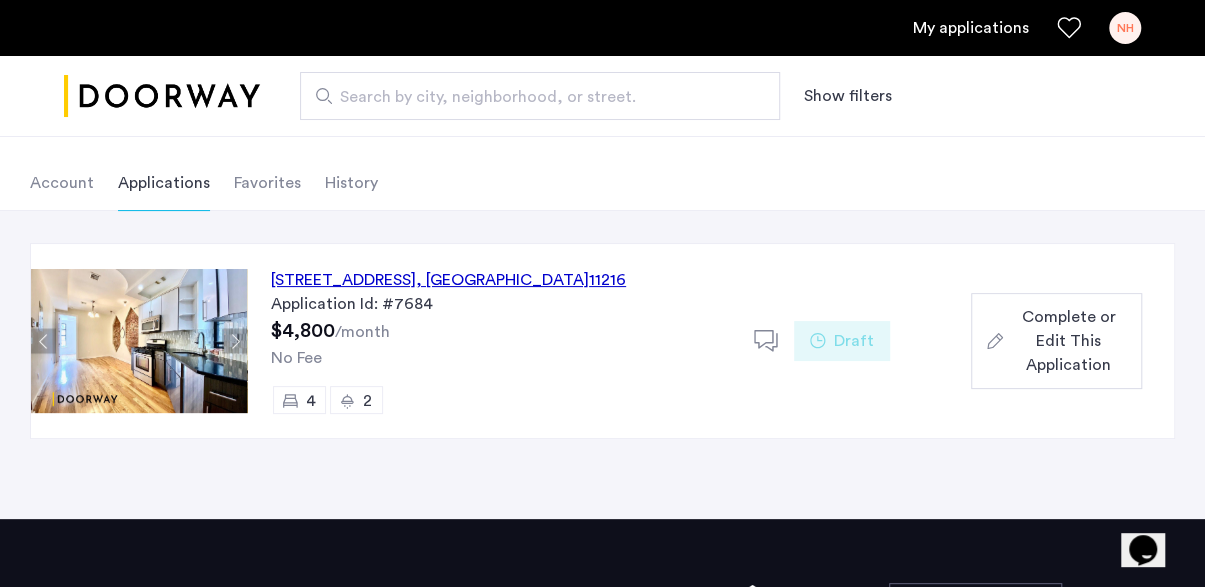 scroll, scrollTop: 88, scrollLeft: 0, axis: vertical 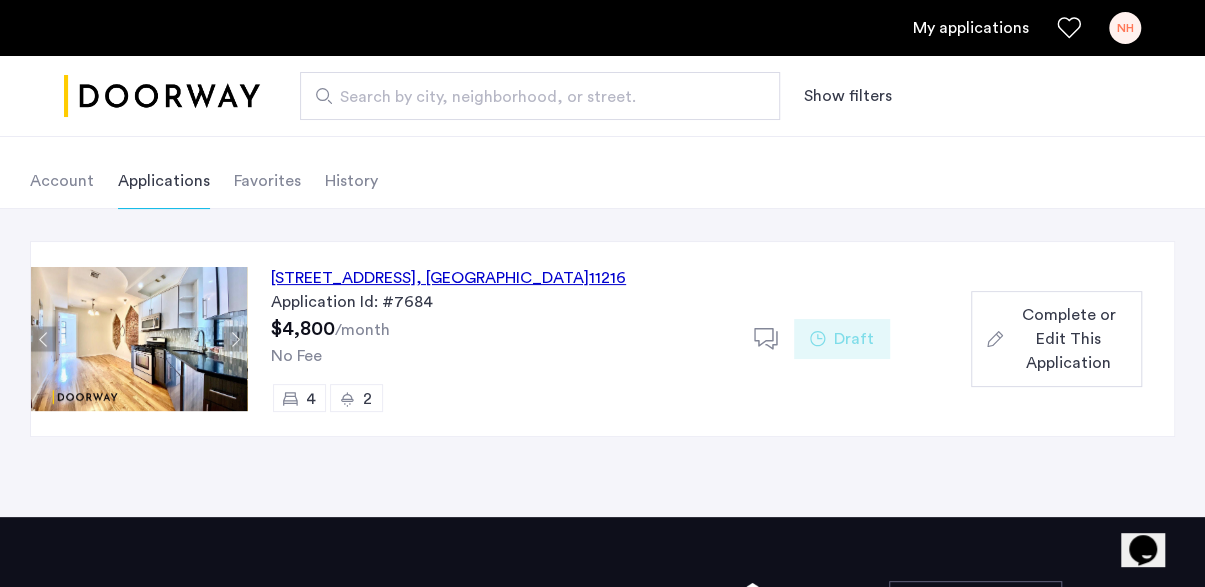 click on "Complete or Edit This Application" 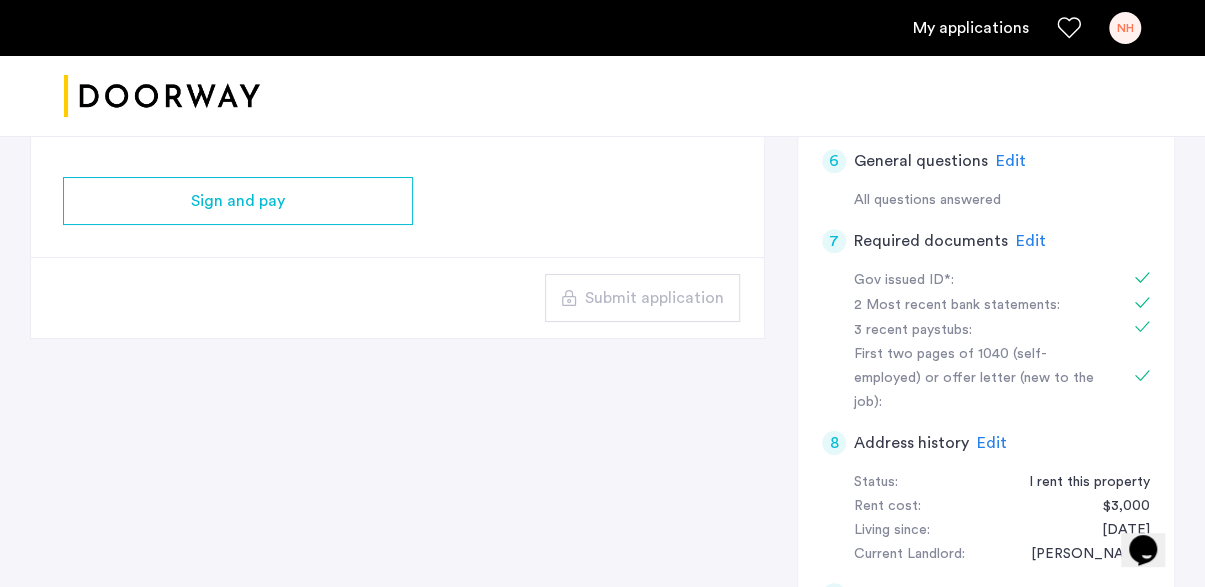 scroll, scrollTop: 762, scrollLeft: 0, axis: vertical 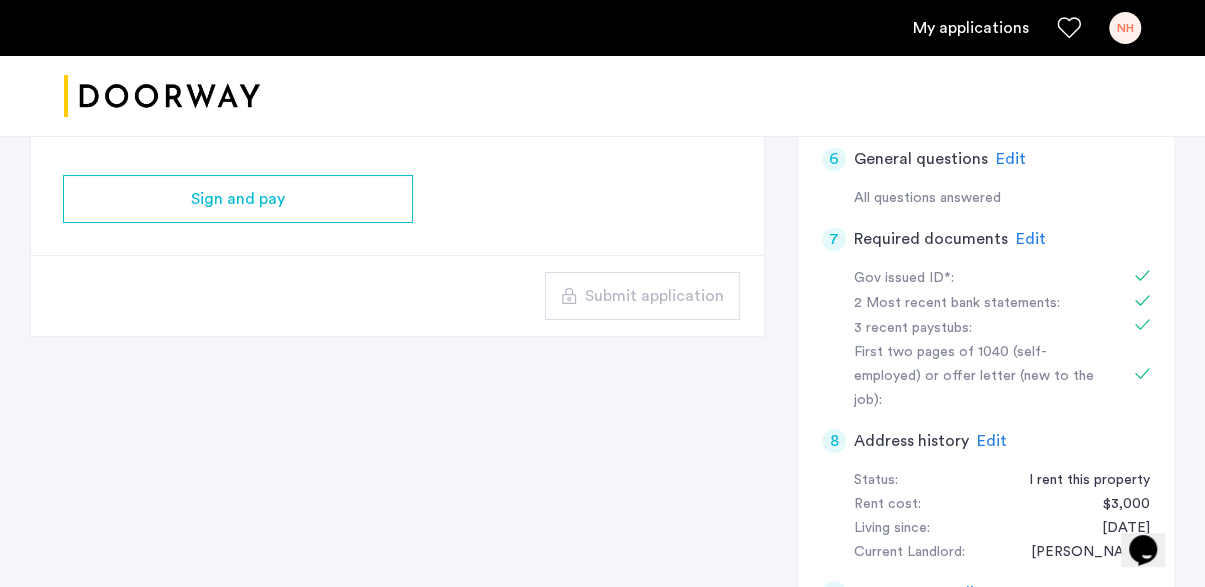 click on "Edit" 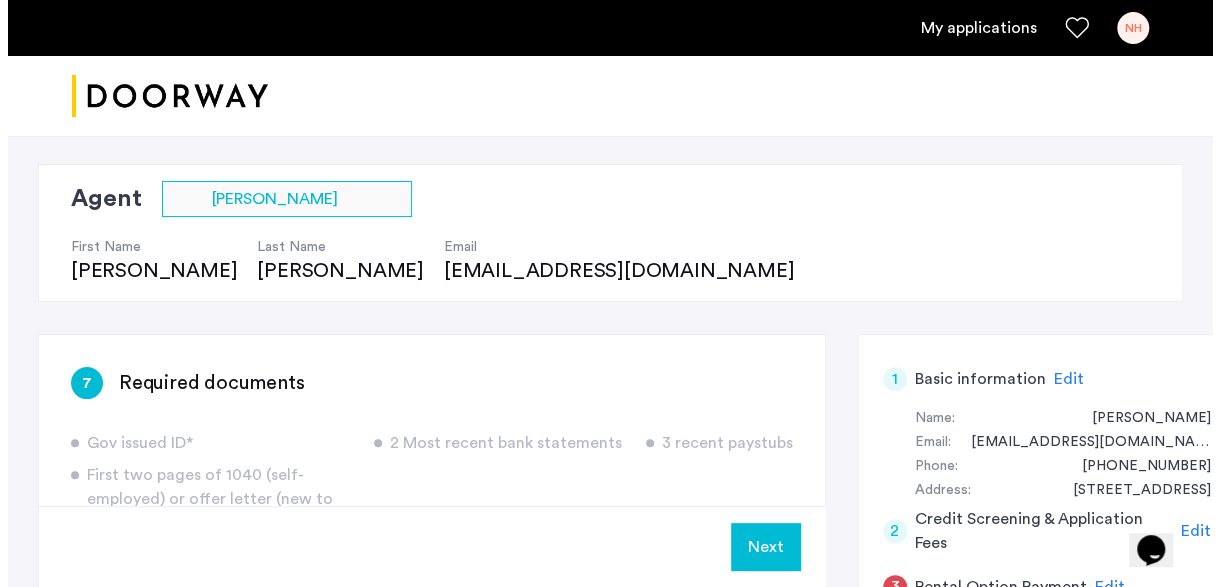 scroll, scrollTop: 0, scrollLeft: 0, axis: both 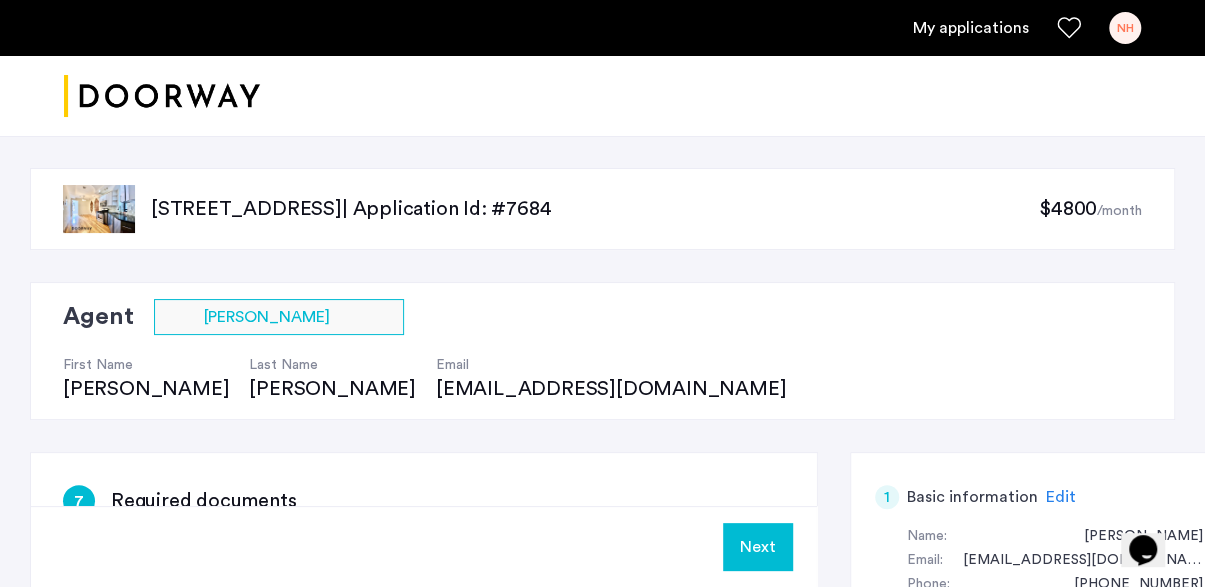 click on "My applications NH" at bounding box center (602, 28) 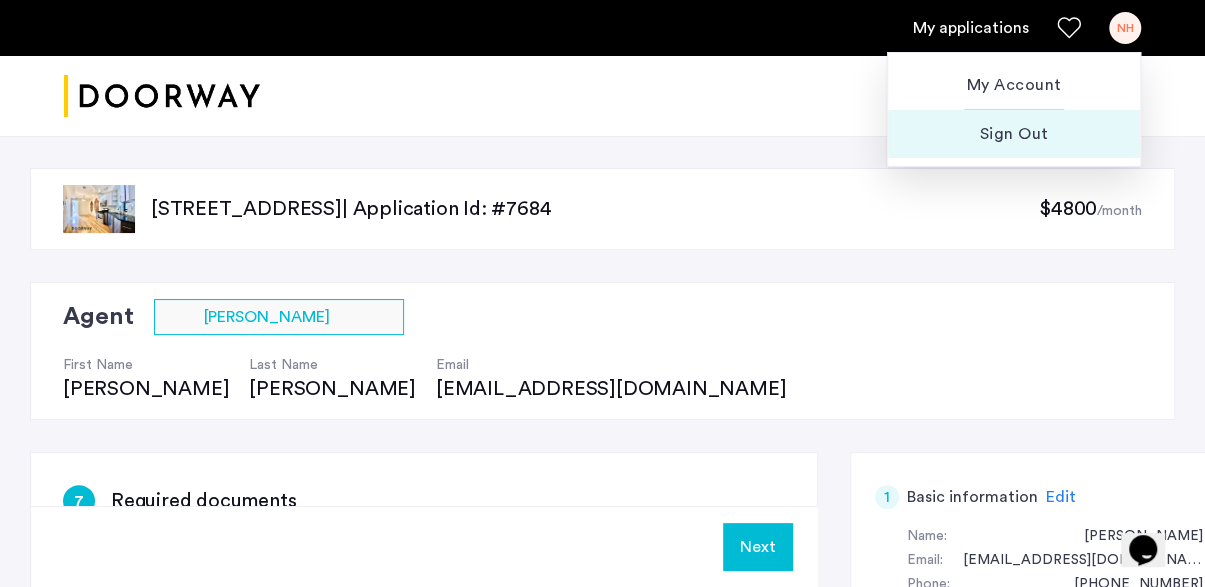 click on "Sign Out" at bounding box center (1014, 134) 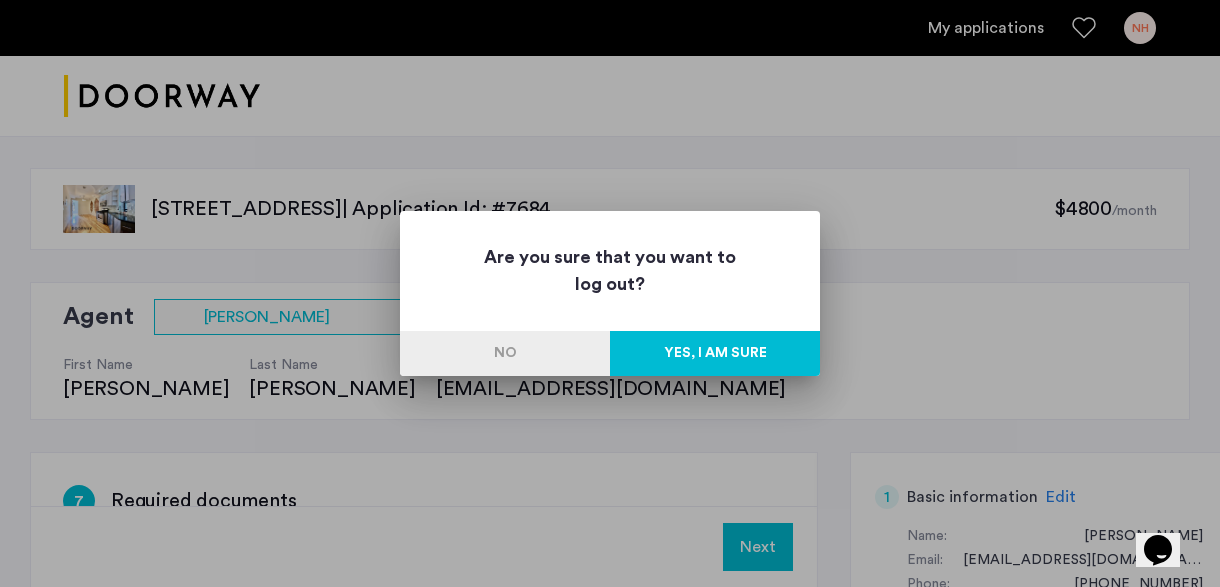 click on "Yes, I am sure" at bounding box center (715, 353) 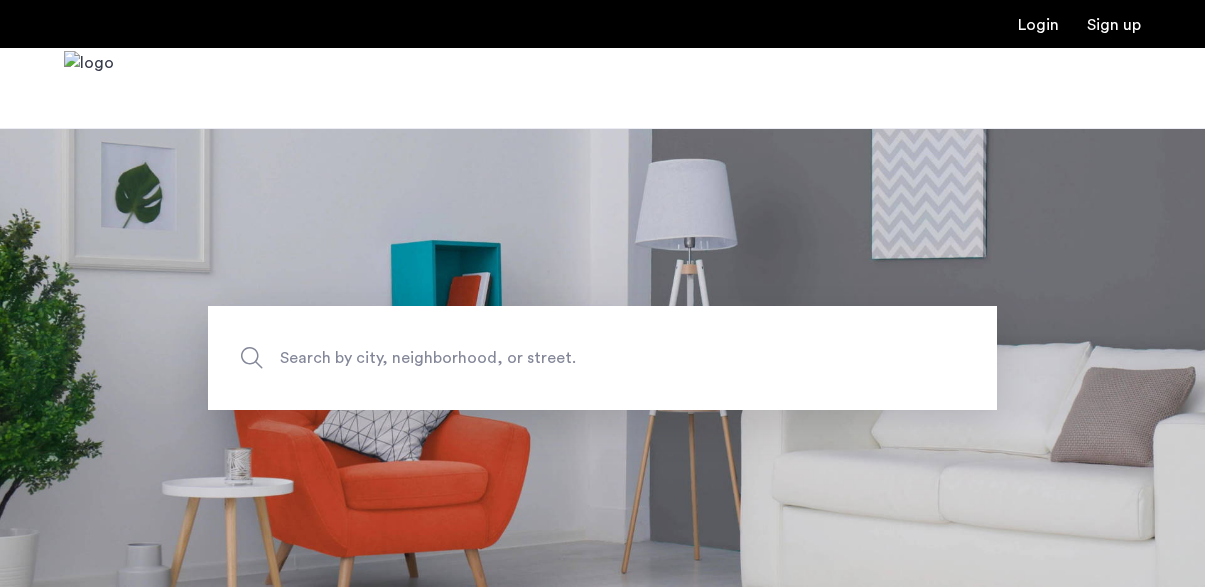scroll, scrollTop: 0, scrollLeft: 0, axis: both 